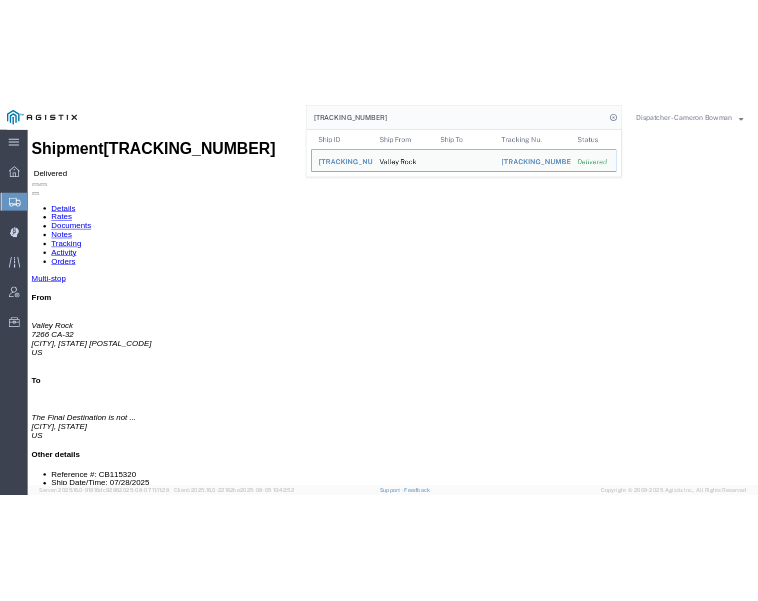 scroll, scrollTop: 0, scrollLeft: 0, axis: both 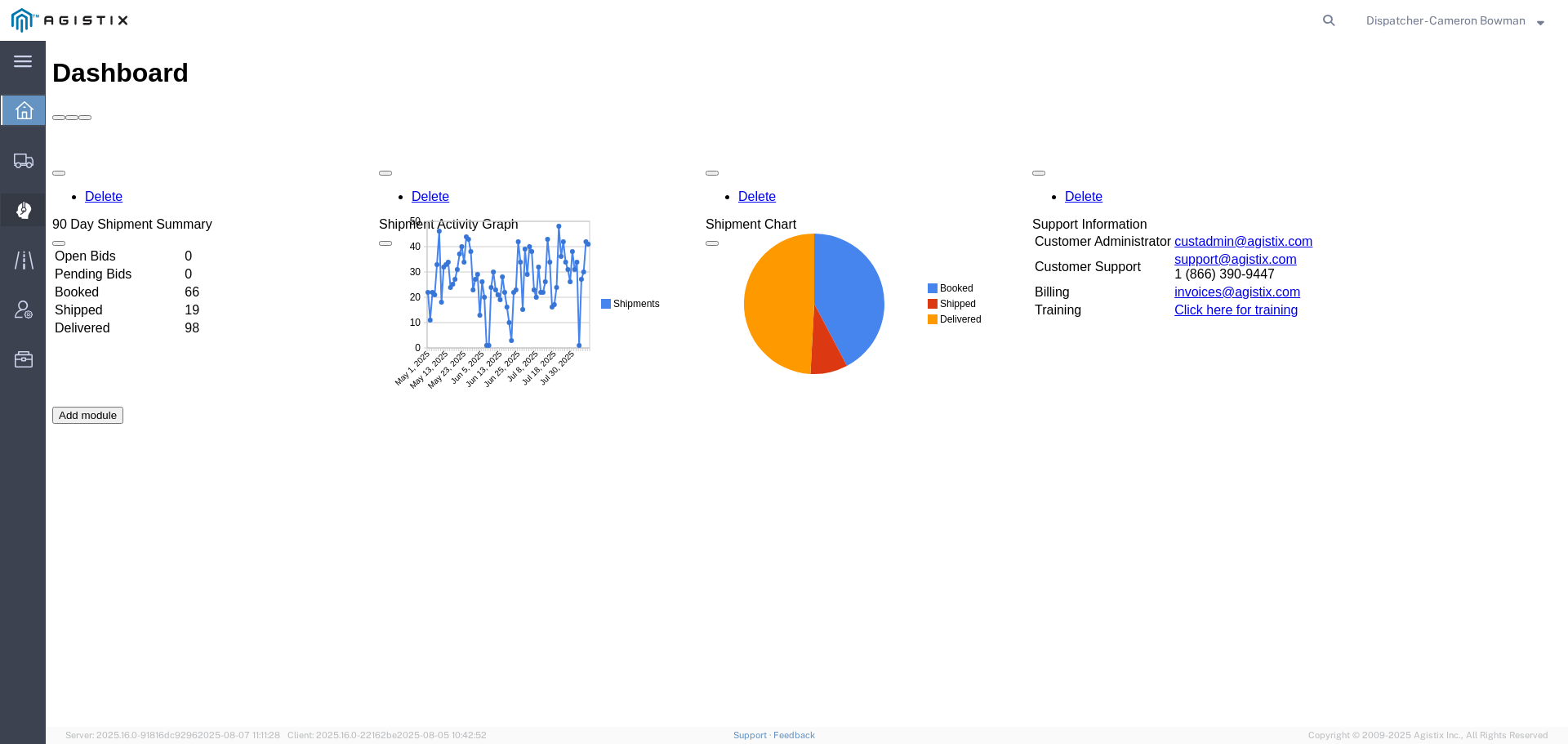 click 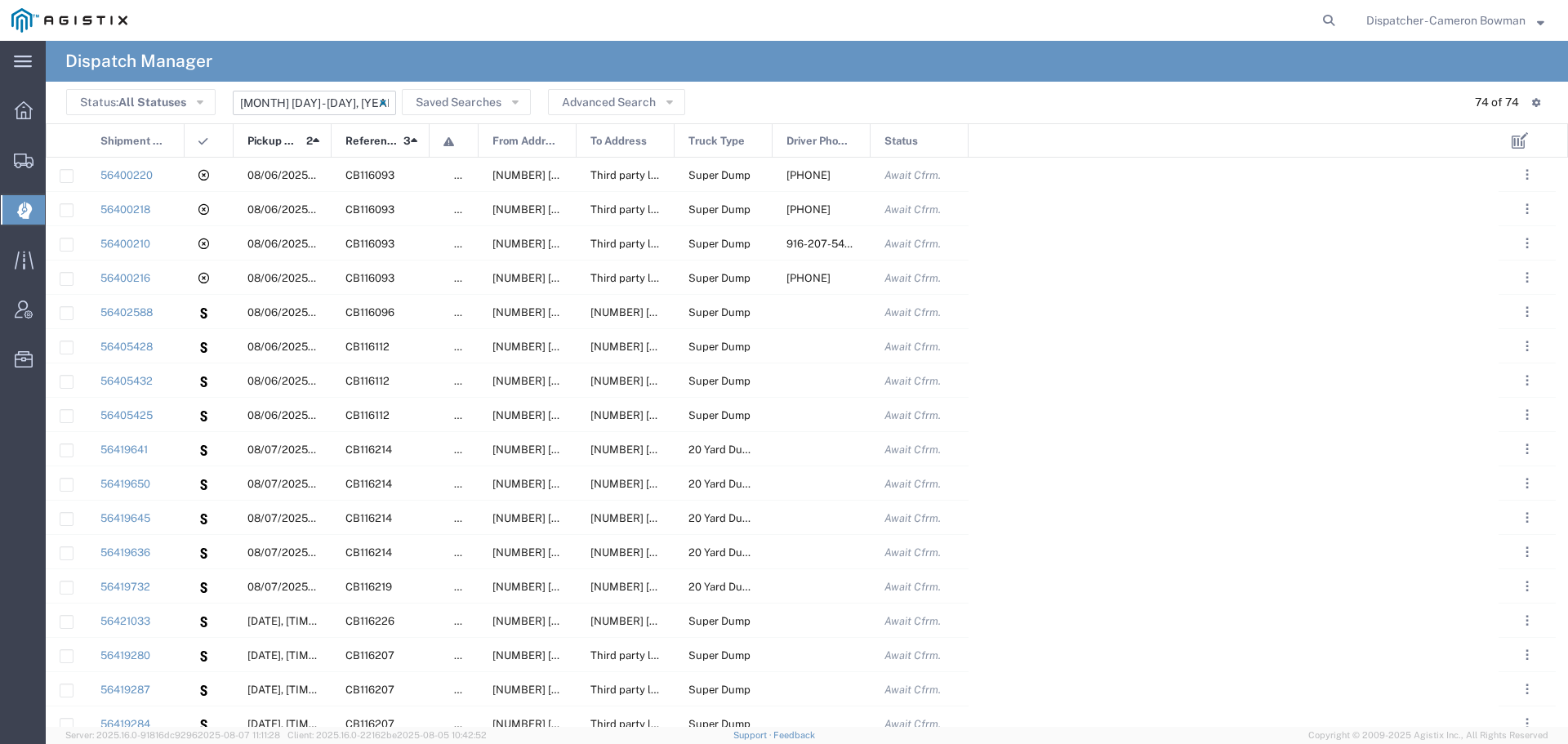 click on "[DATE] - [DATE]" 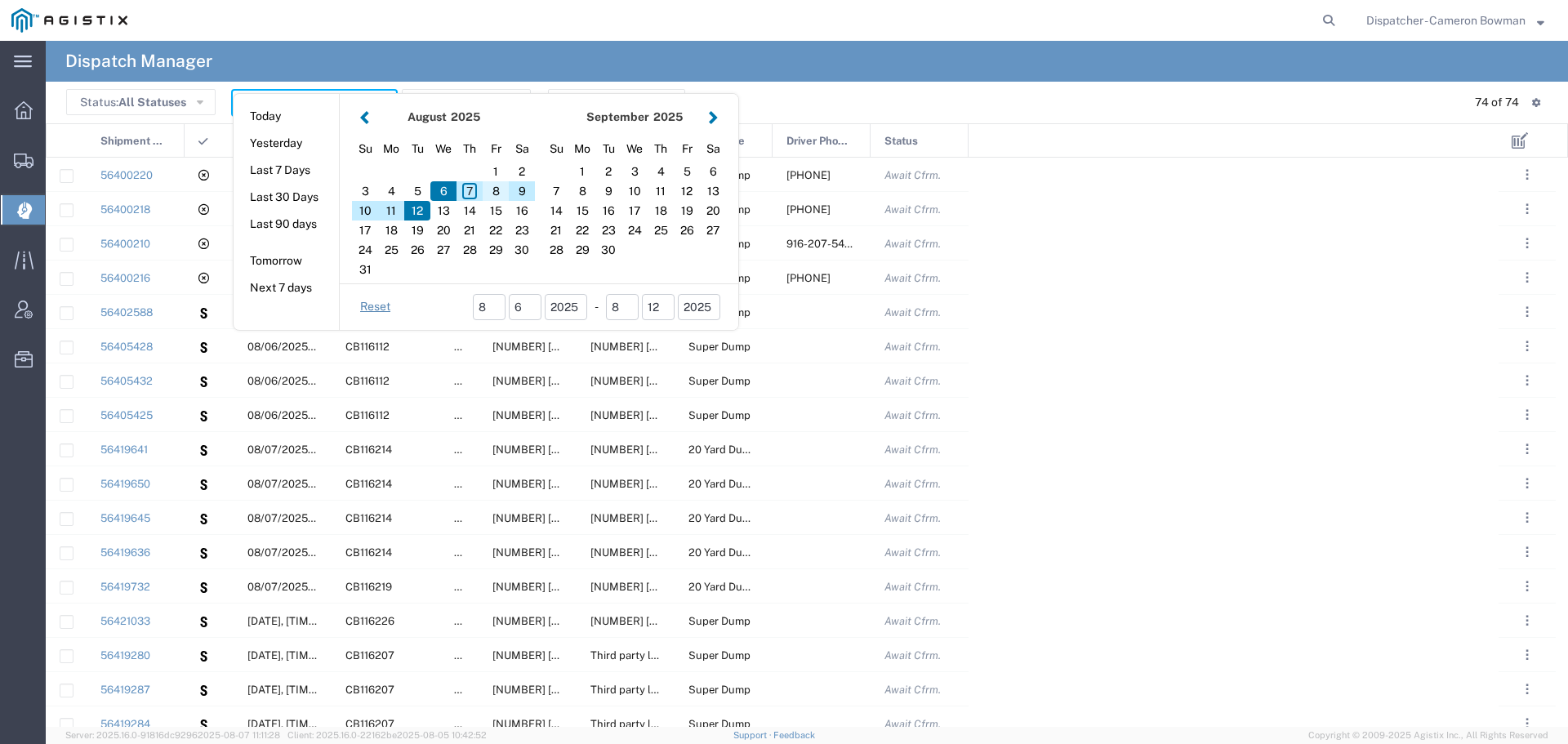 click on "8" 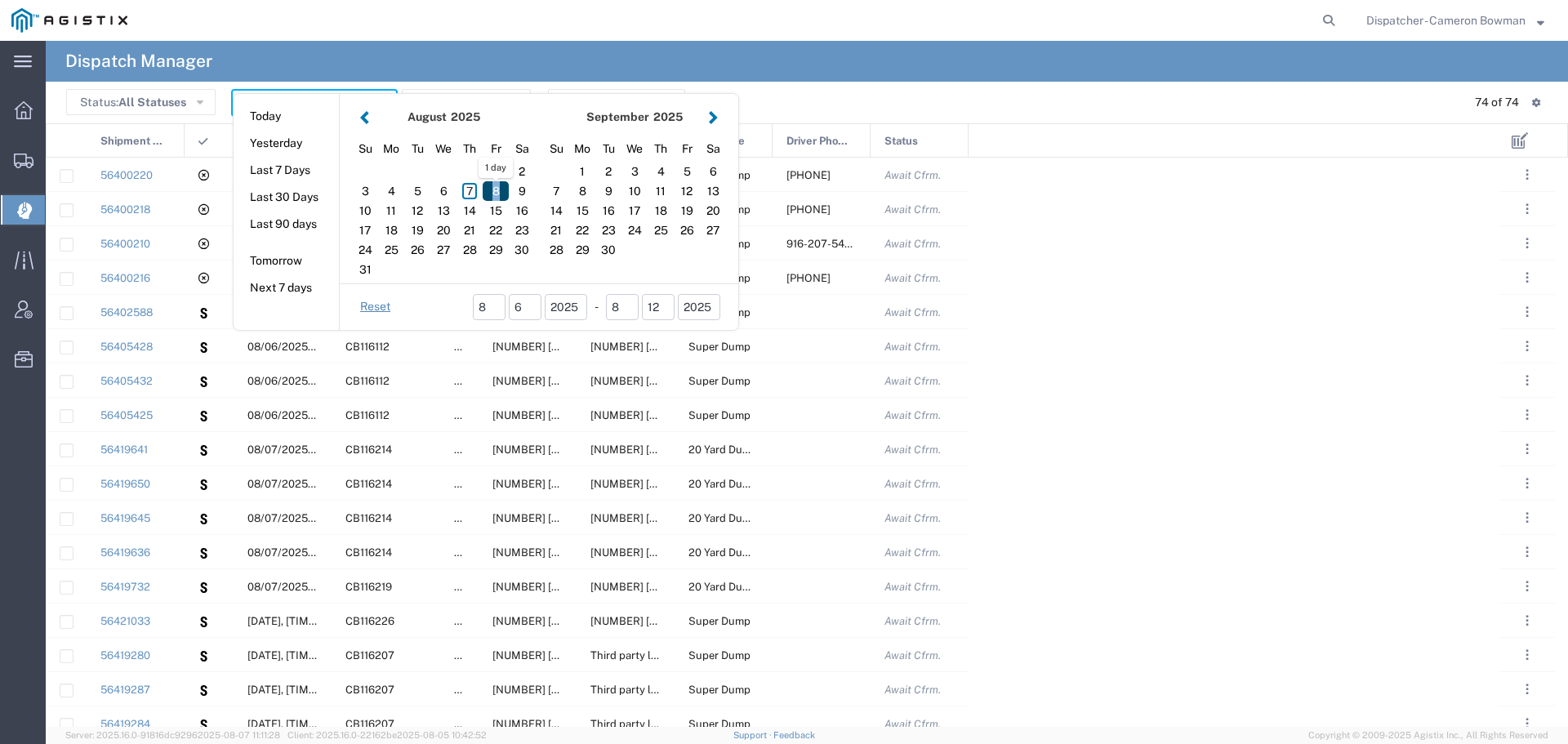click on "8" 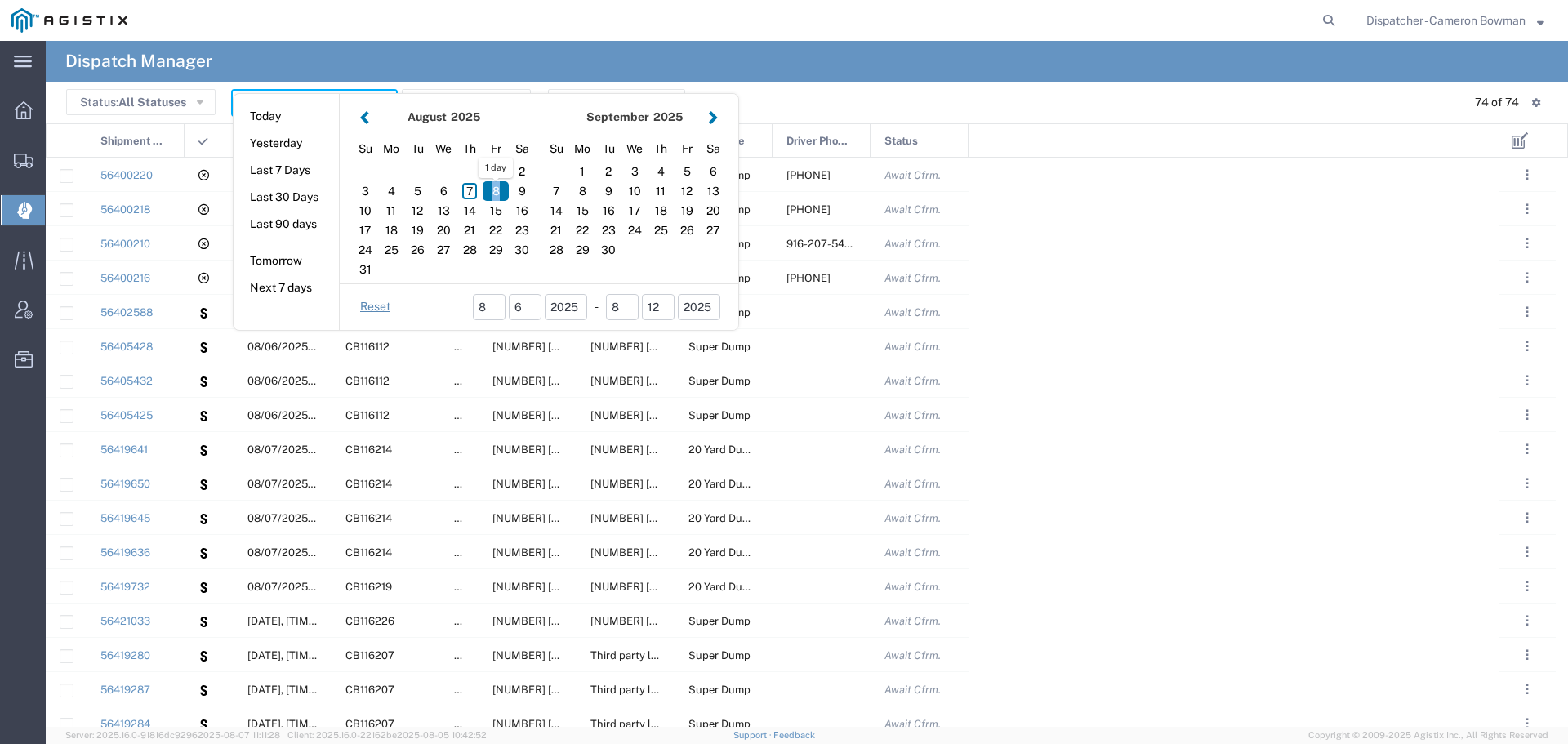 type on "08/08/2025" 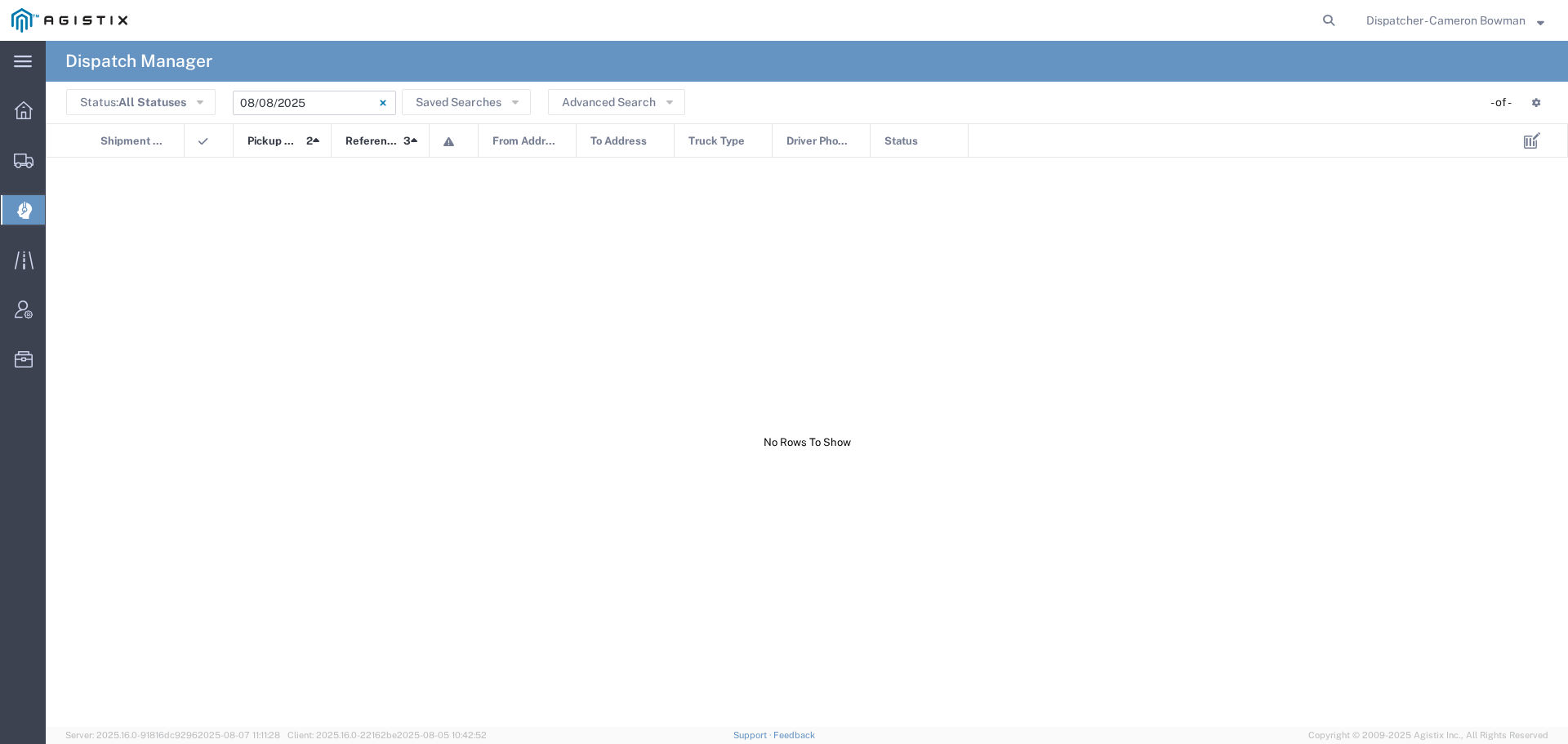 click on "[DATE] - [DATE]" 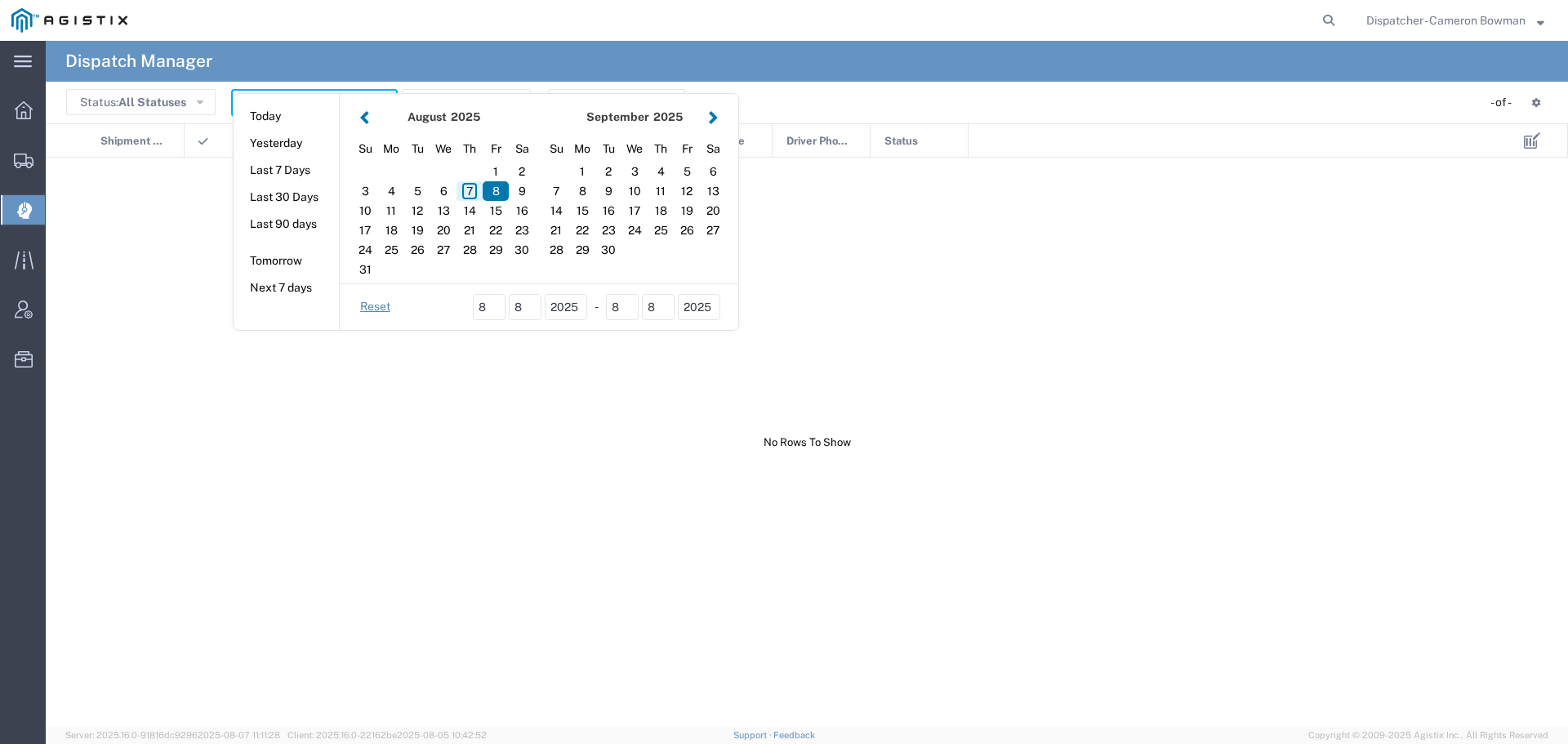 click on "7" 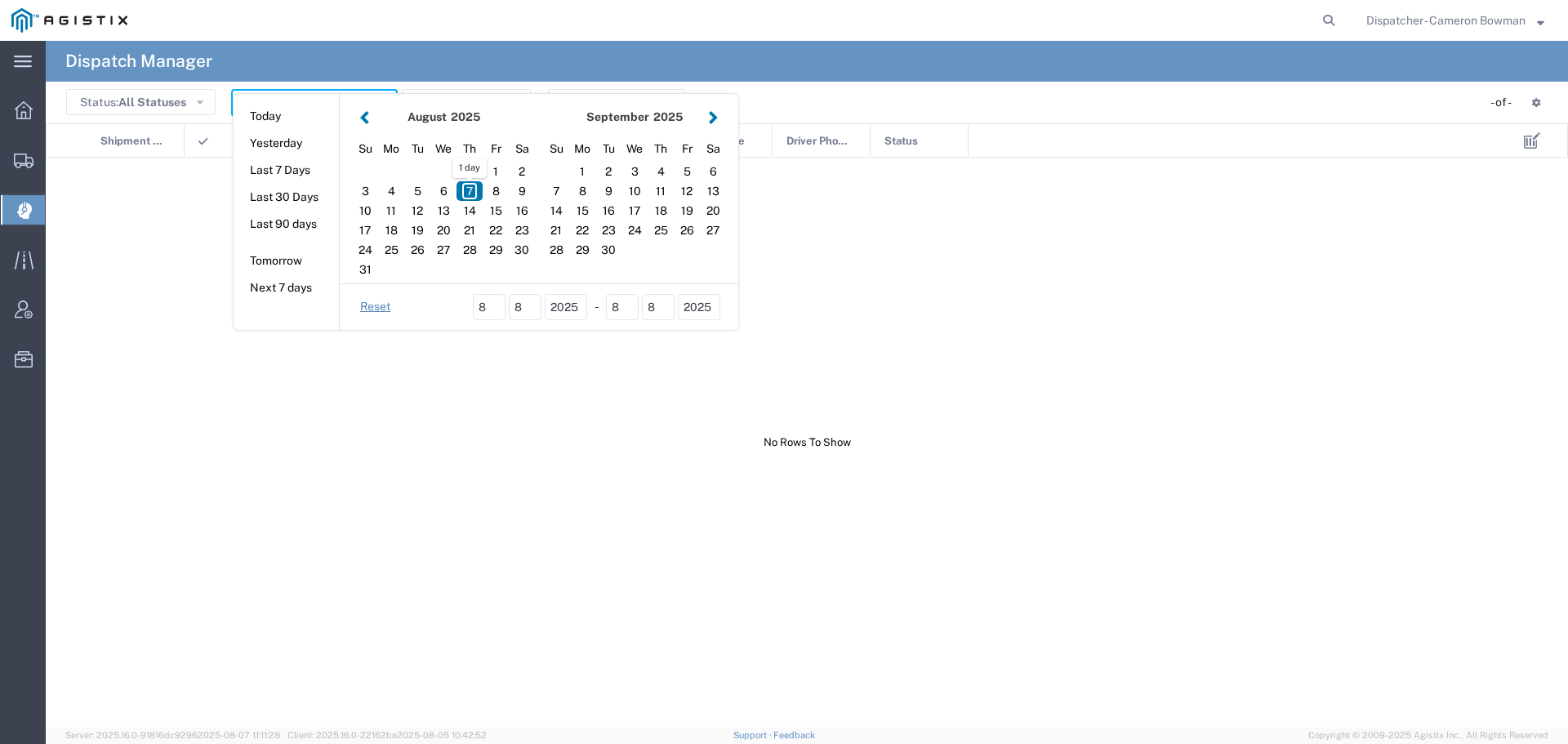 click on "7" 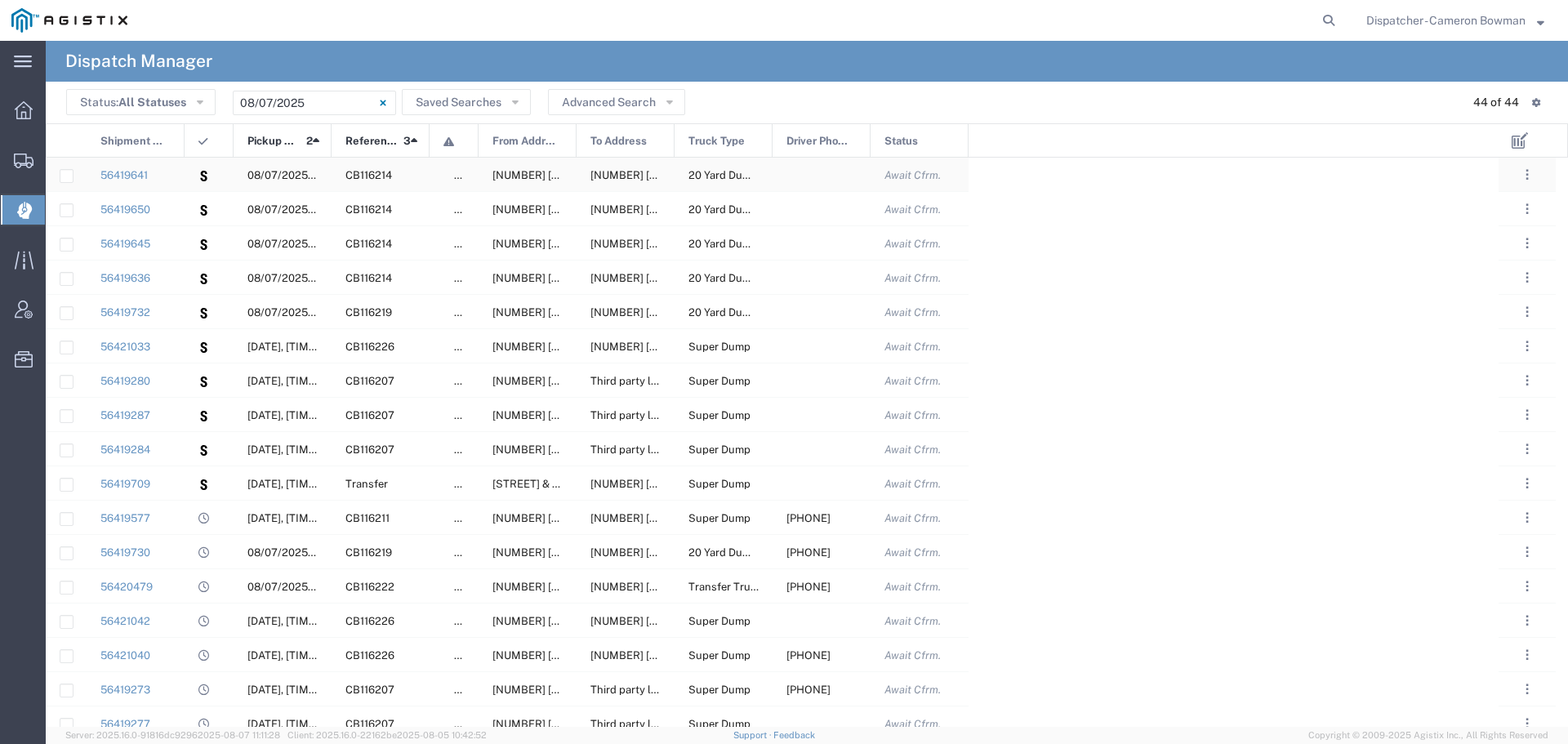 click 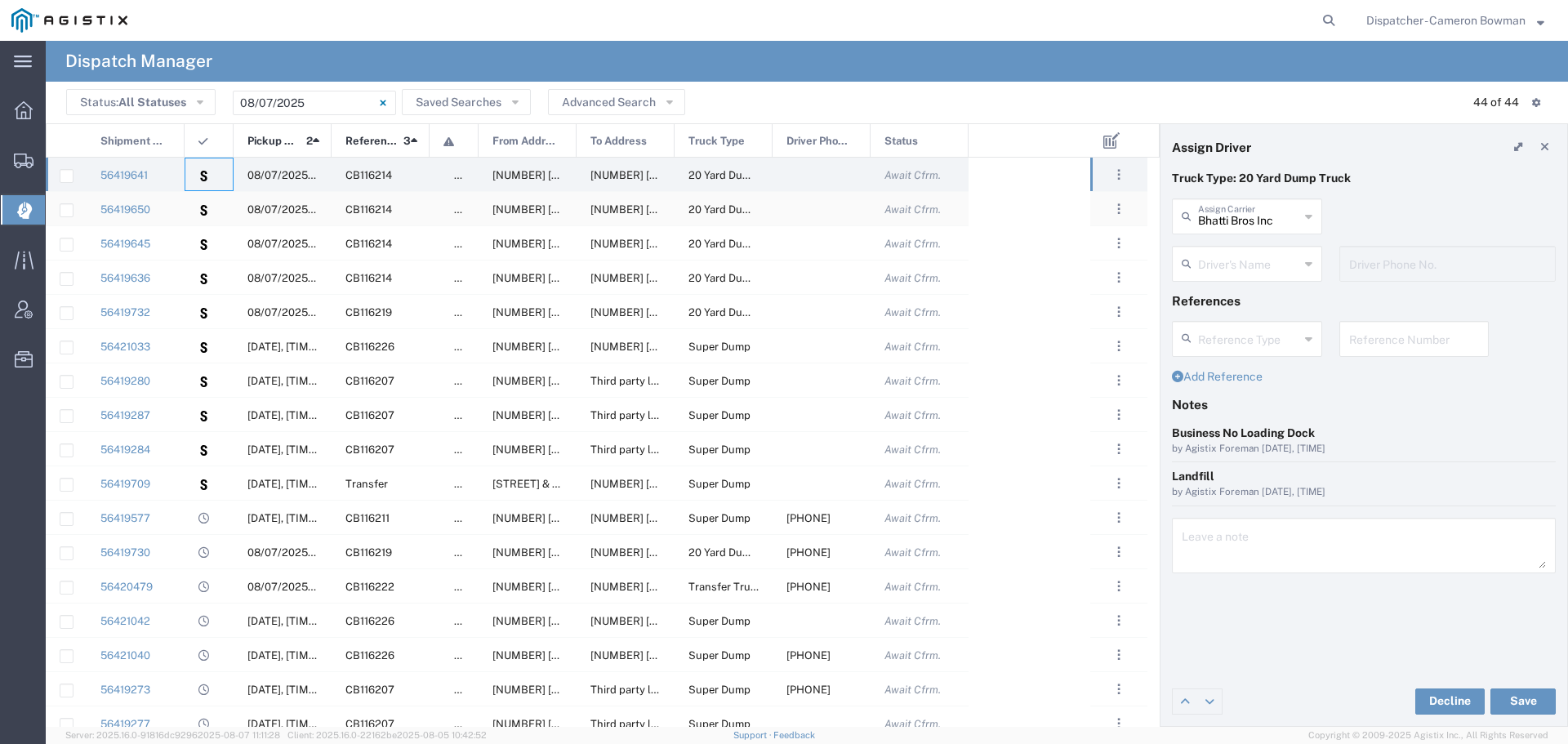 click 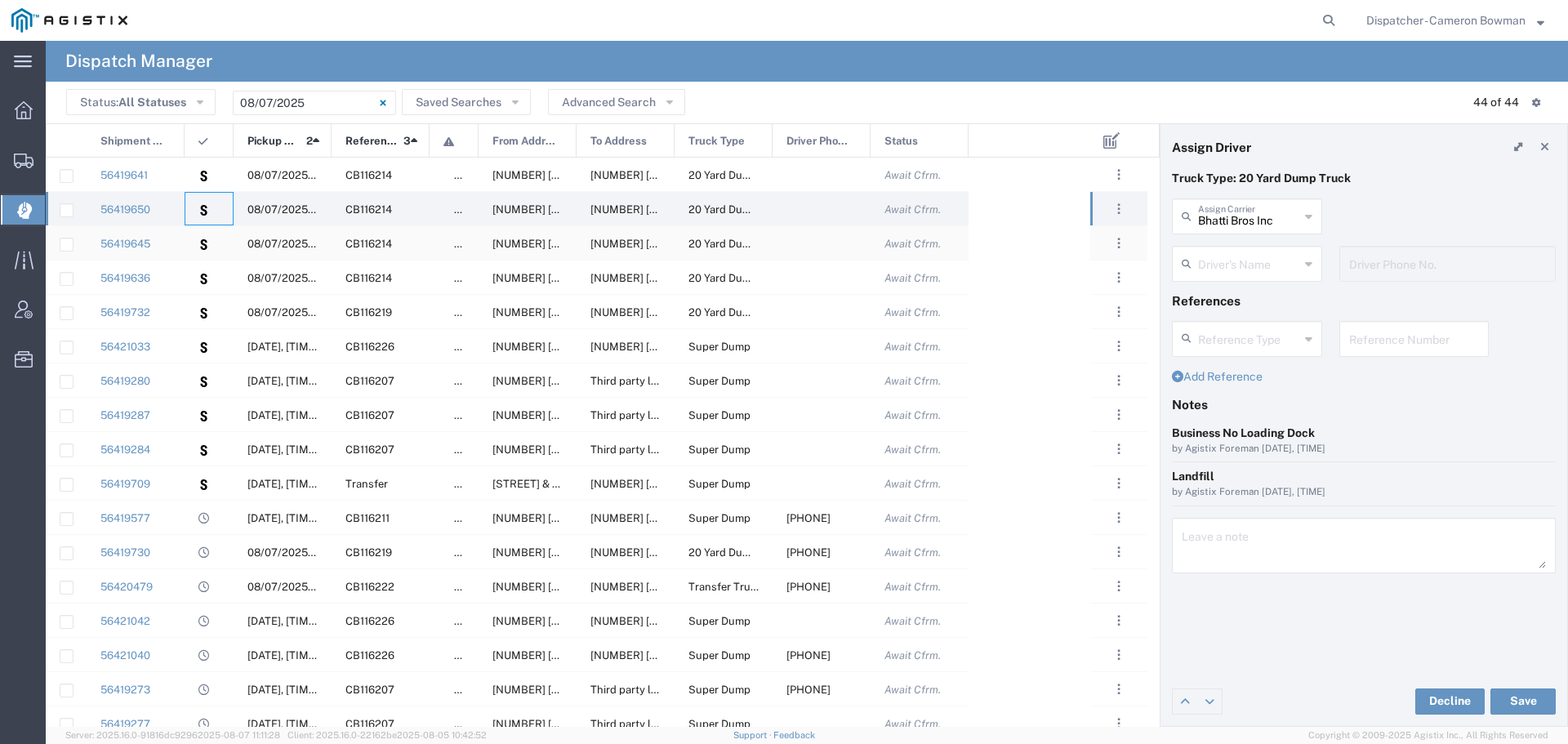 click 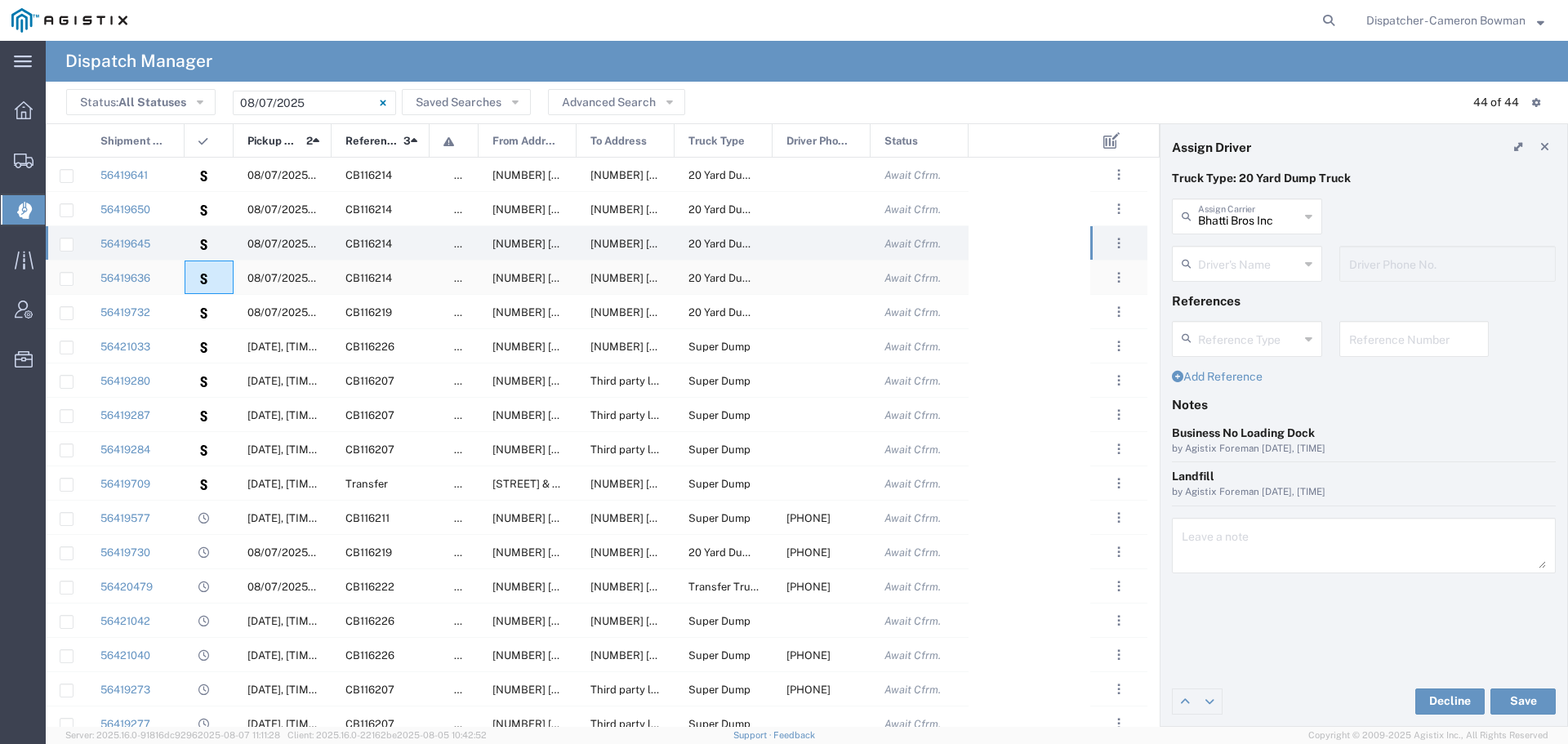 click 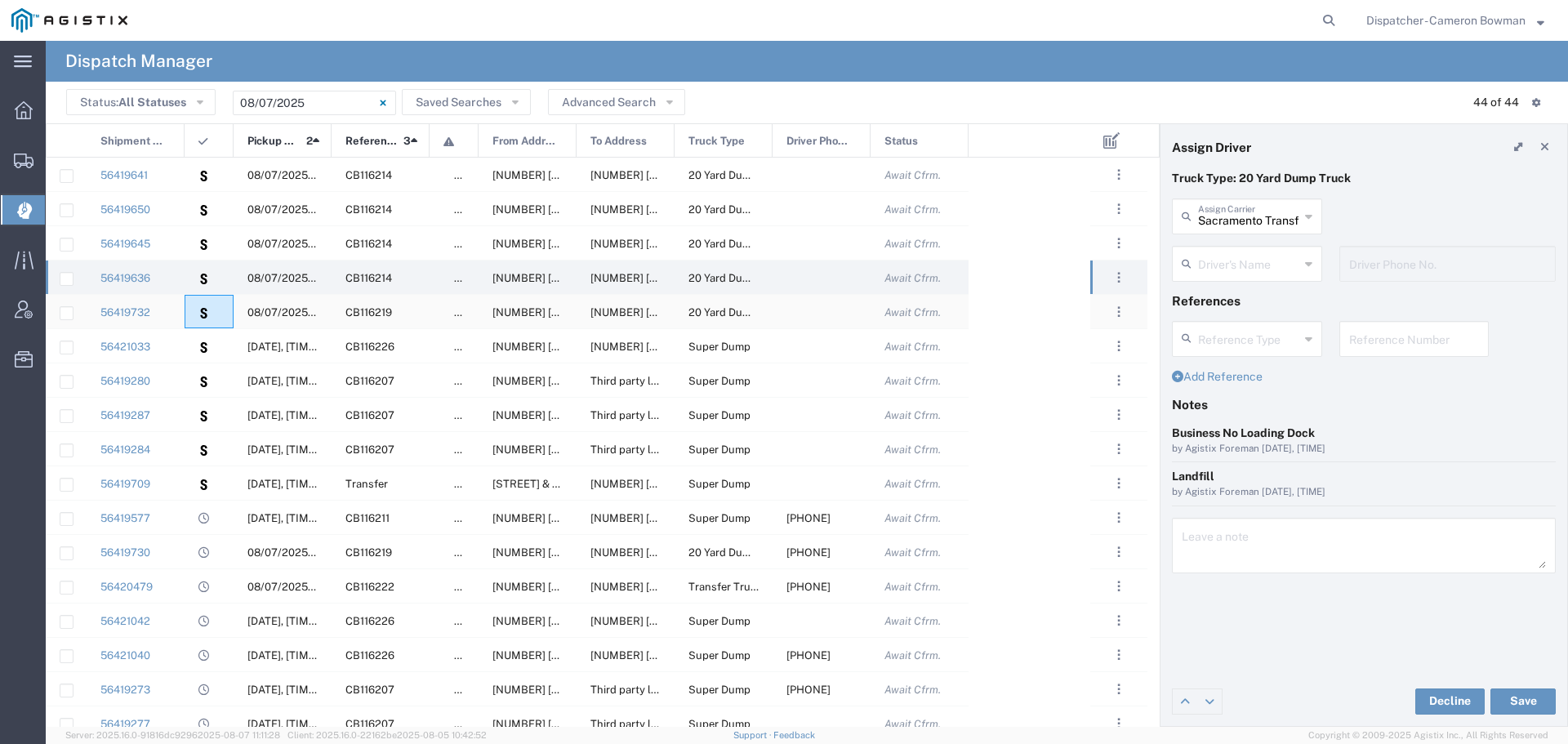 click 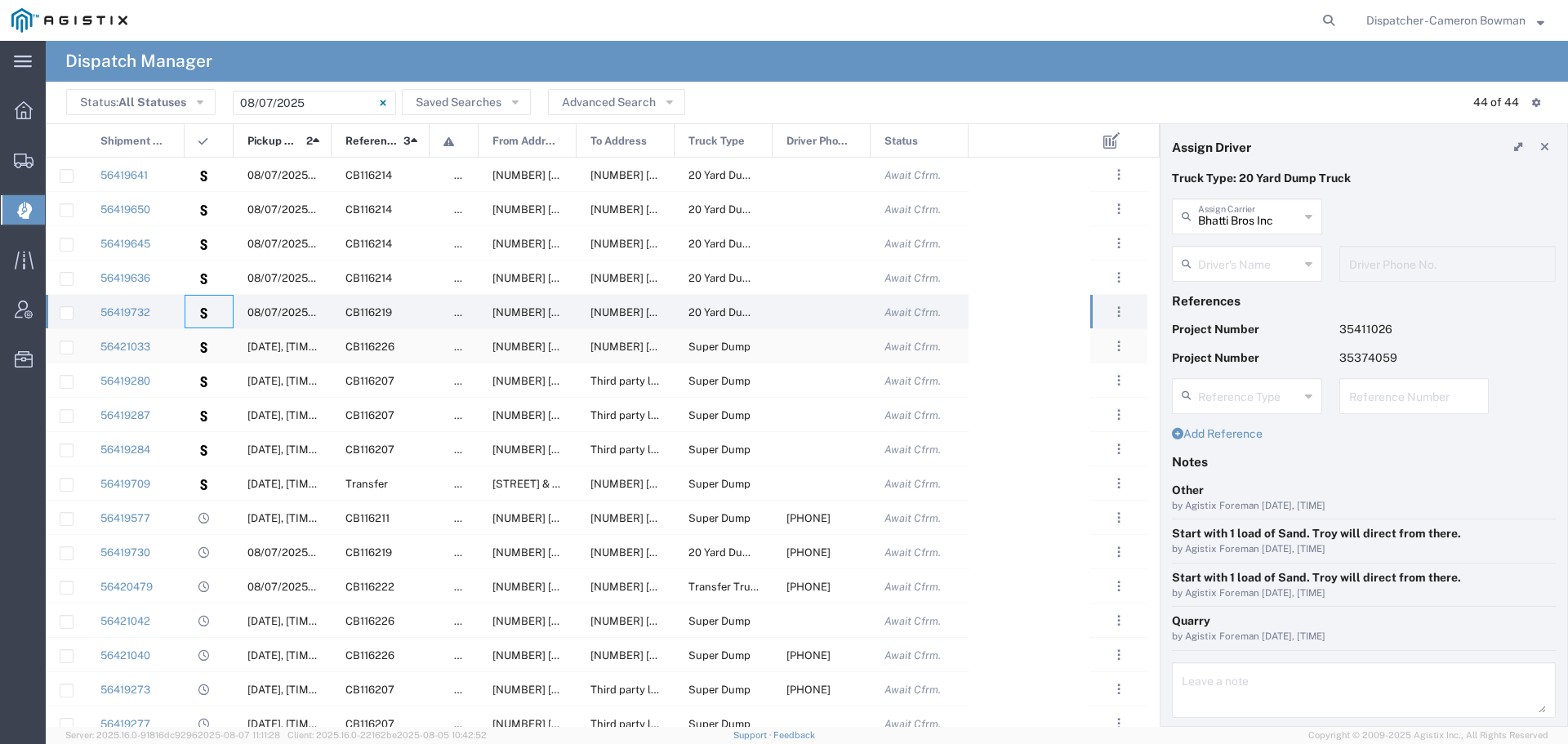 click 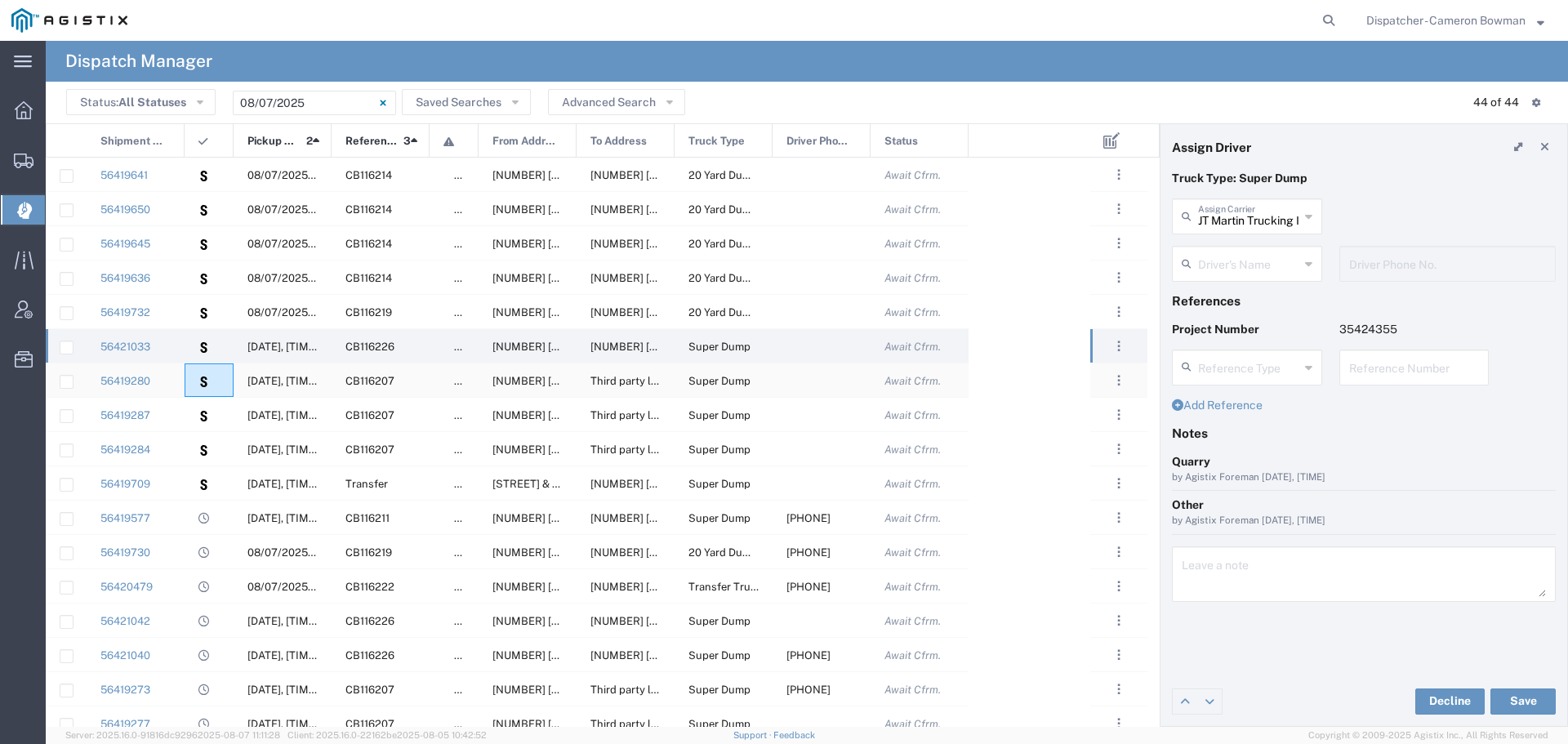 click 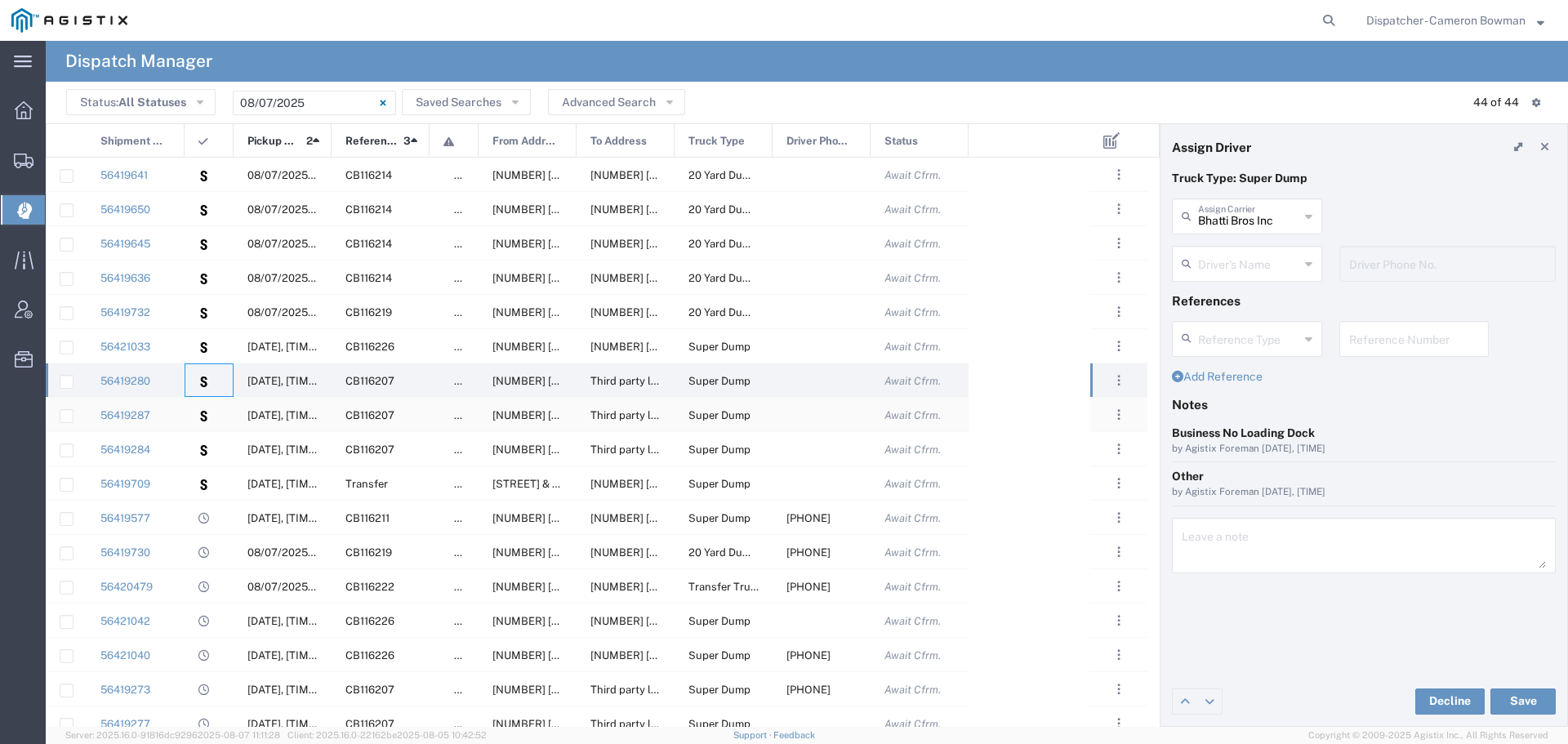 click 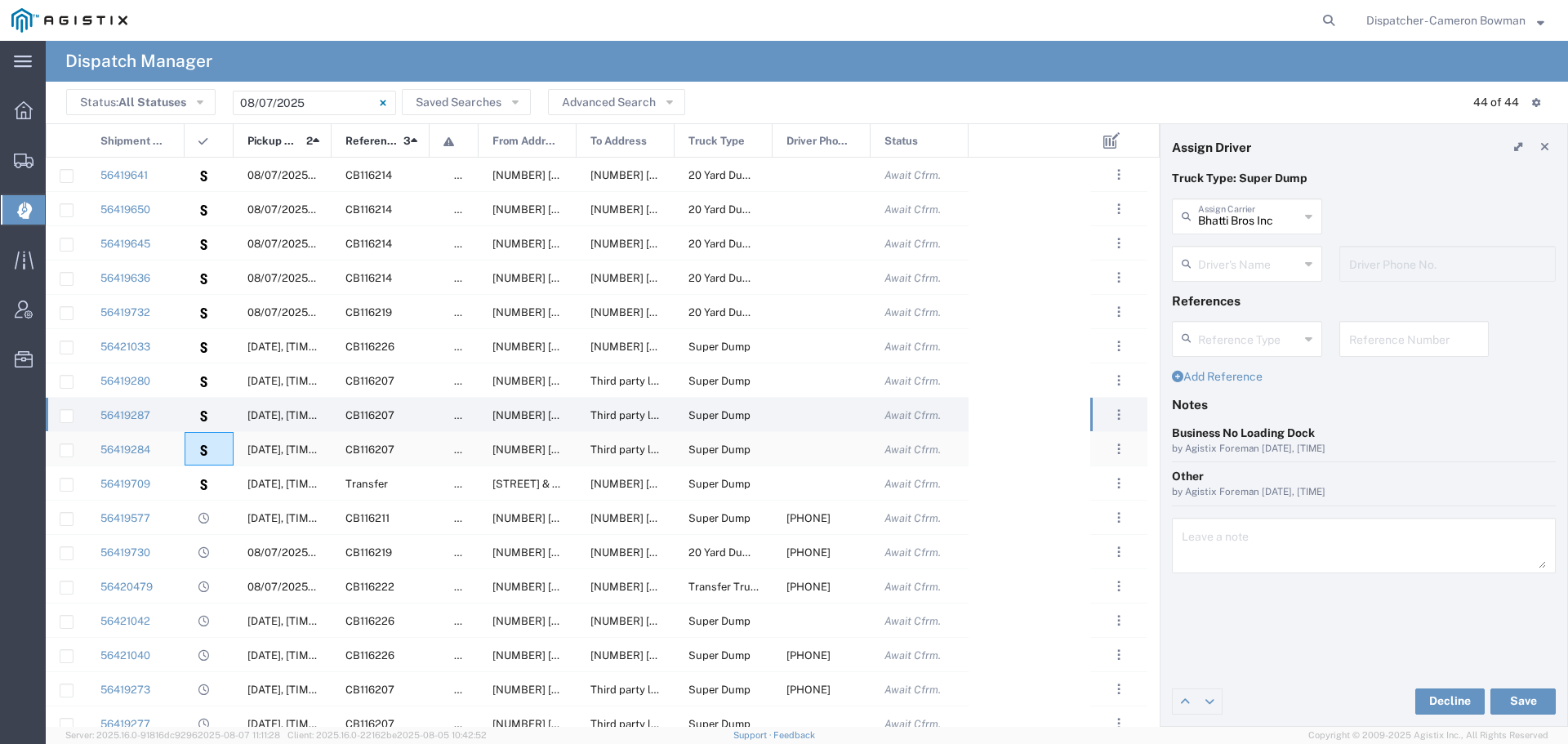 click 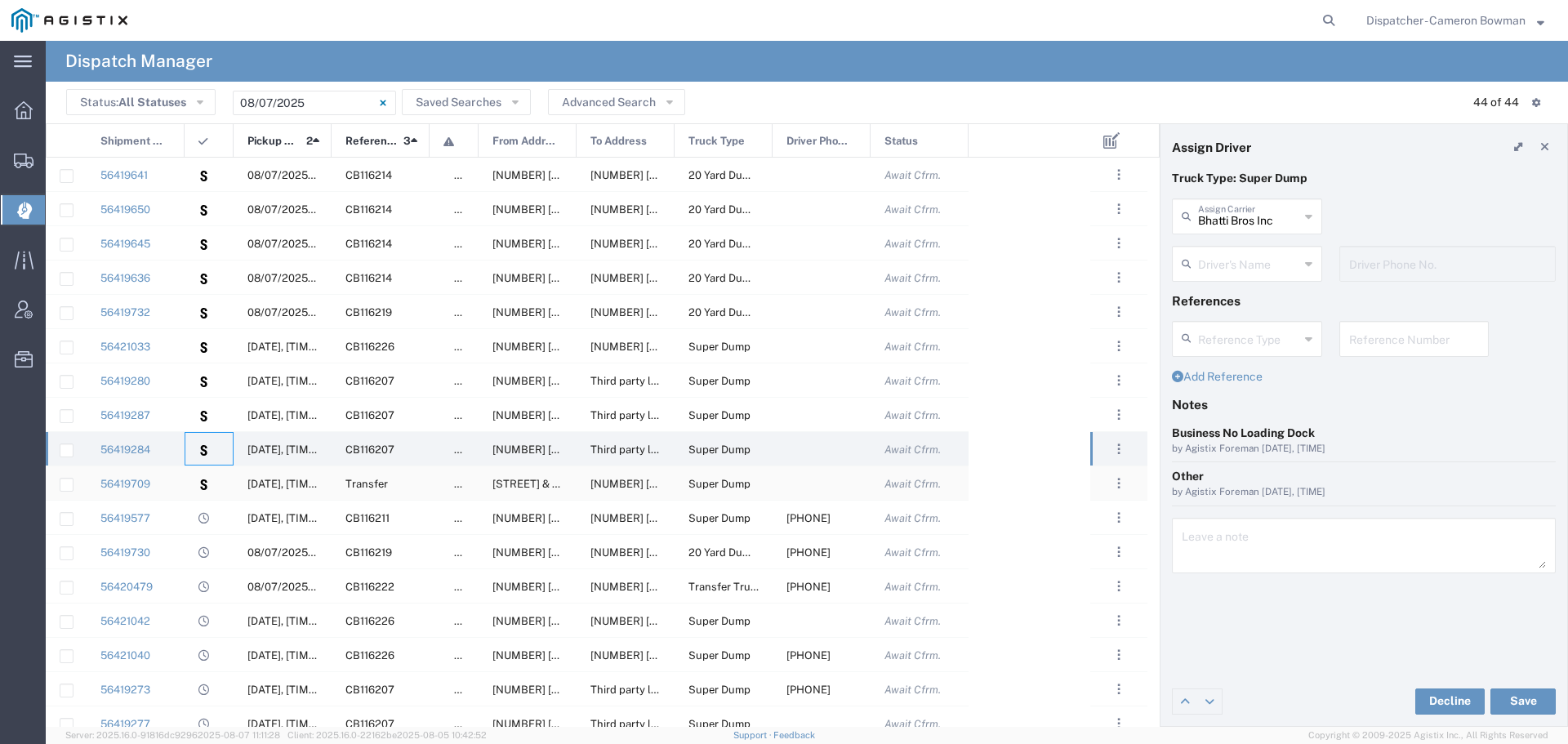 click 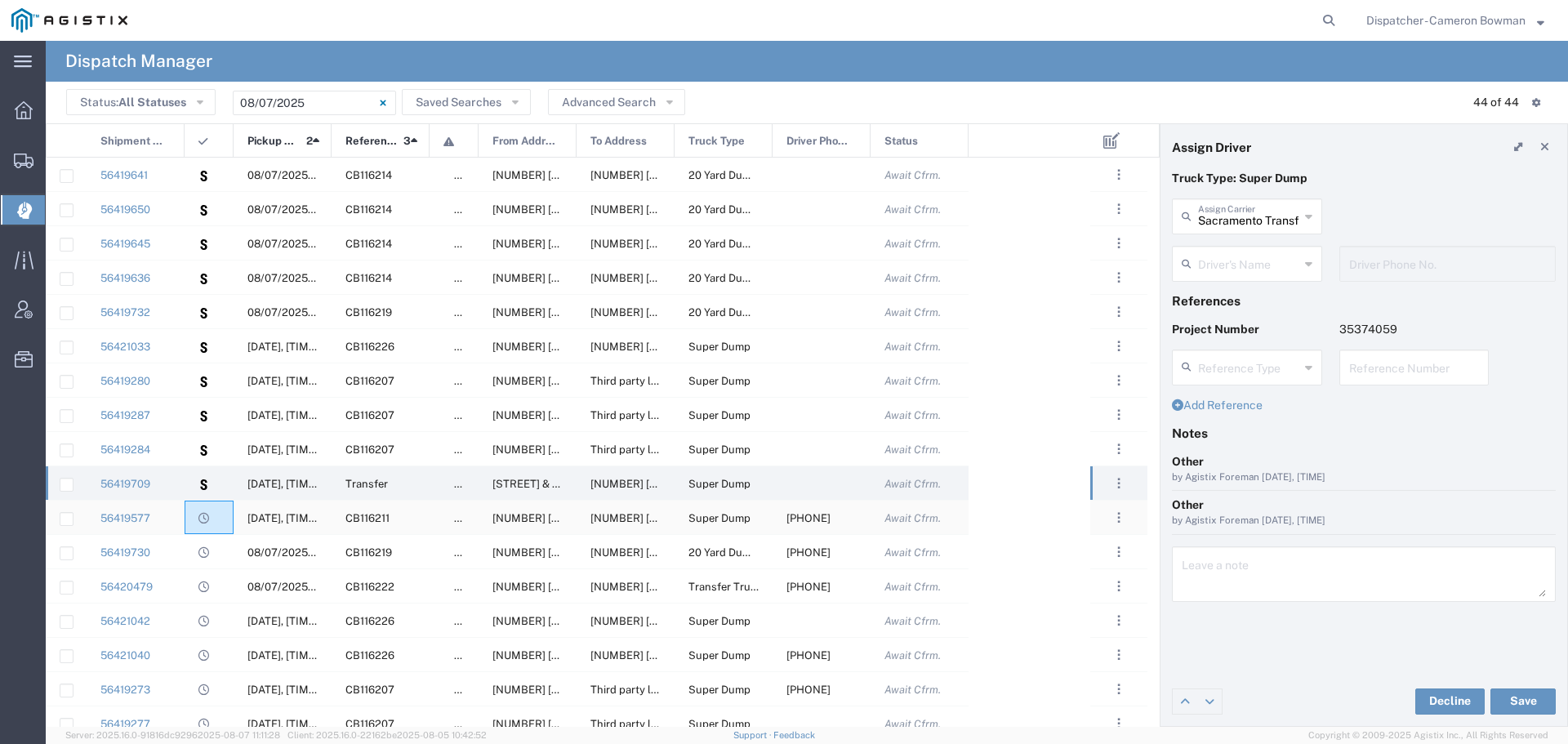 click 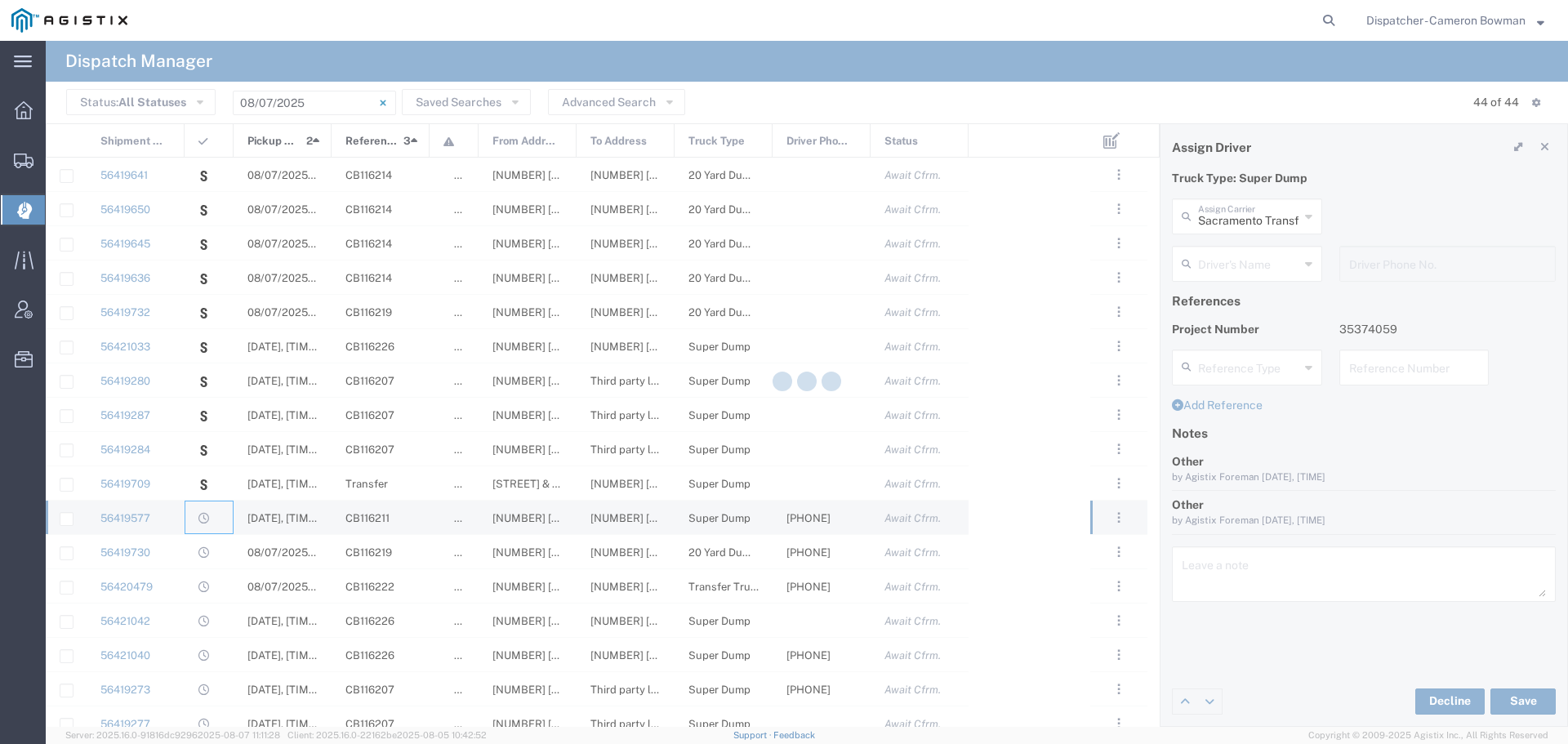 type on "Ahmed & Sons Transport" 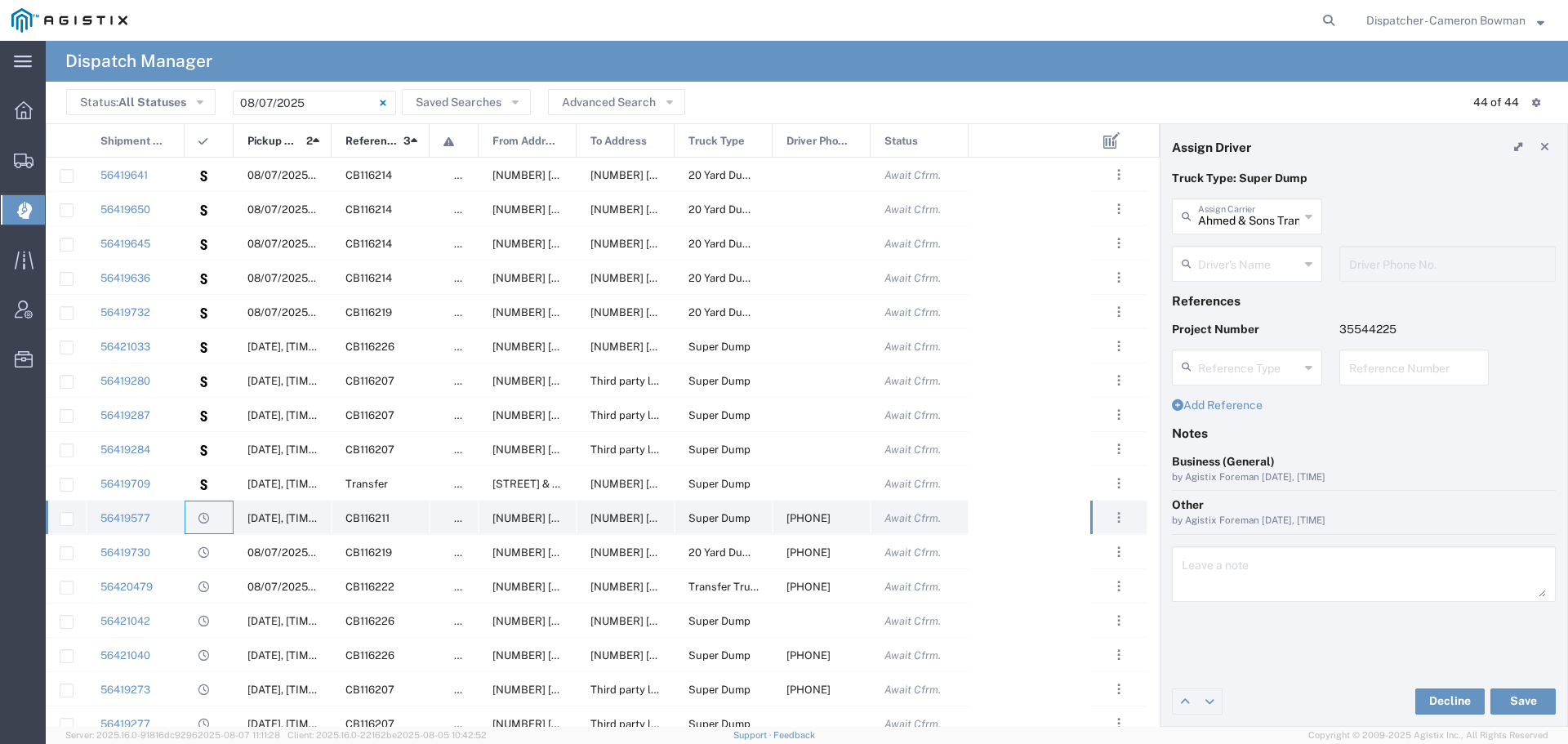 type on "[FIRST] [LAST]" 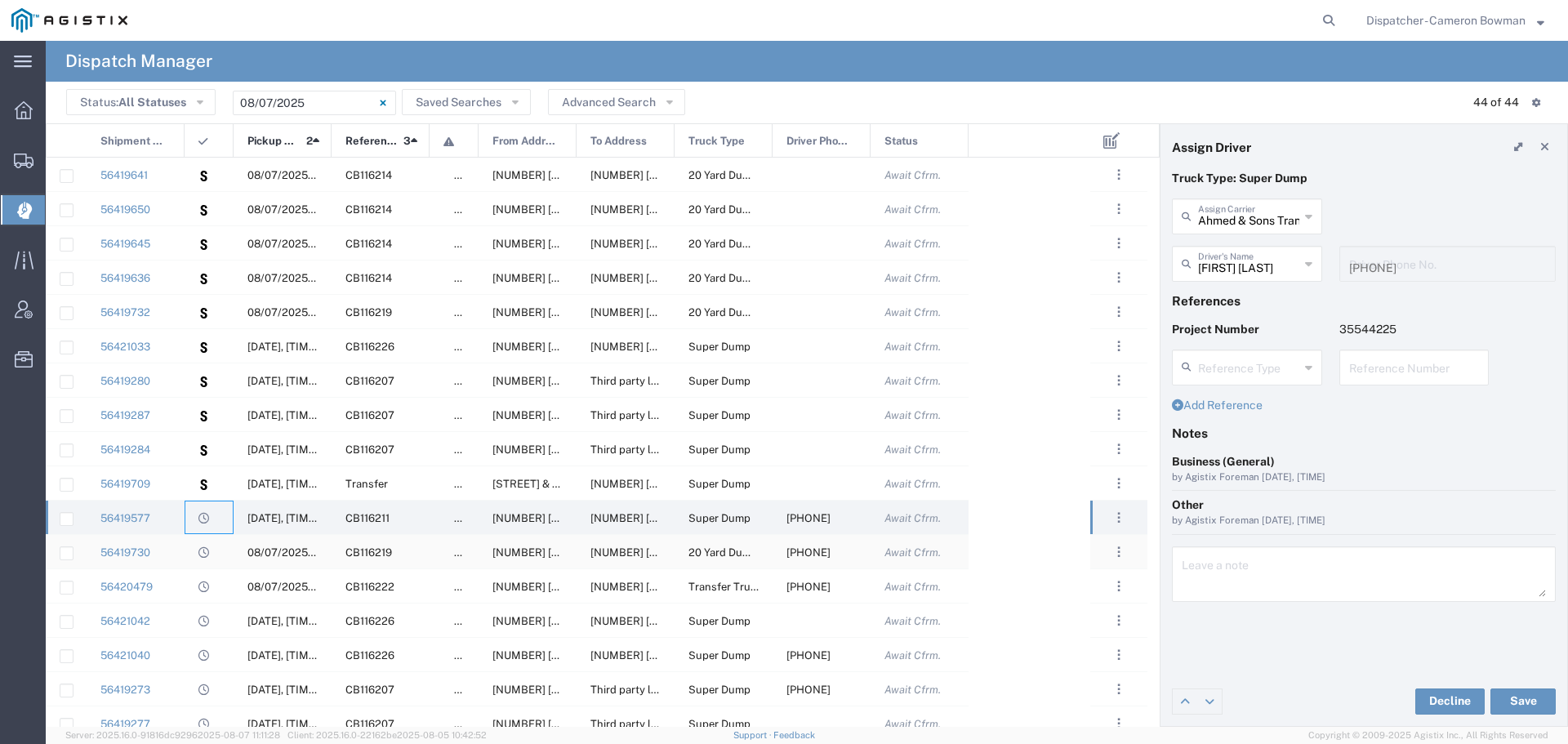 click on "56419730" 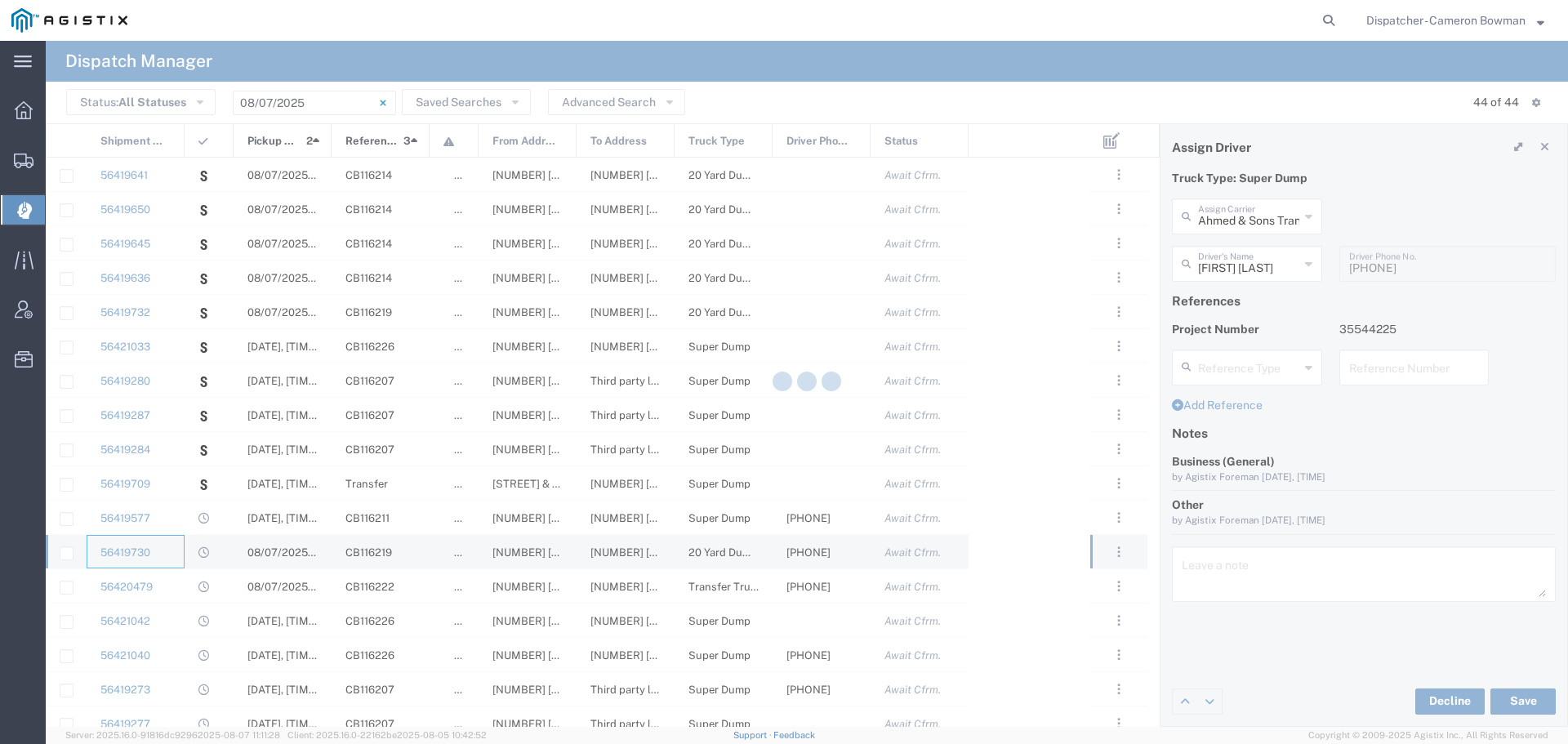 type 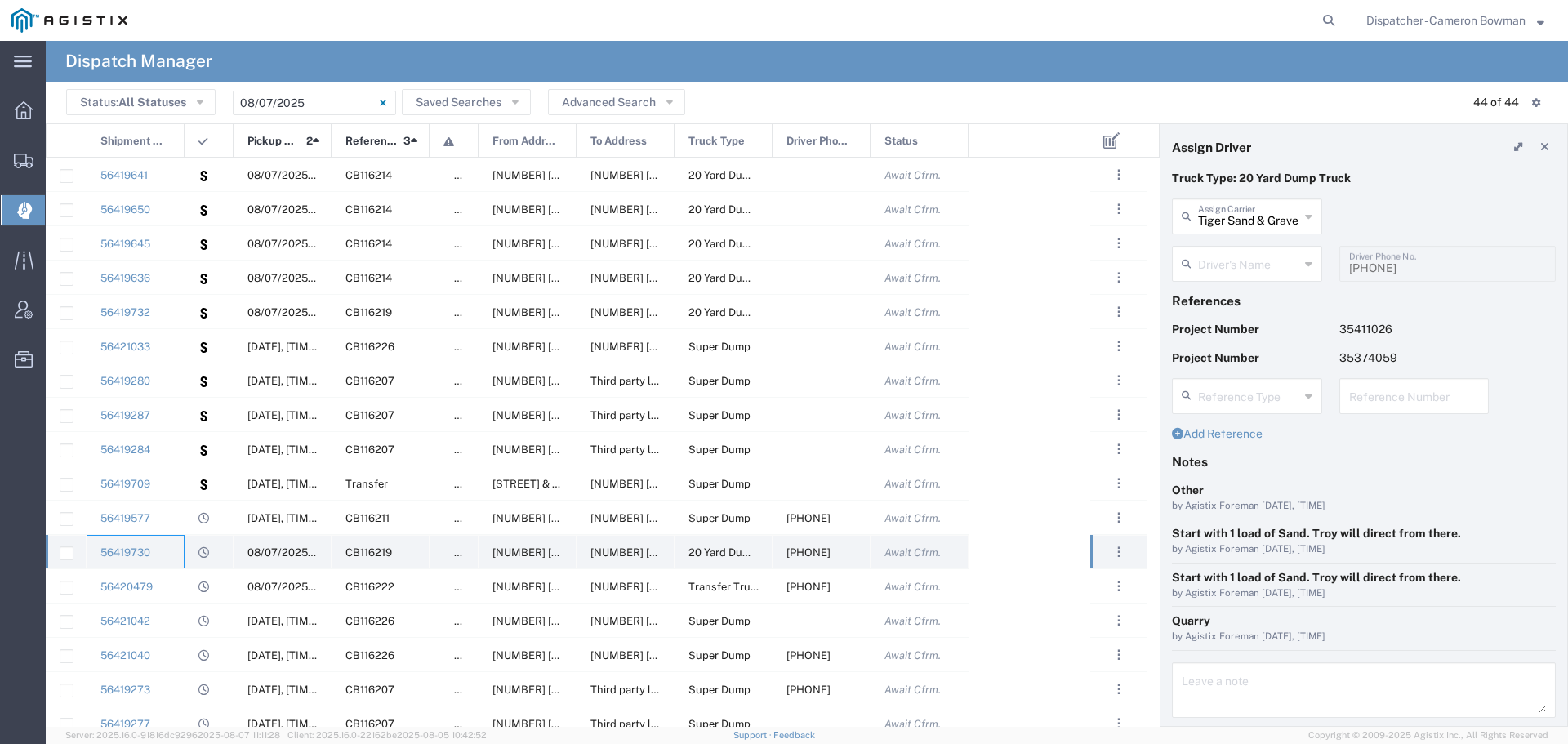 type on "[FIRST] [LAST]" 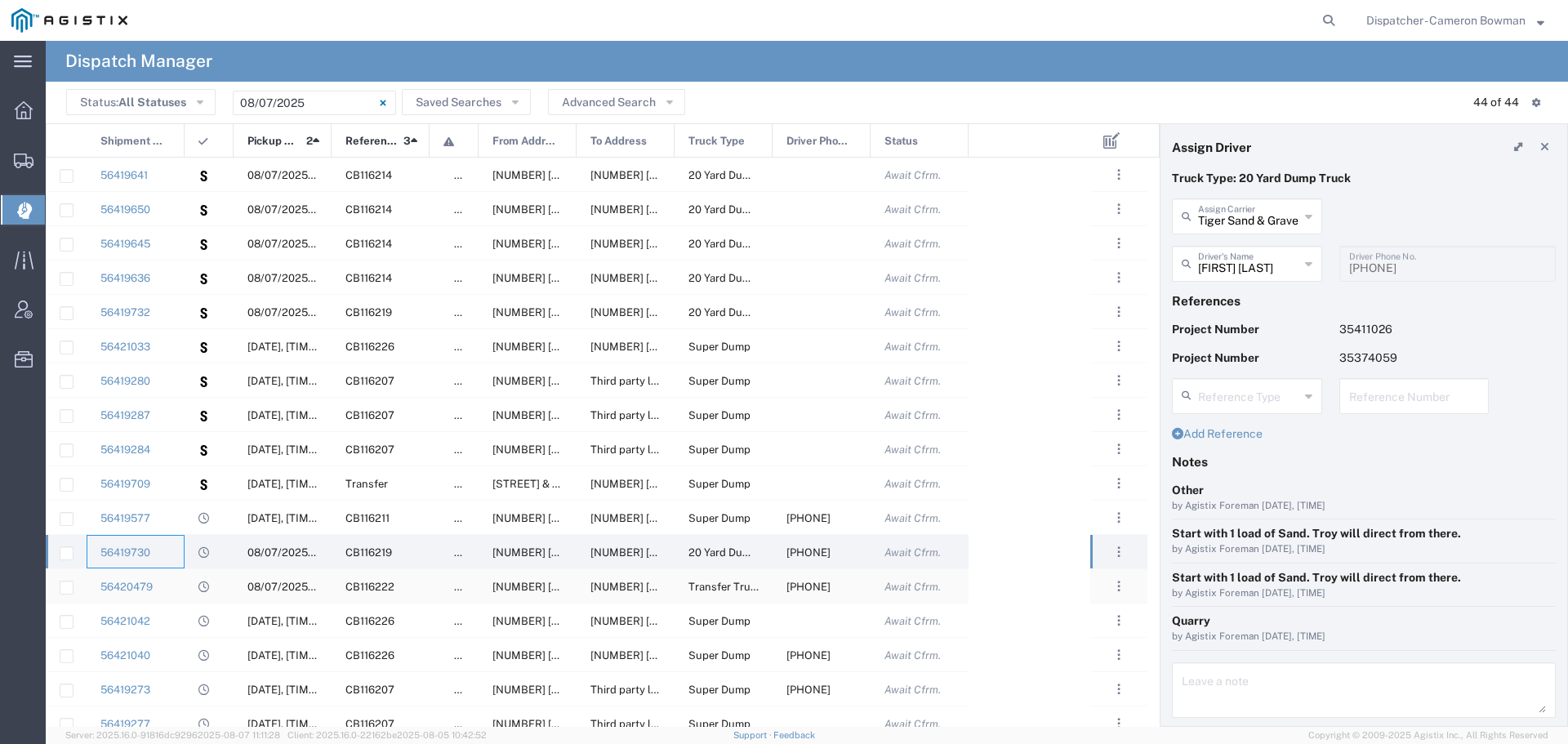 click on "56420479" 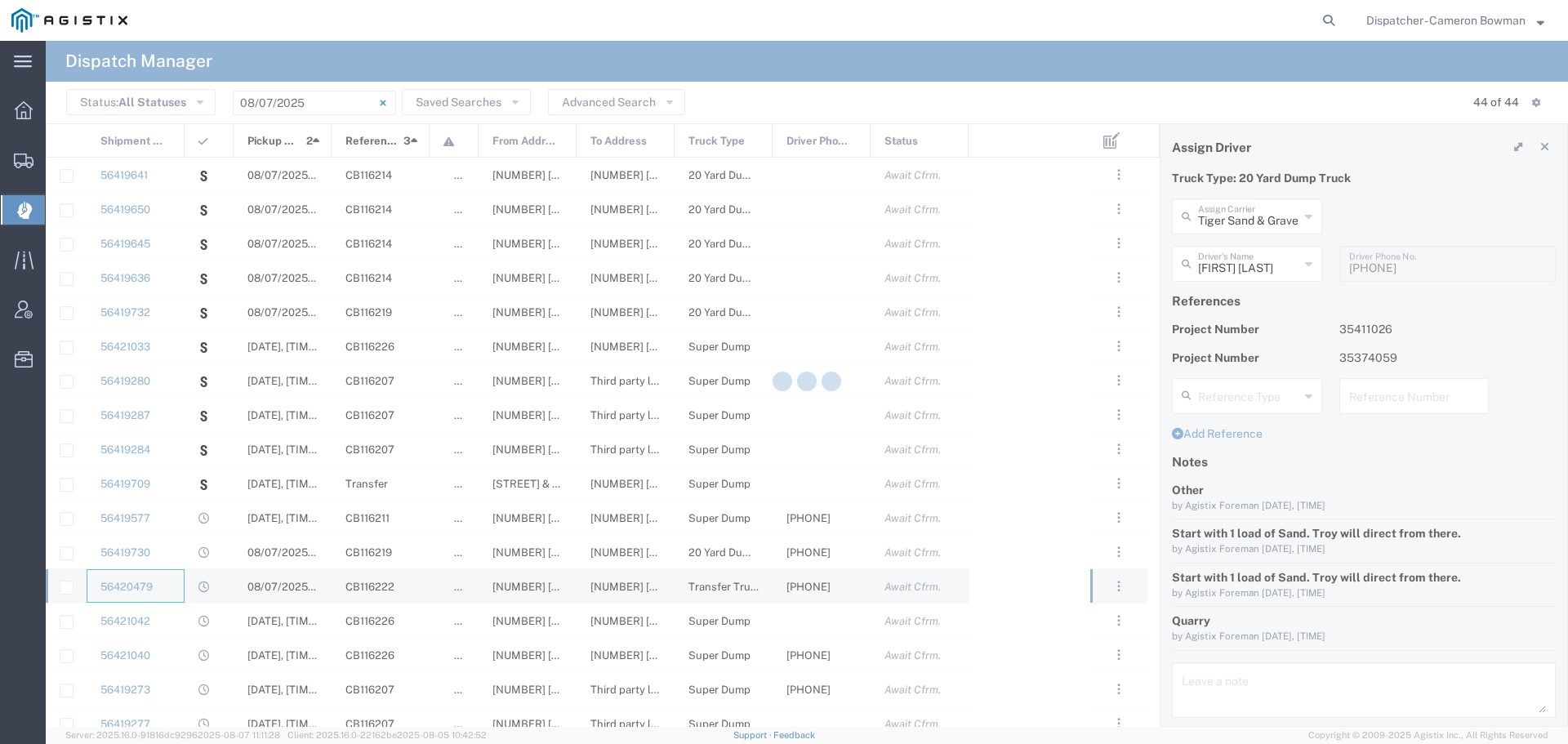 type 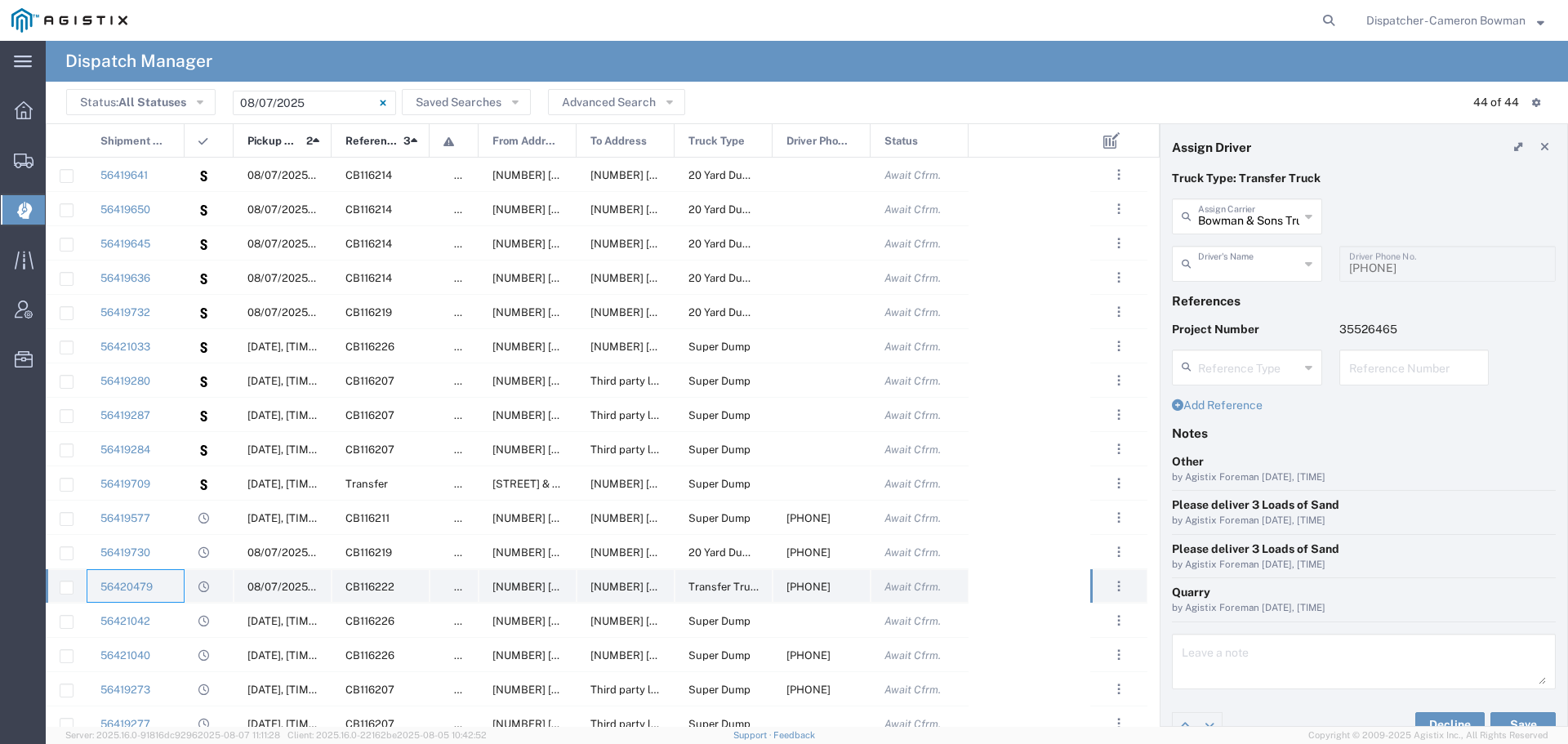 type on "[FIRST] [LAST]" 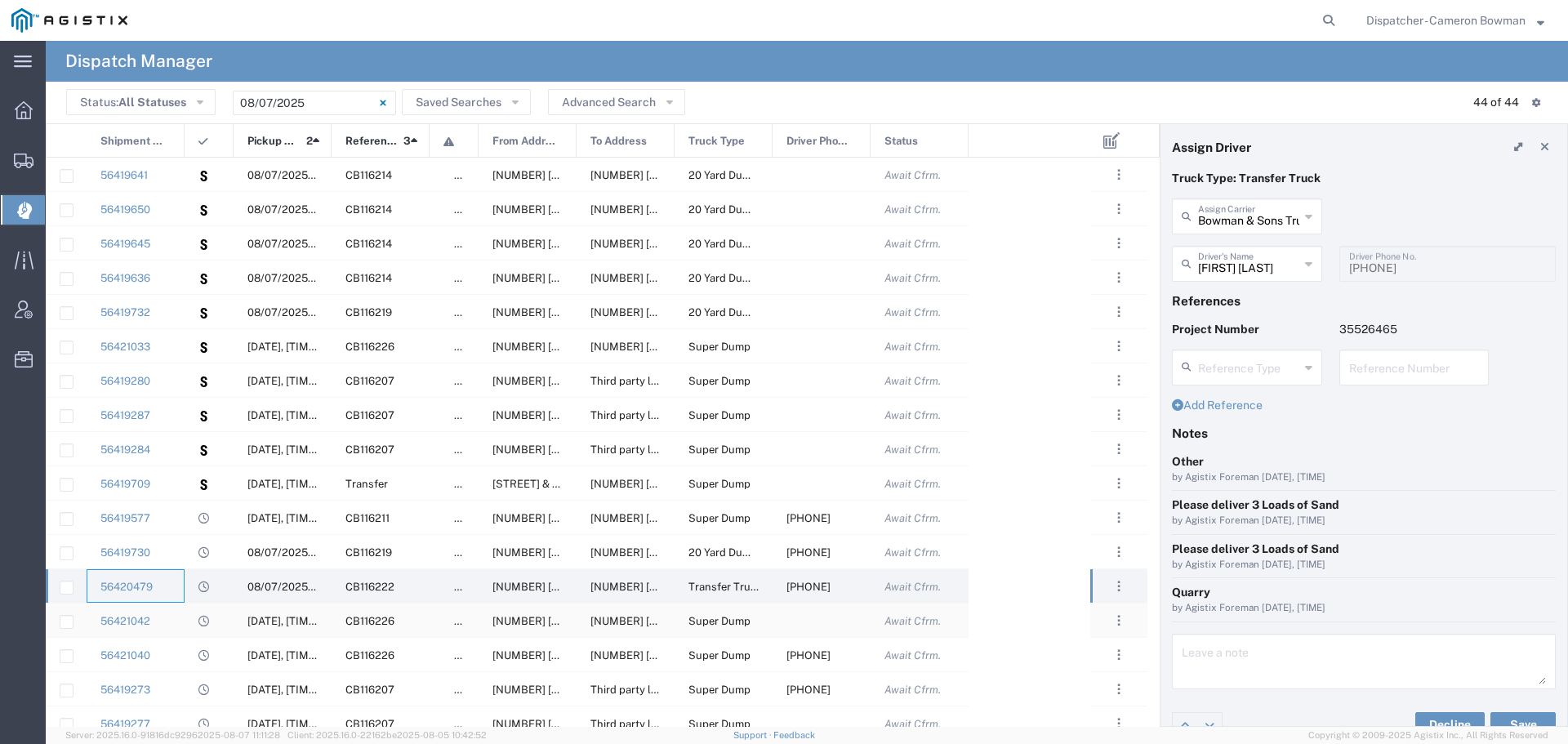 click on "56421042" 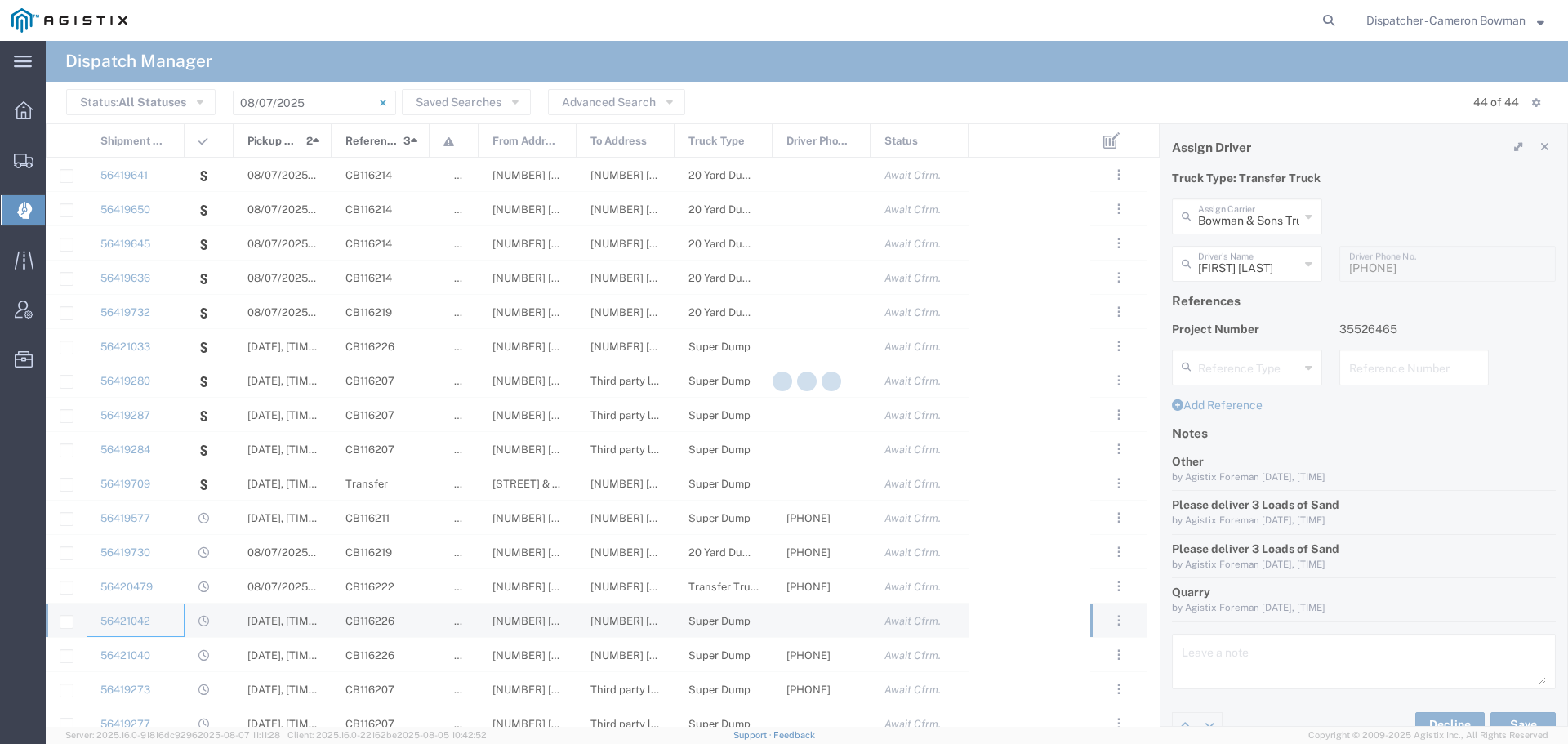 type 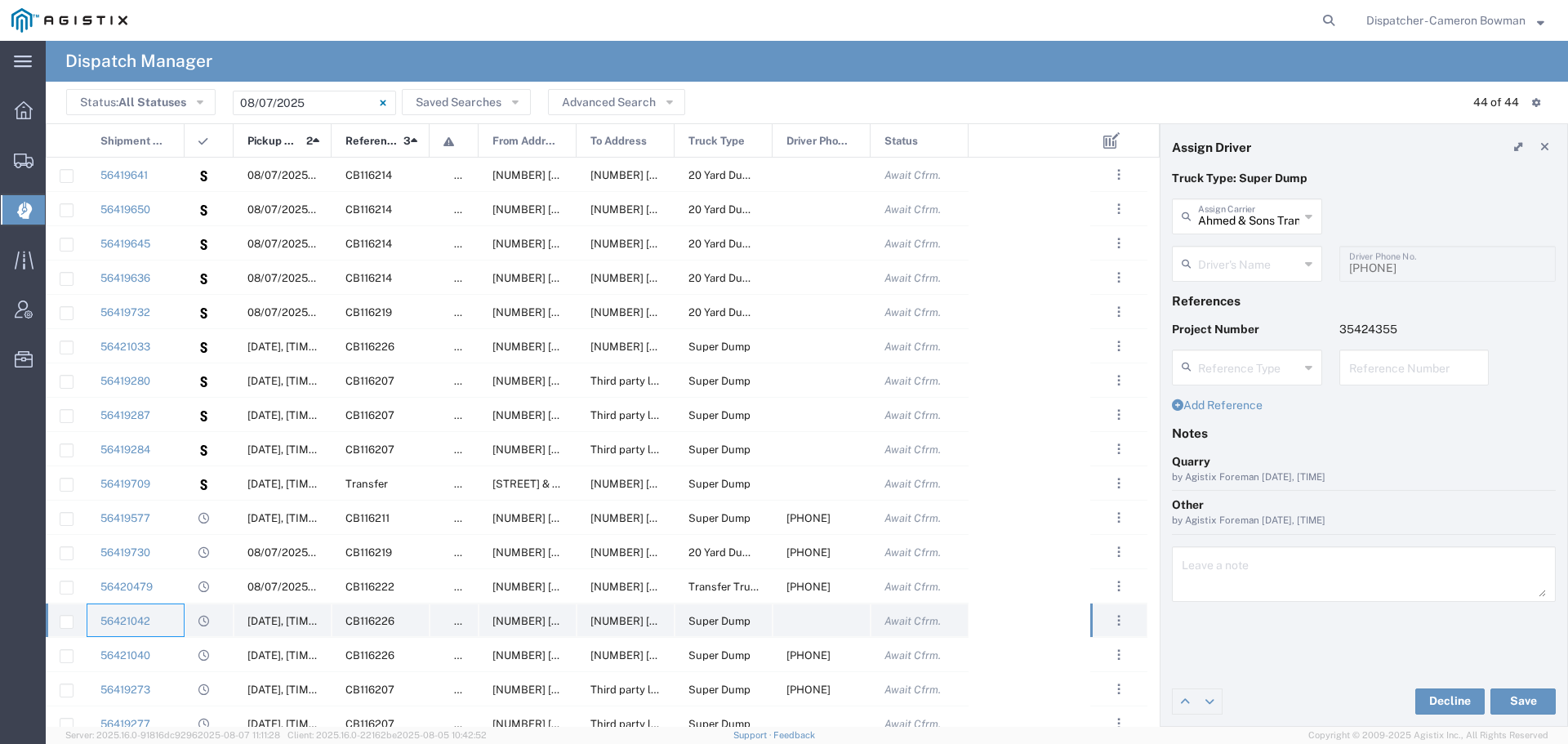 type on "[FIRST] [LAST]" 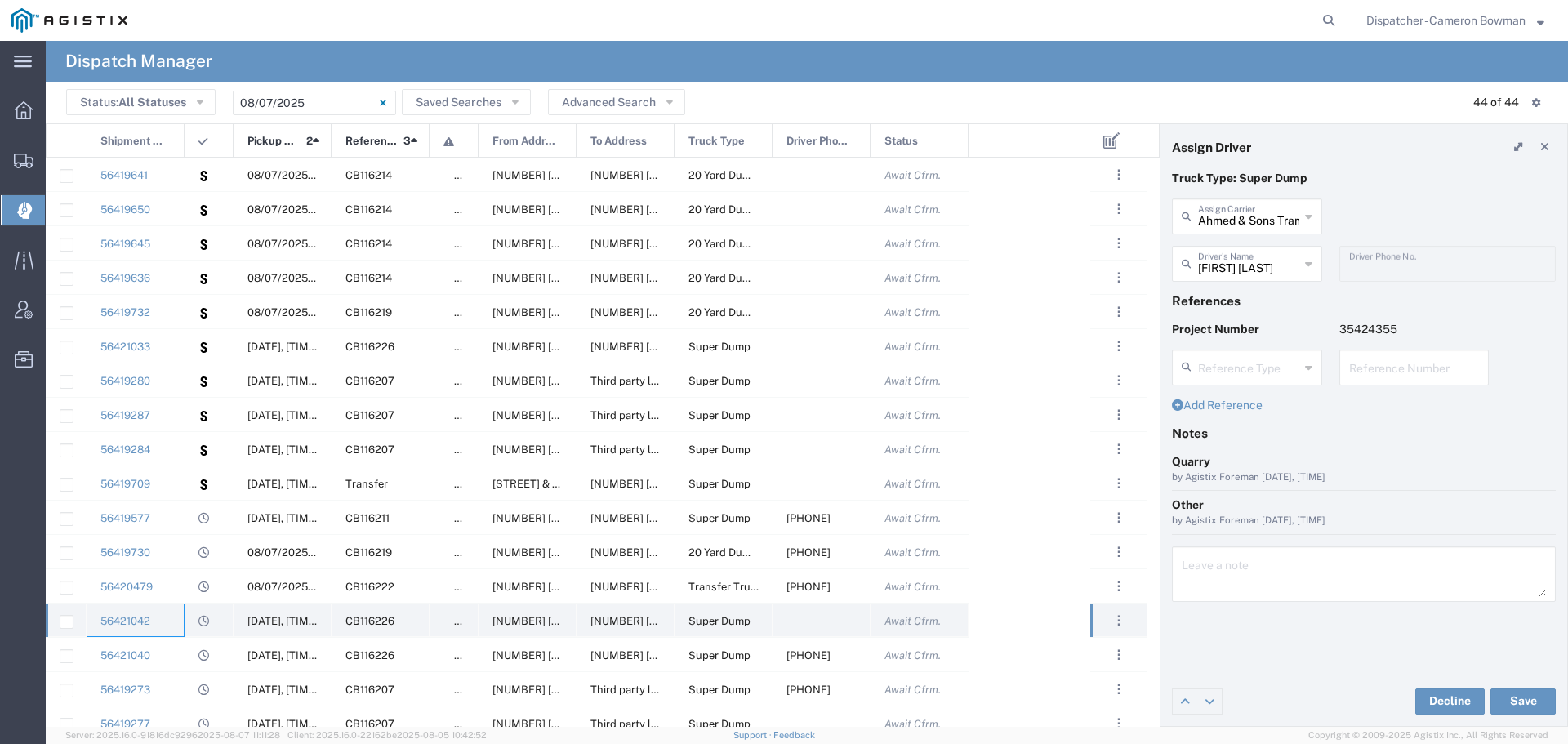 click on "56421042" 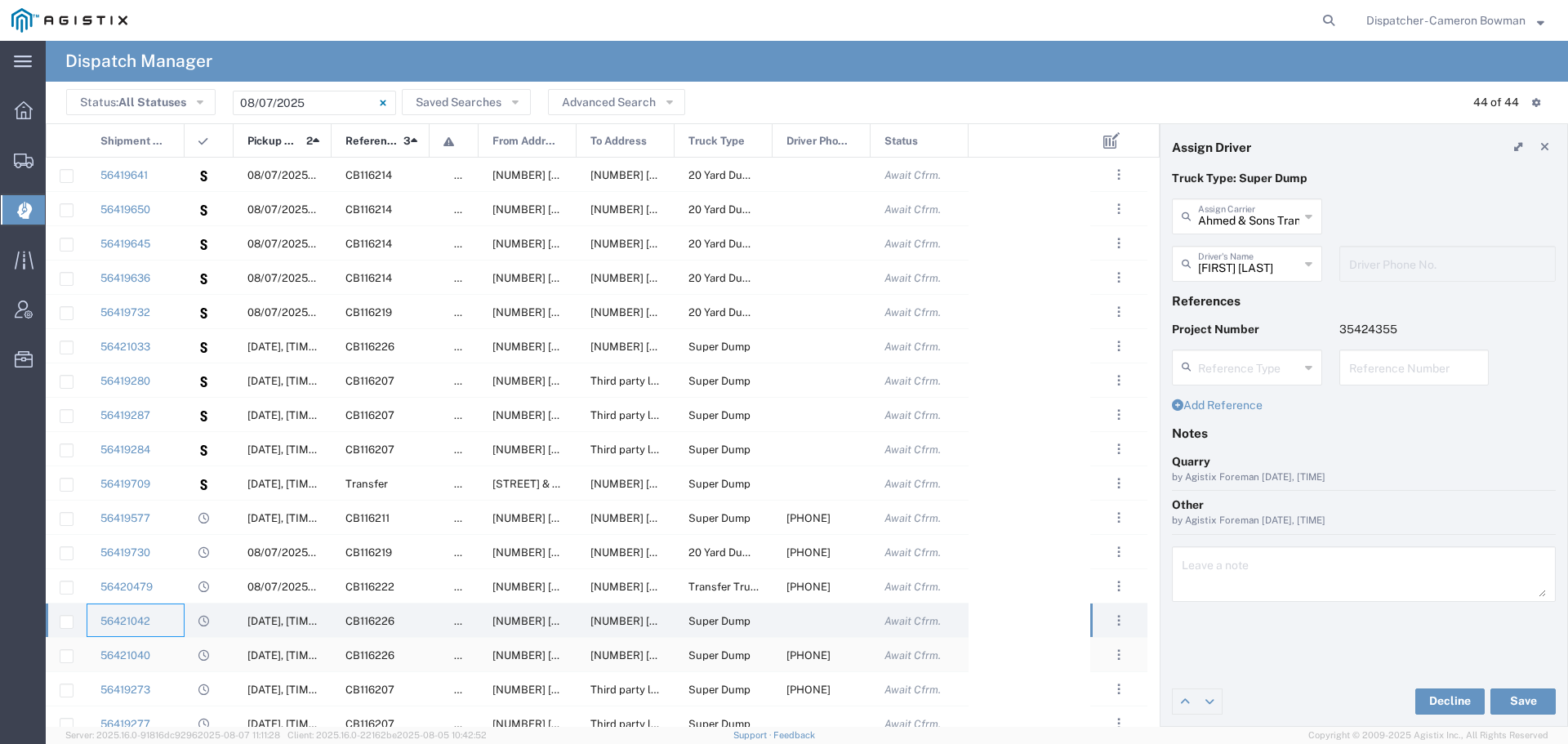 click on "56421040" 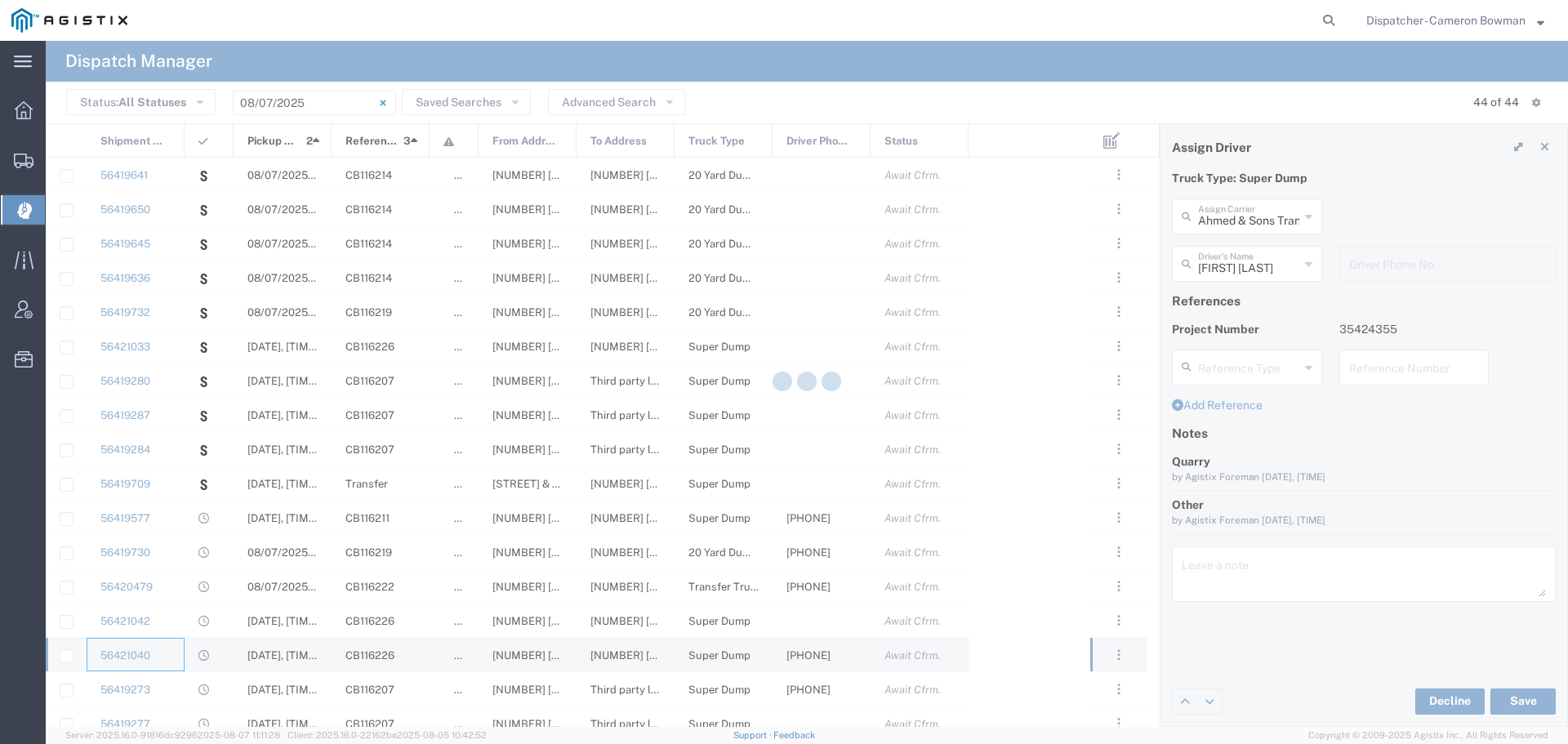 type on "[FIRST] [LAST]" 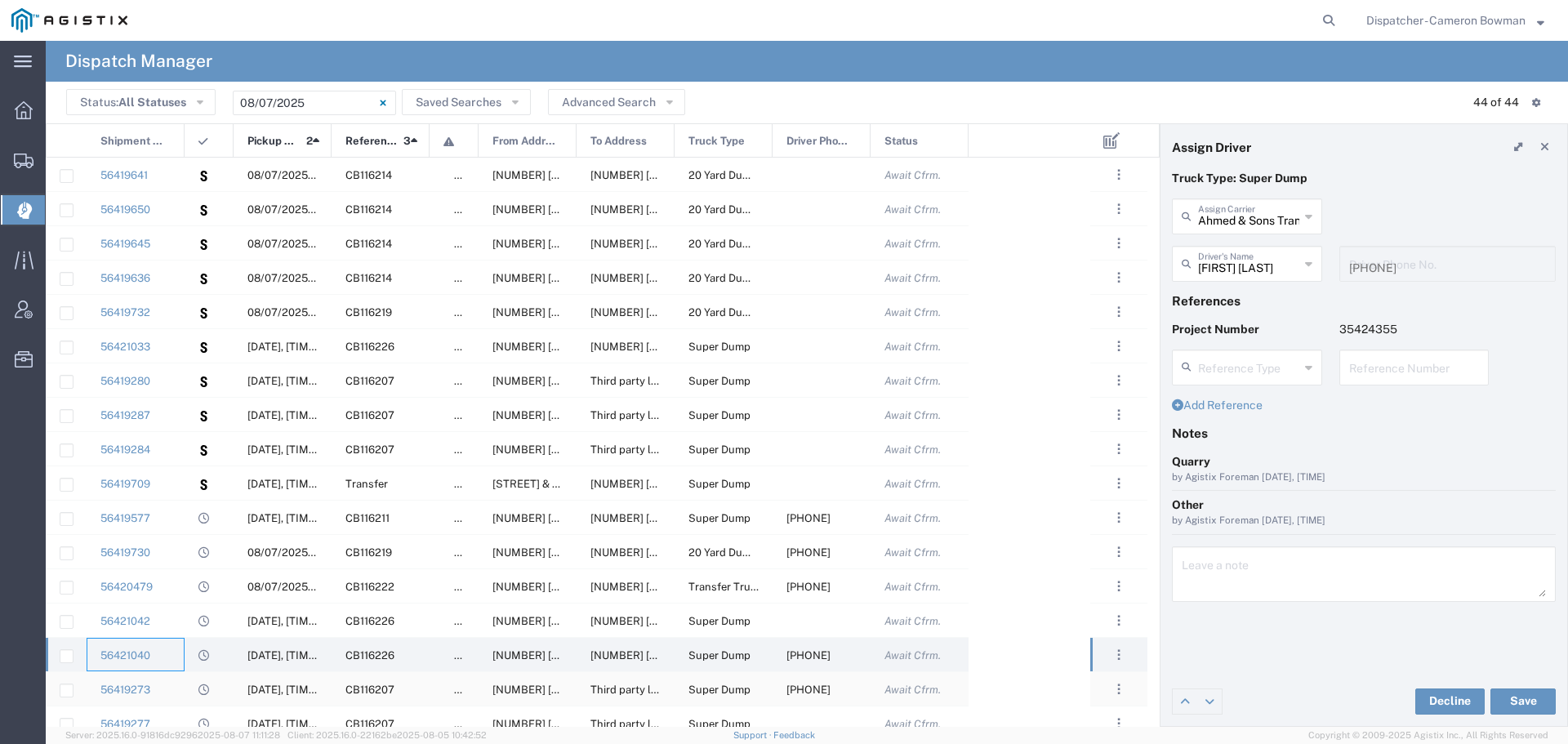 click on "56419273" 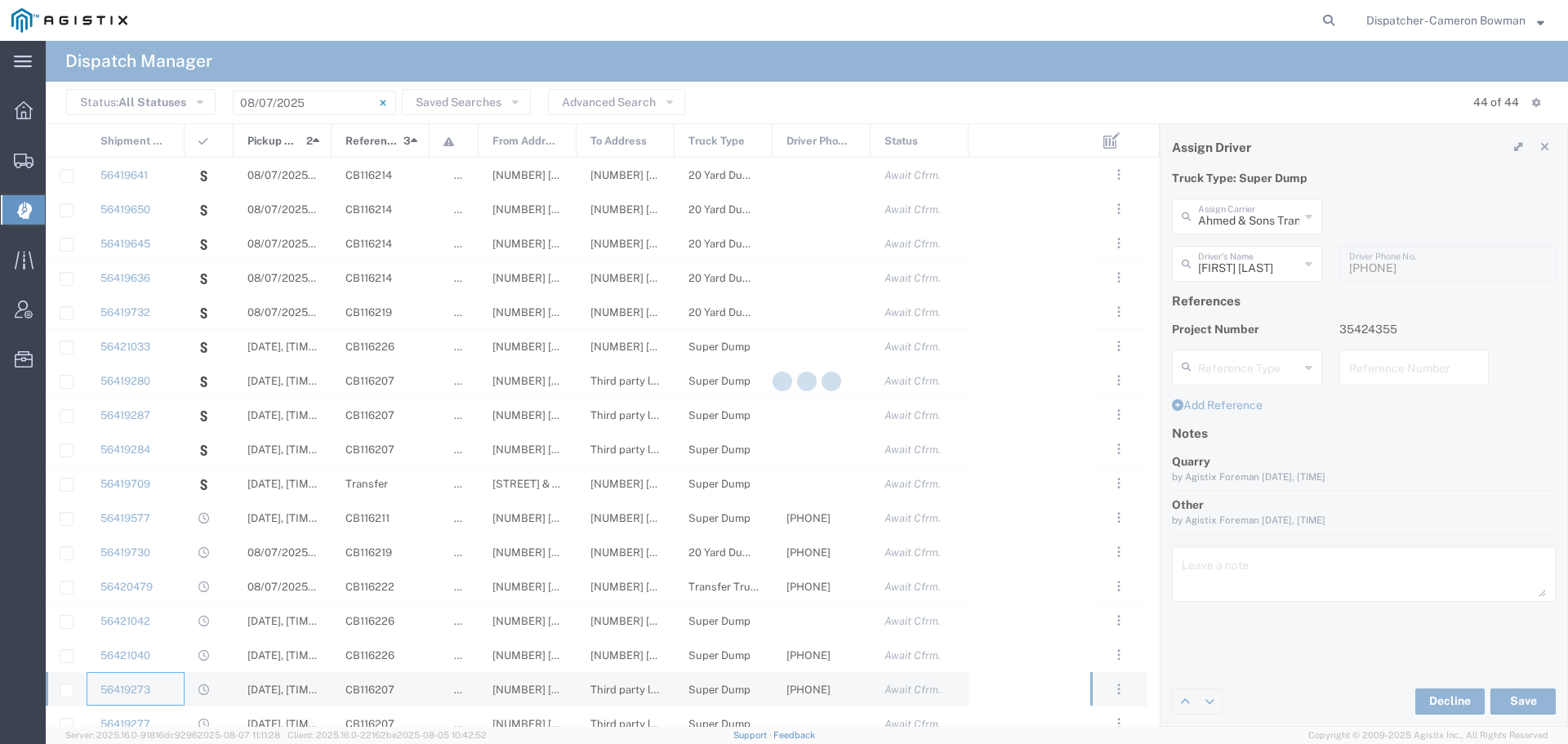 type 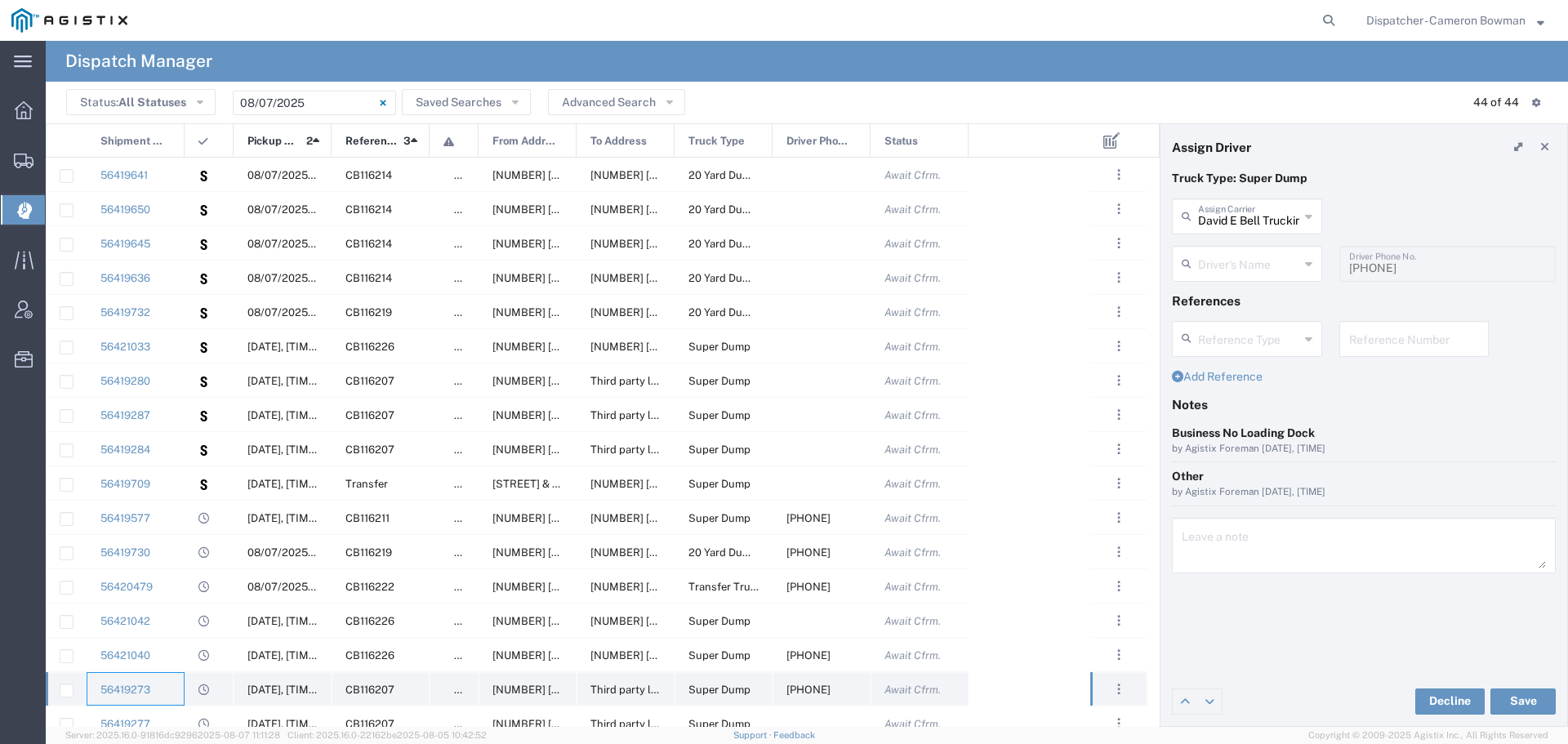 type on "[FIRST] [LAST]" 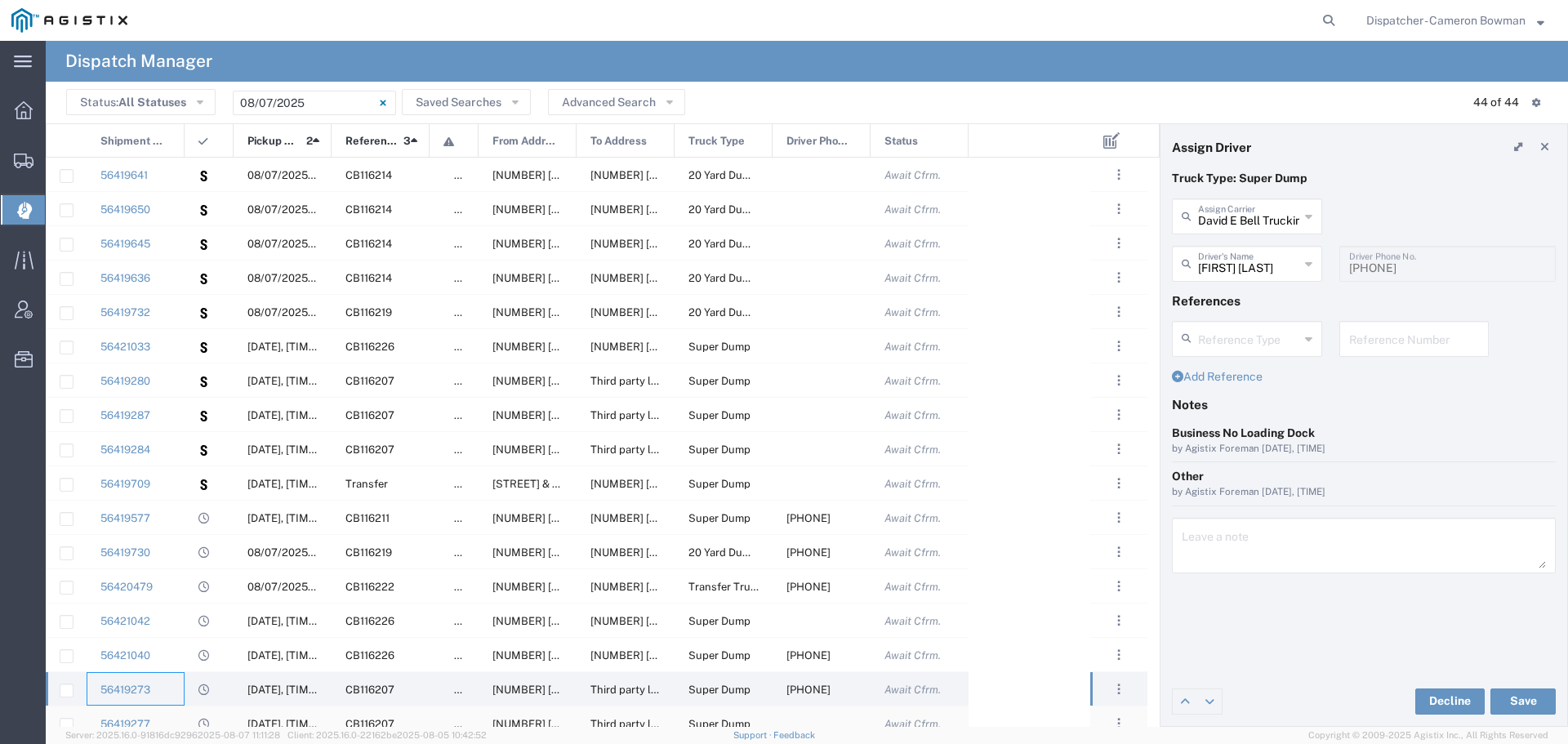 click on "56419277" 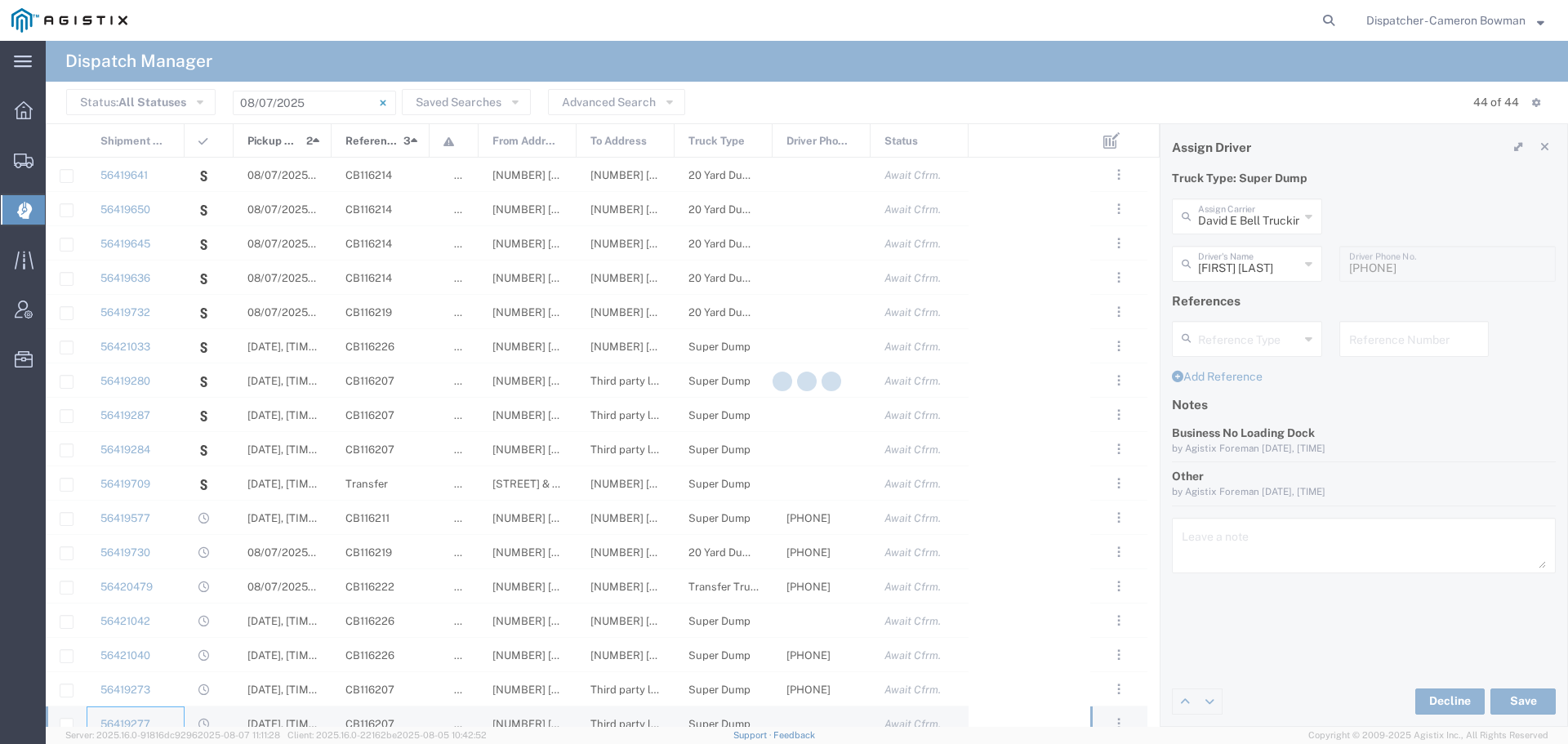 type 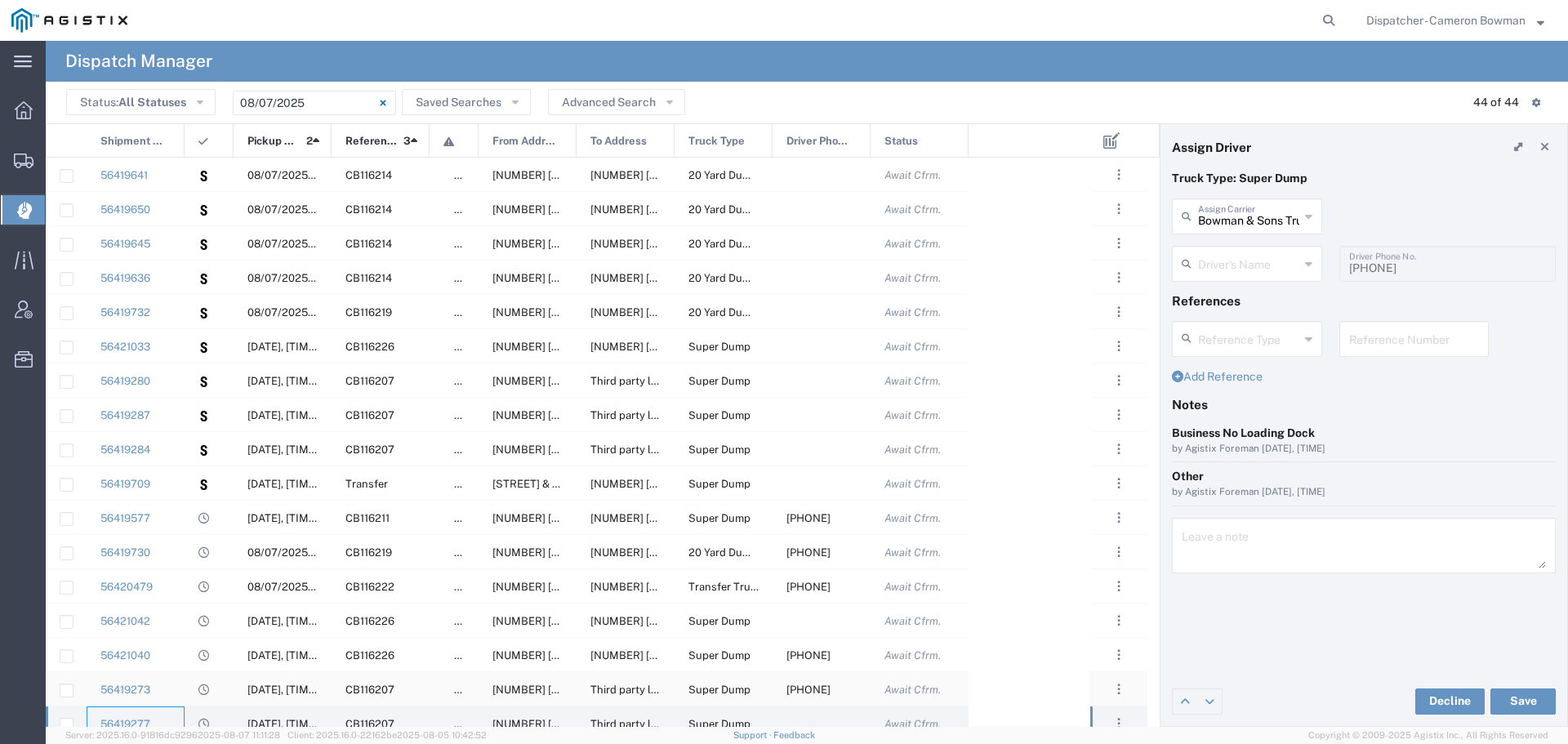 scroll, scrollTop: 276, scrollLeft: 0, axis: vertical 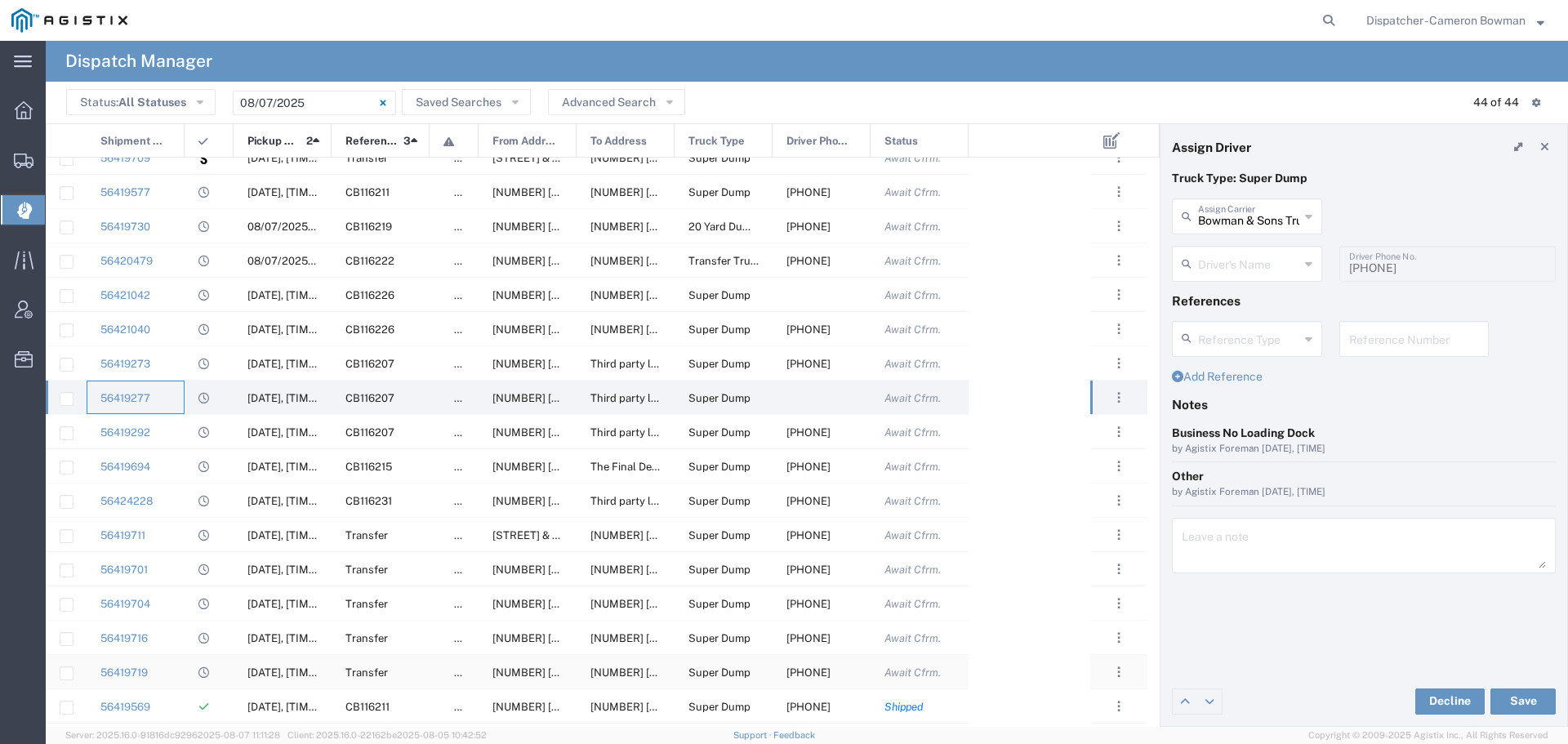 type on "TEMPLATE - NO ASSIGN" 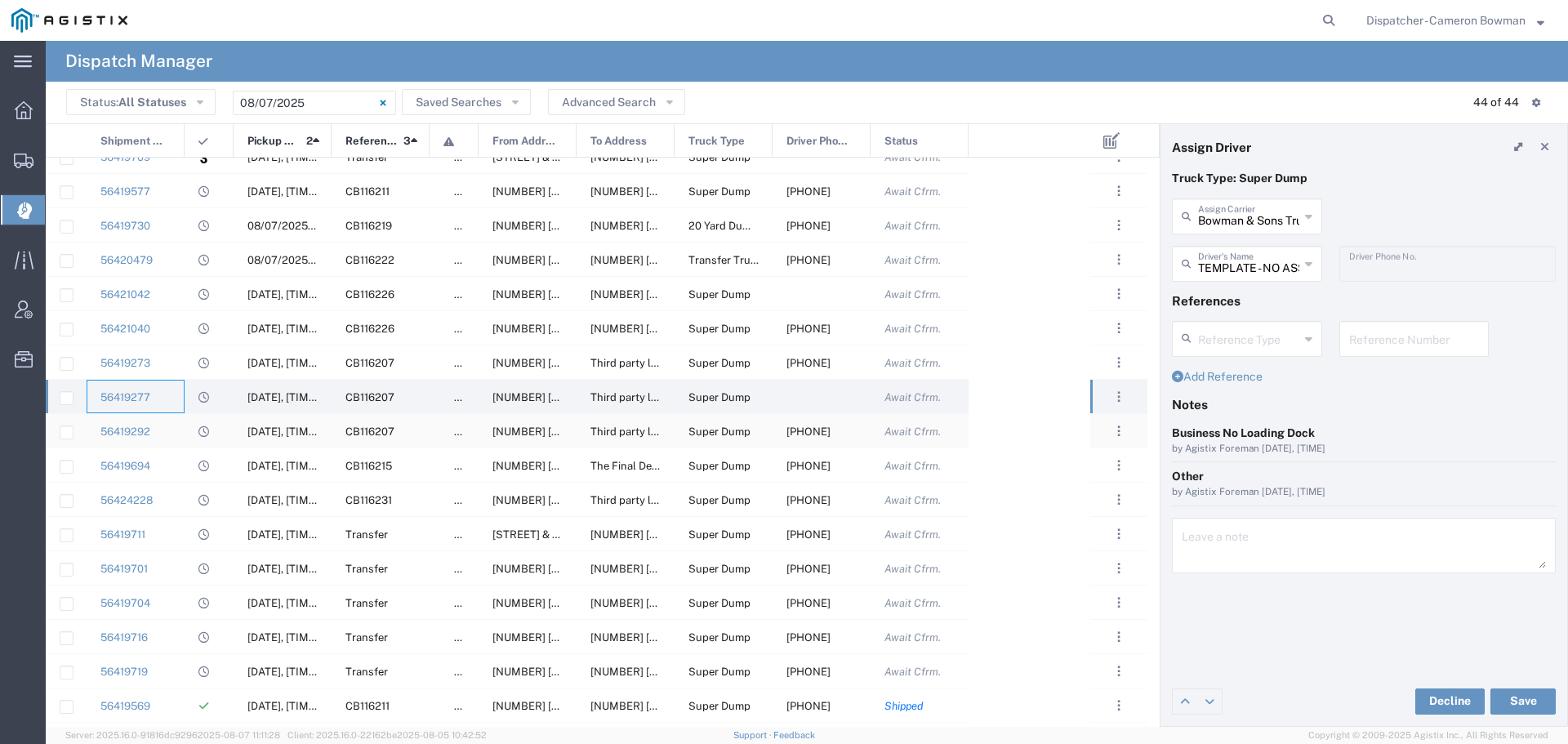 click on "56419292" 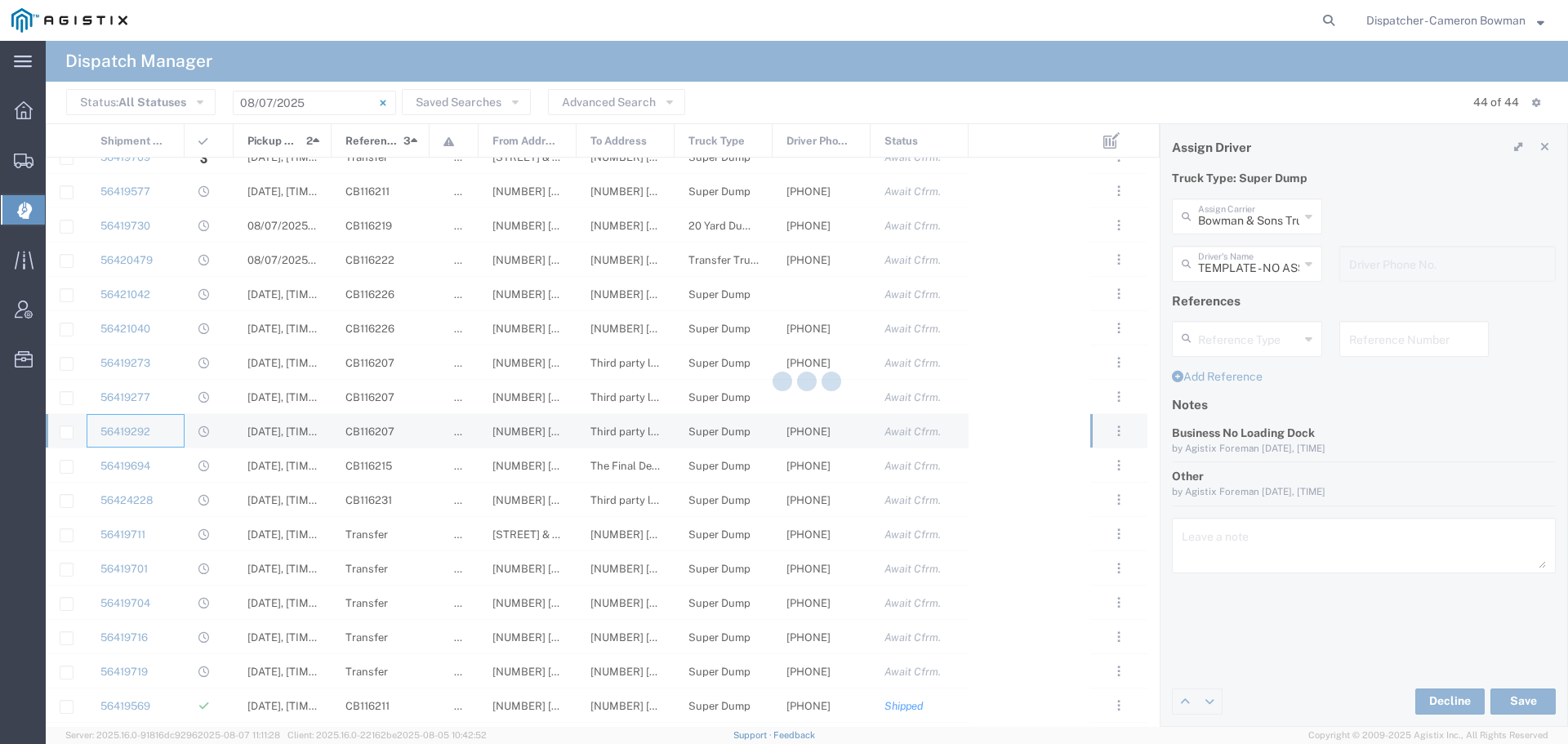 type 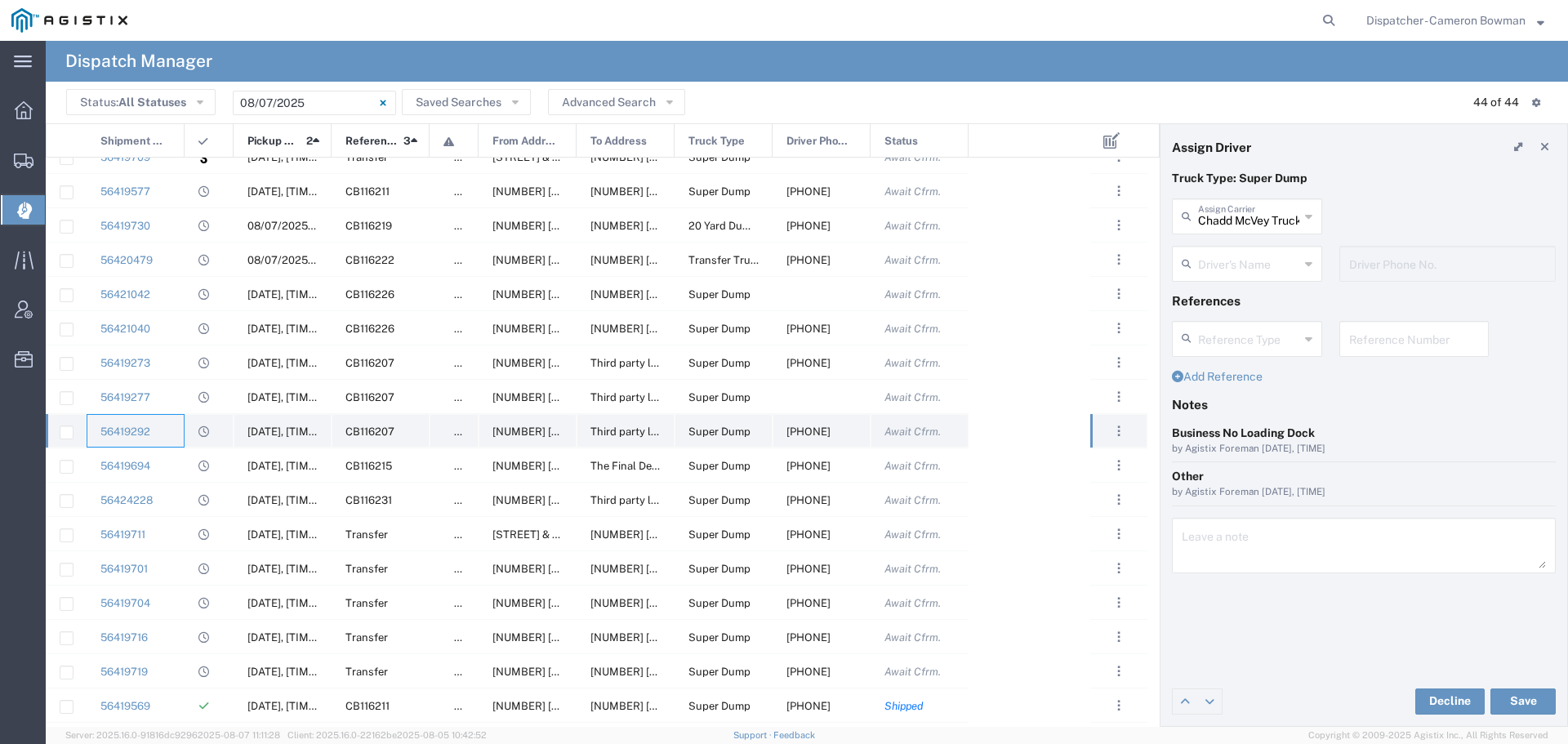 type on "[FIRST] [LAST]" 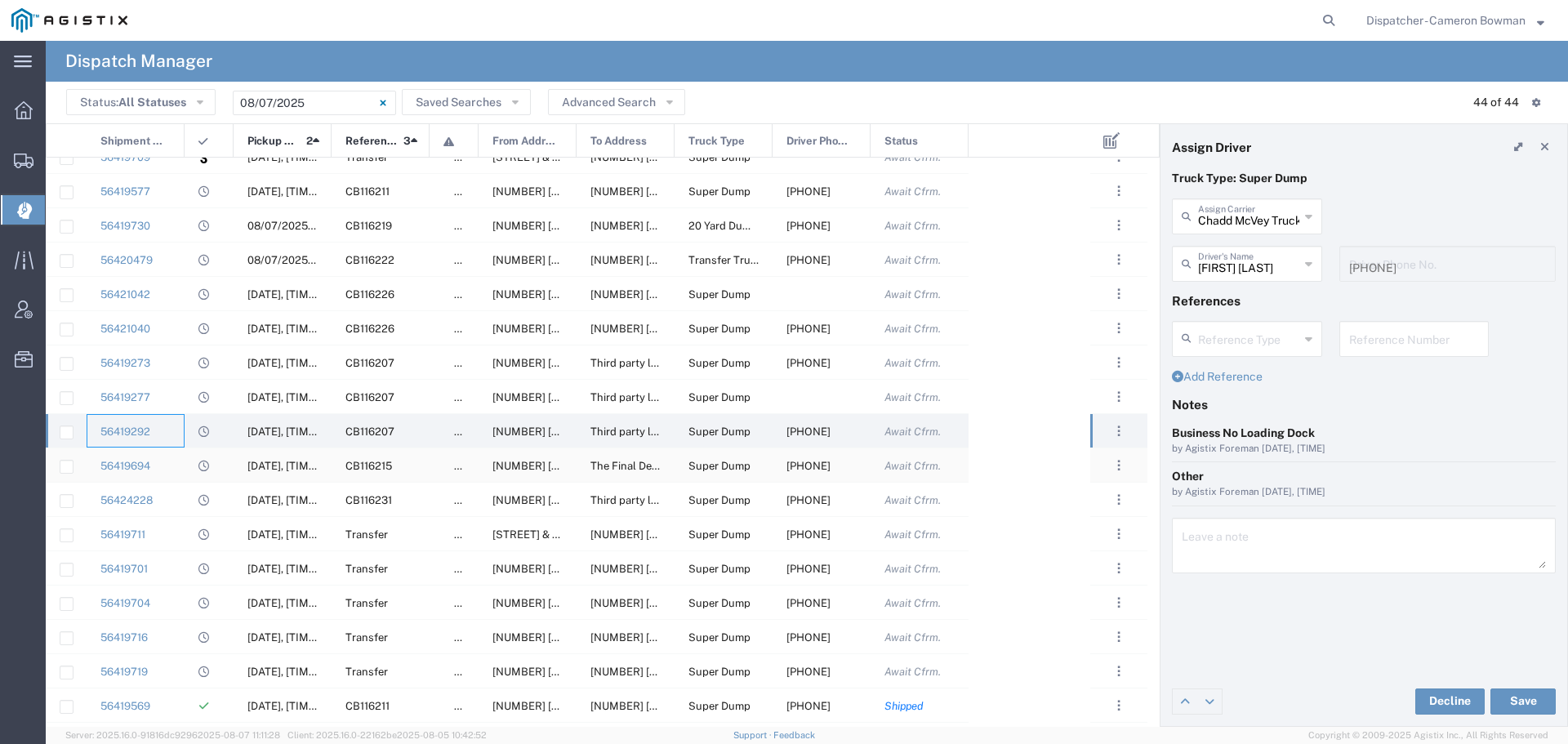 click on "56419694" 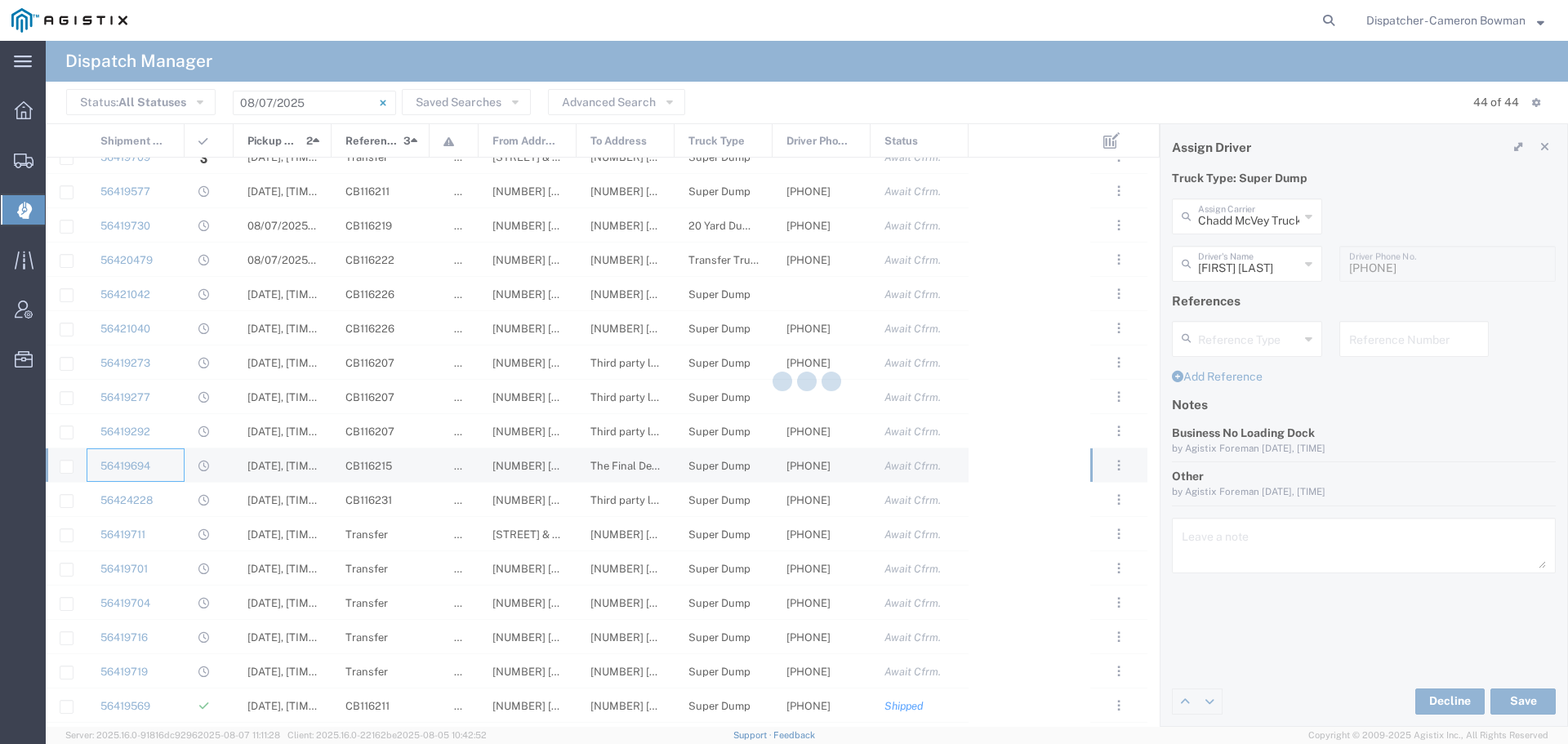 type 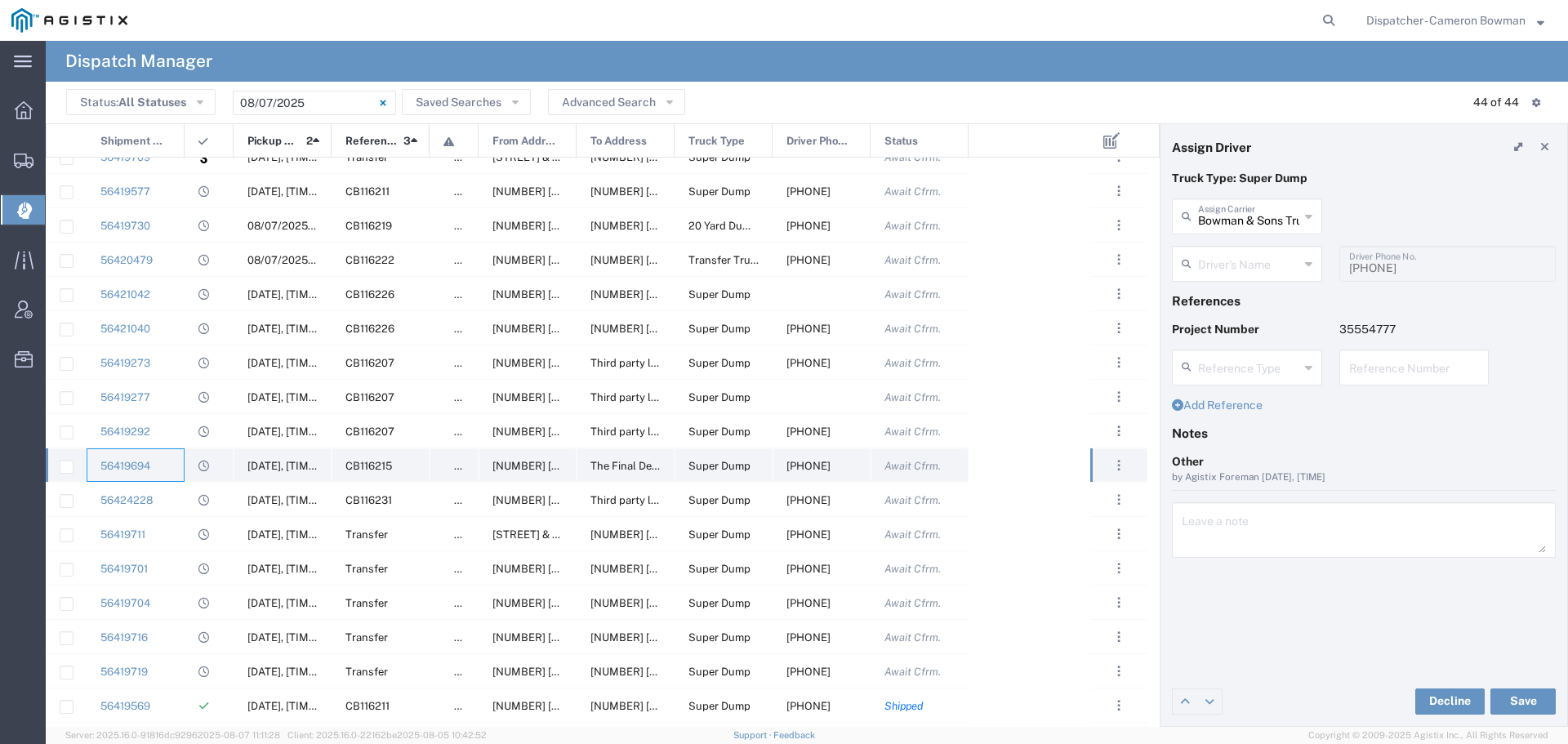 type on "[FIRST] [LAST]" 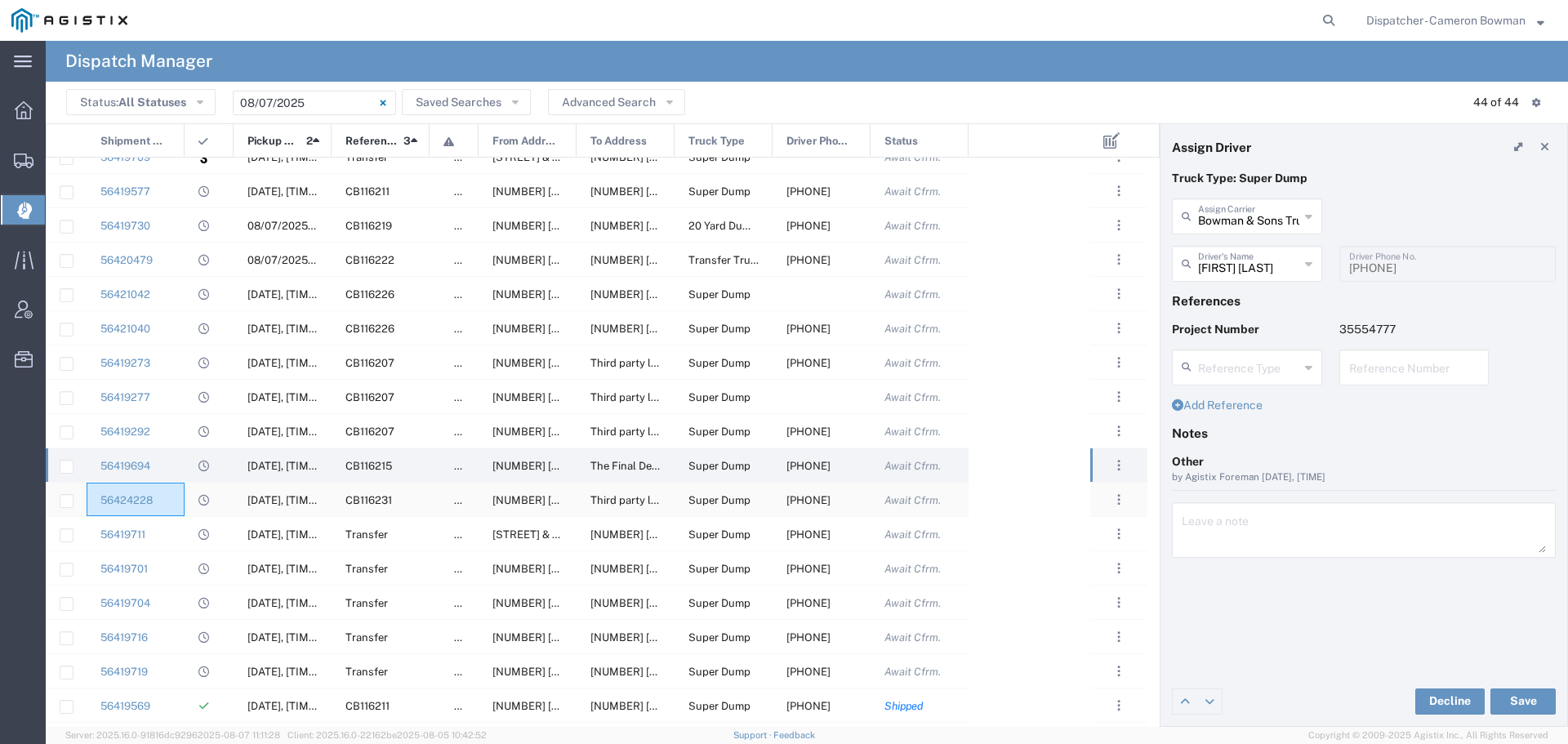 click on "56424228" 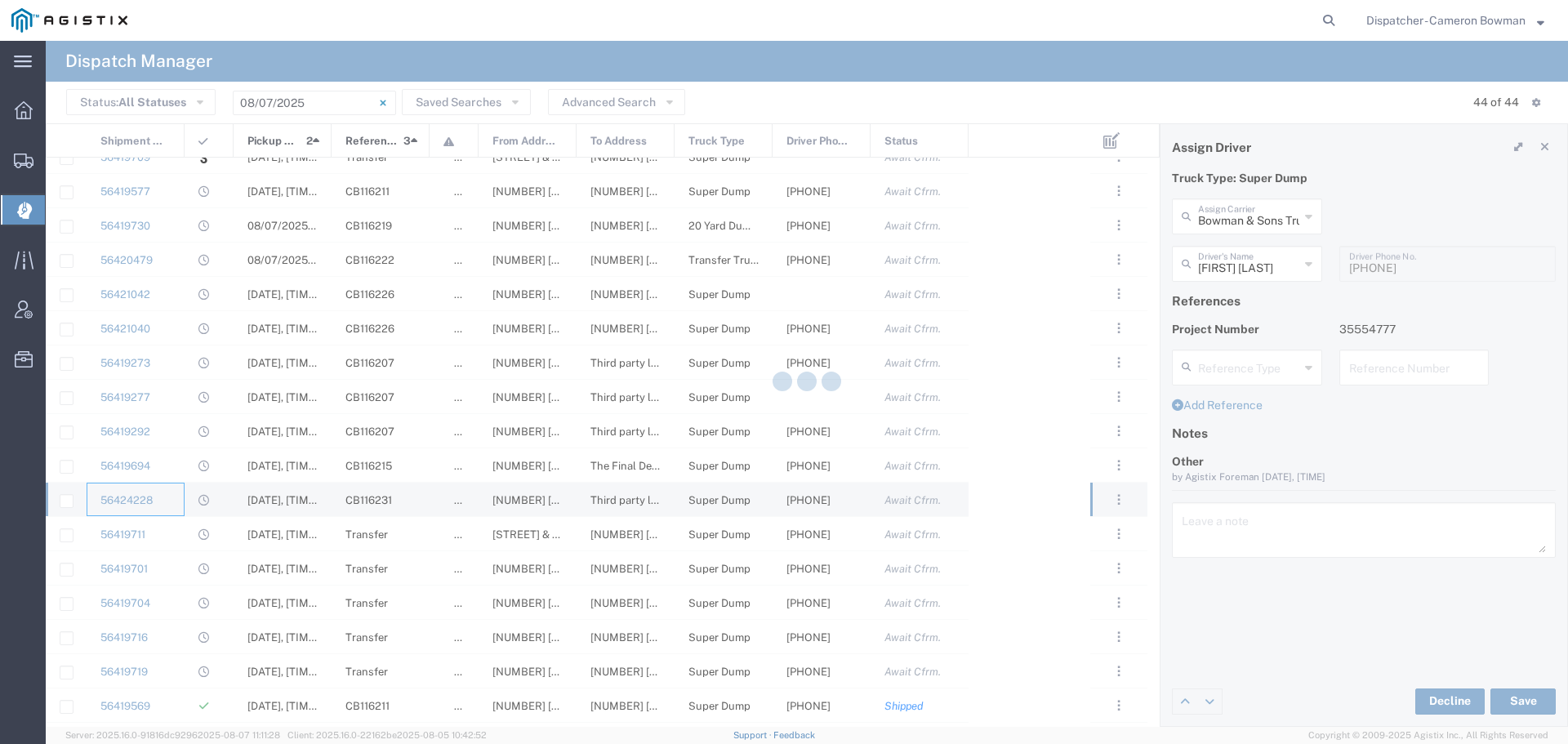 type 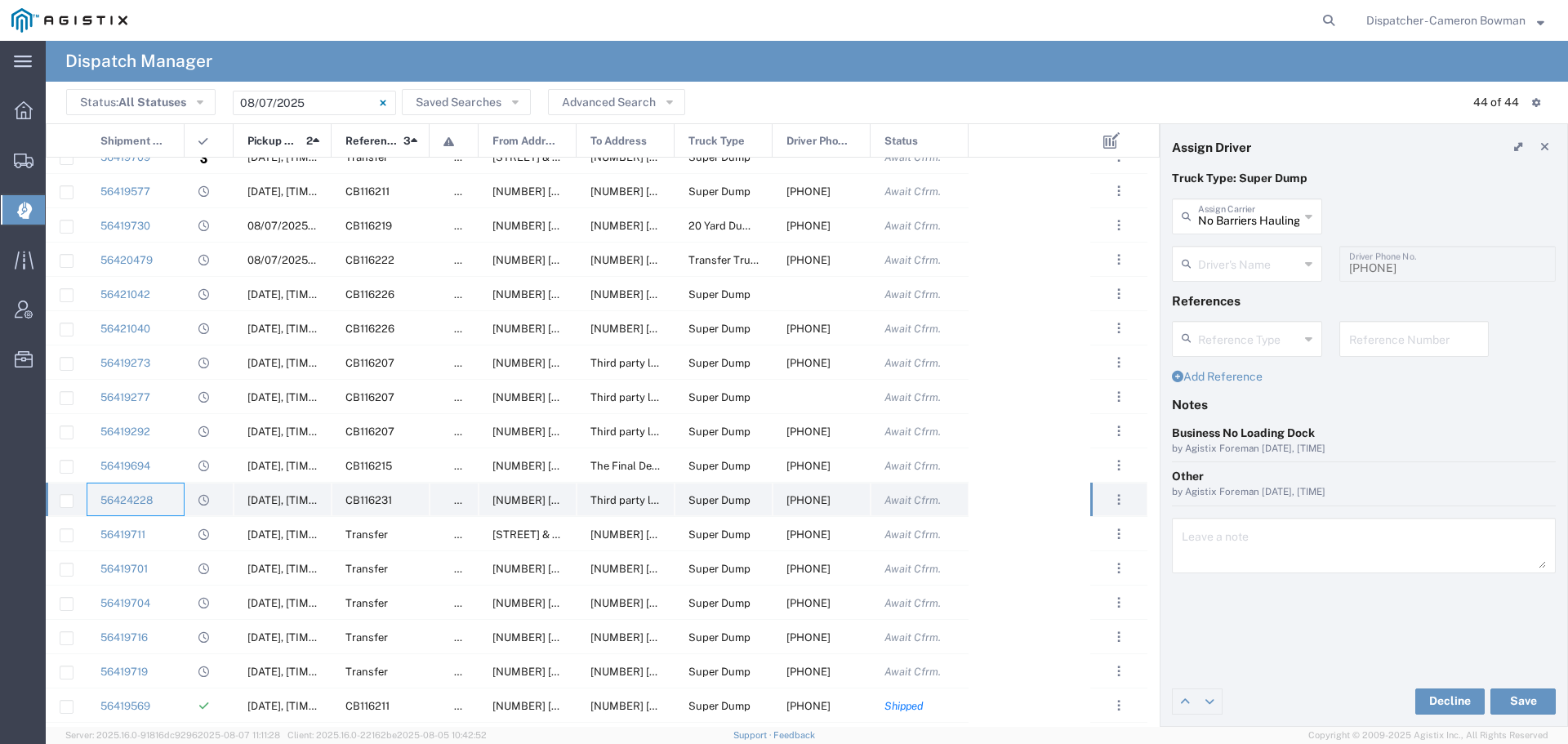 type on "[FIRST] [LAST]" 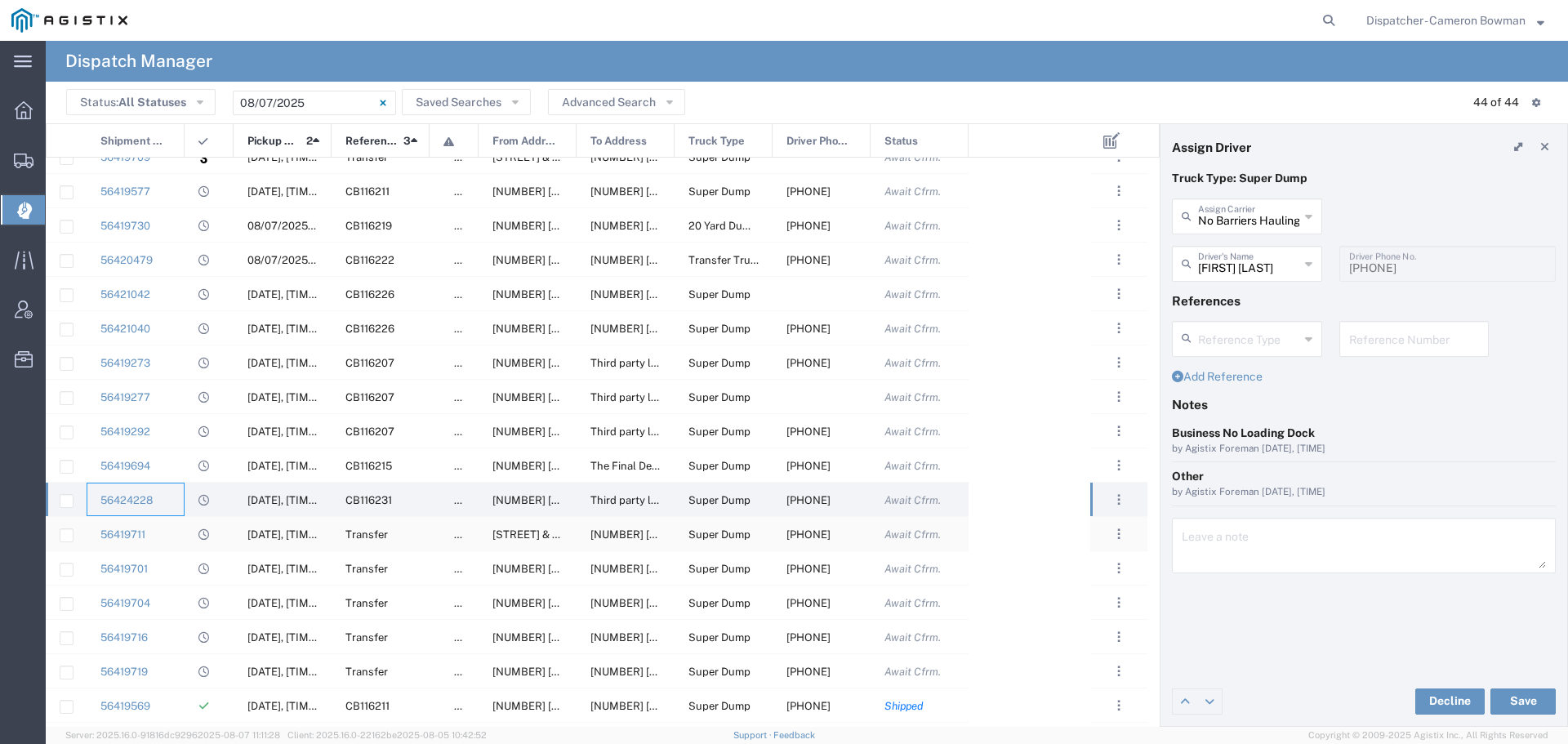 click on "56419711" 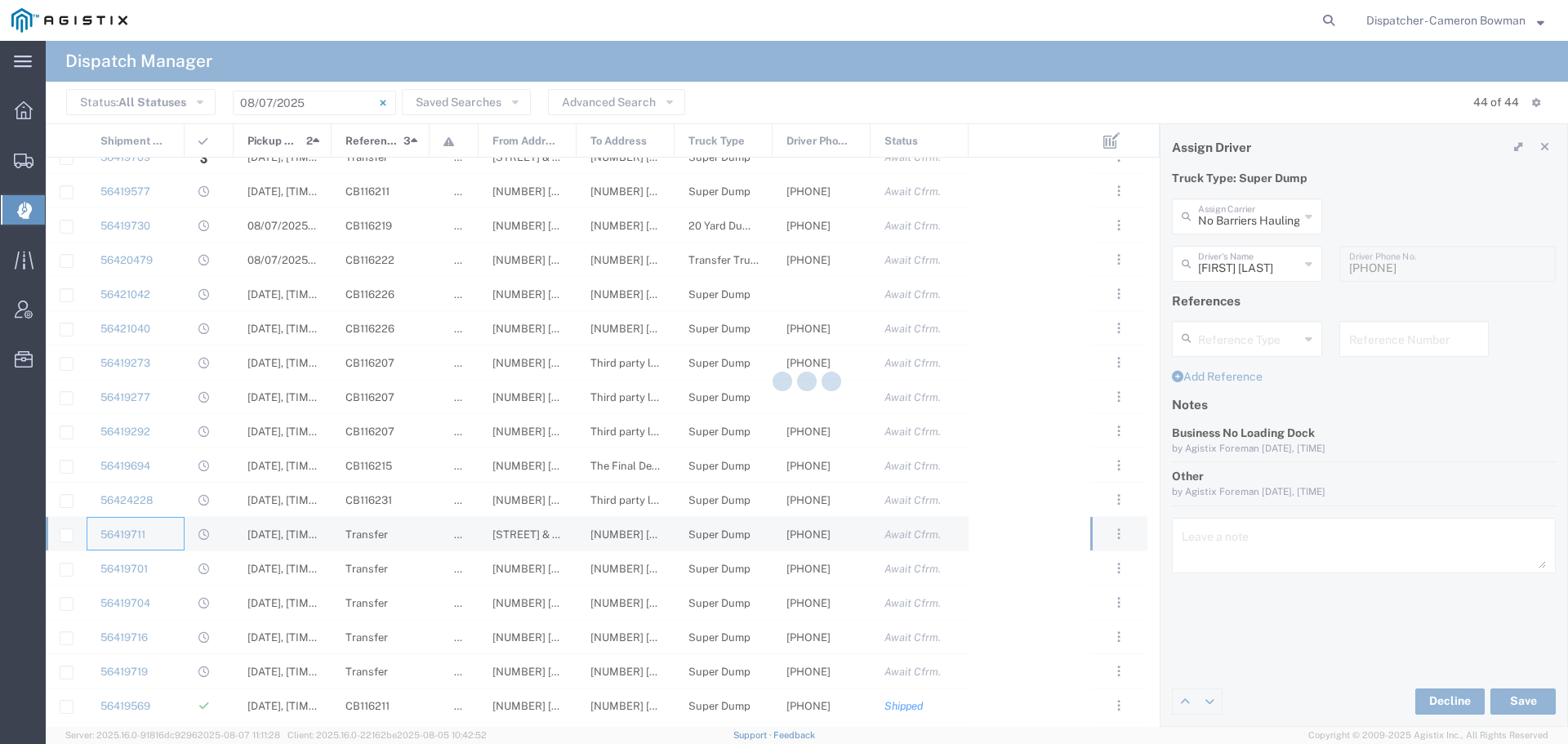 type 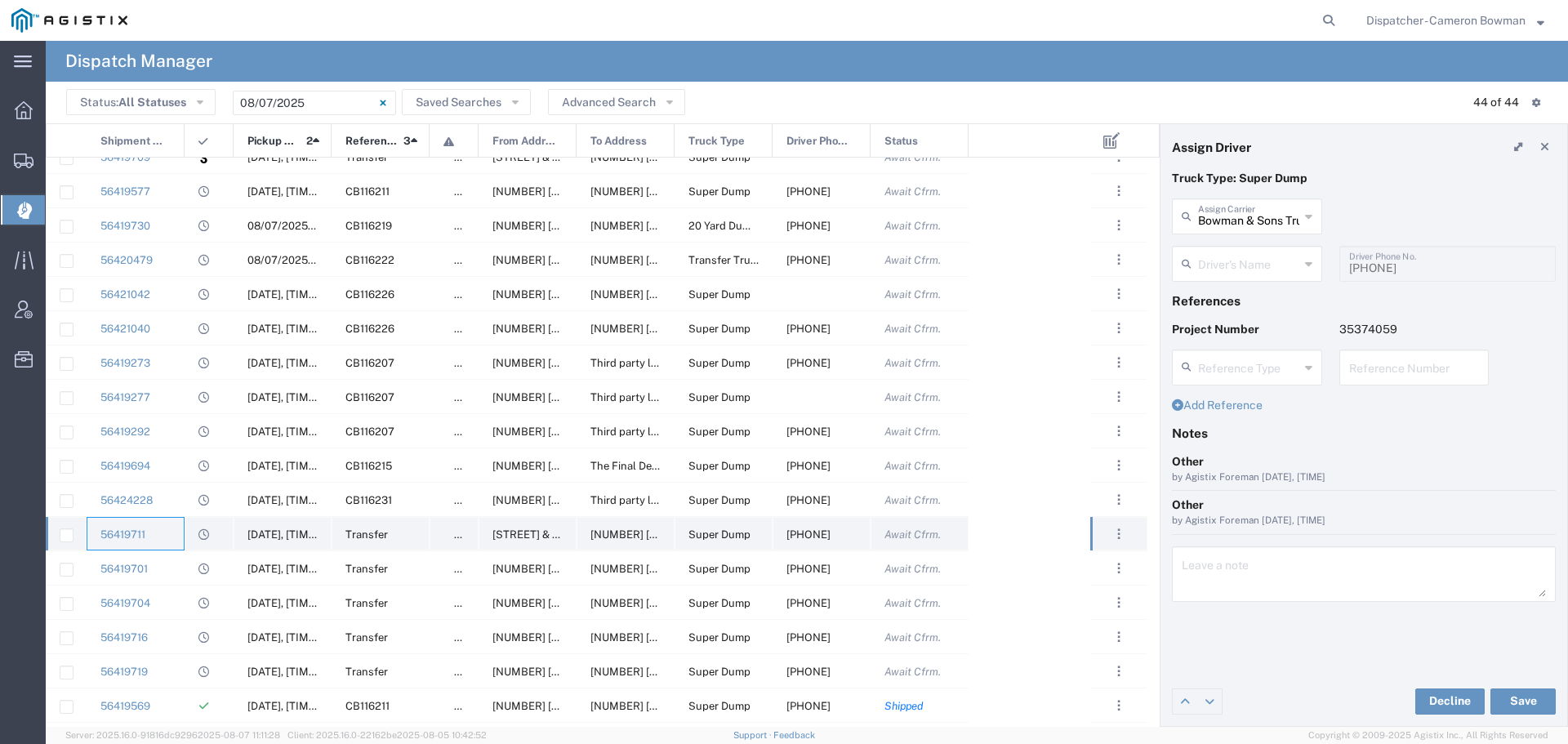 type on "[FIRST] [LAST]" 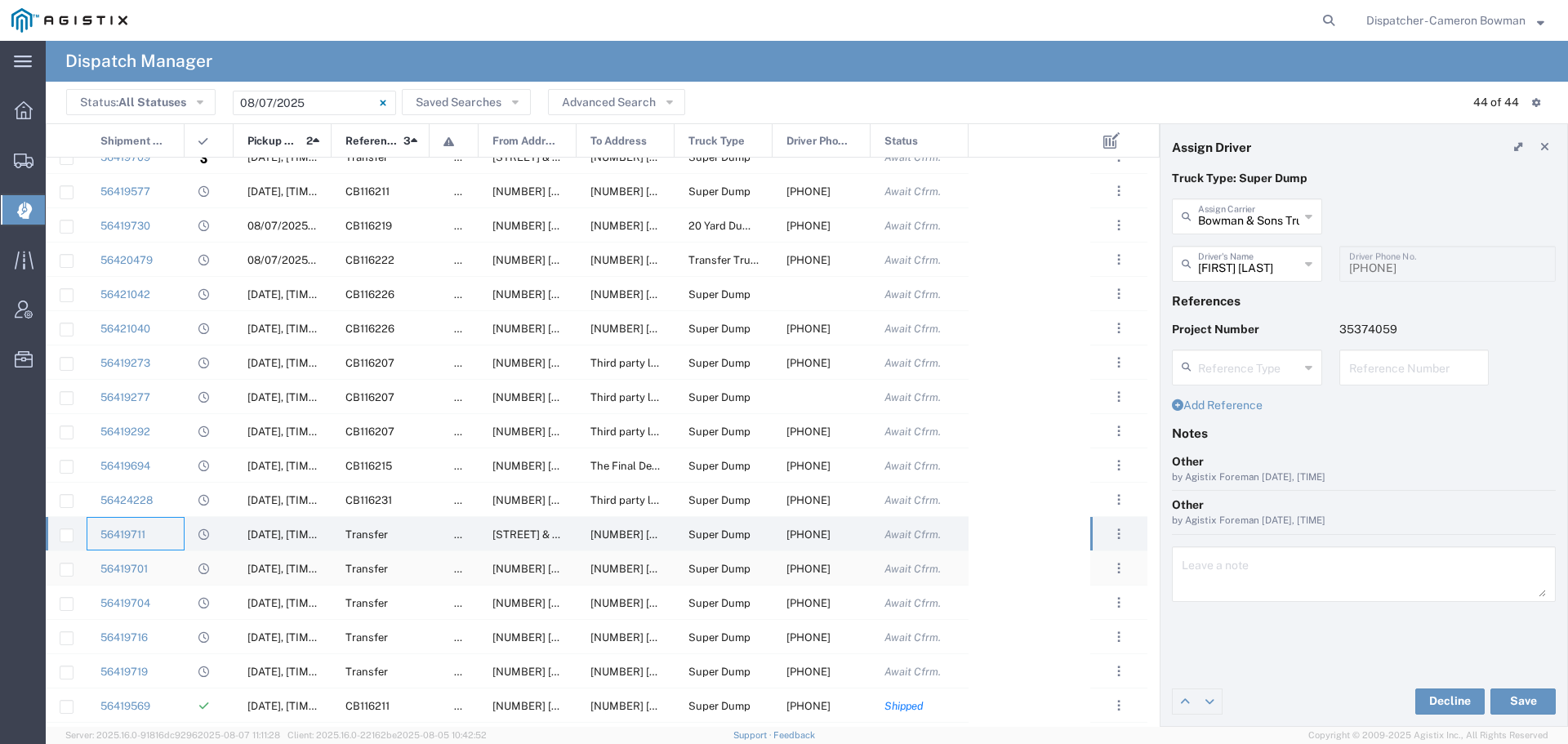 click on "56419701" 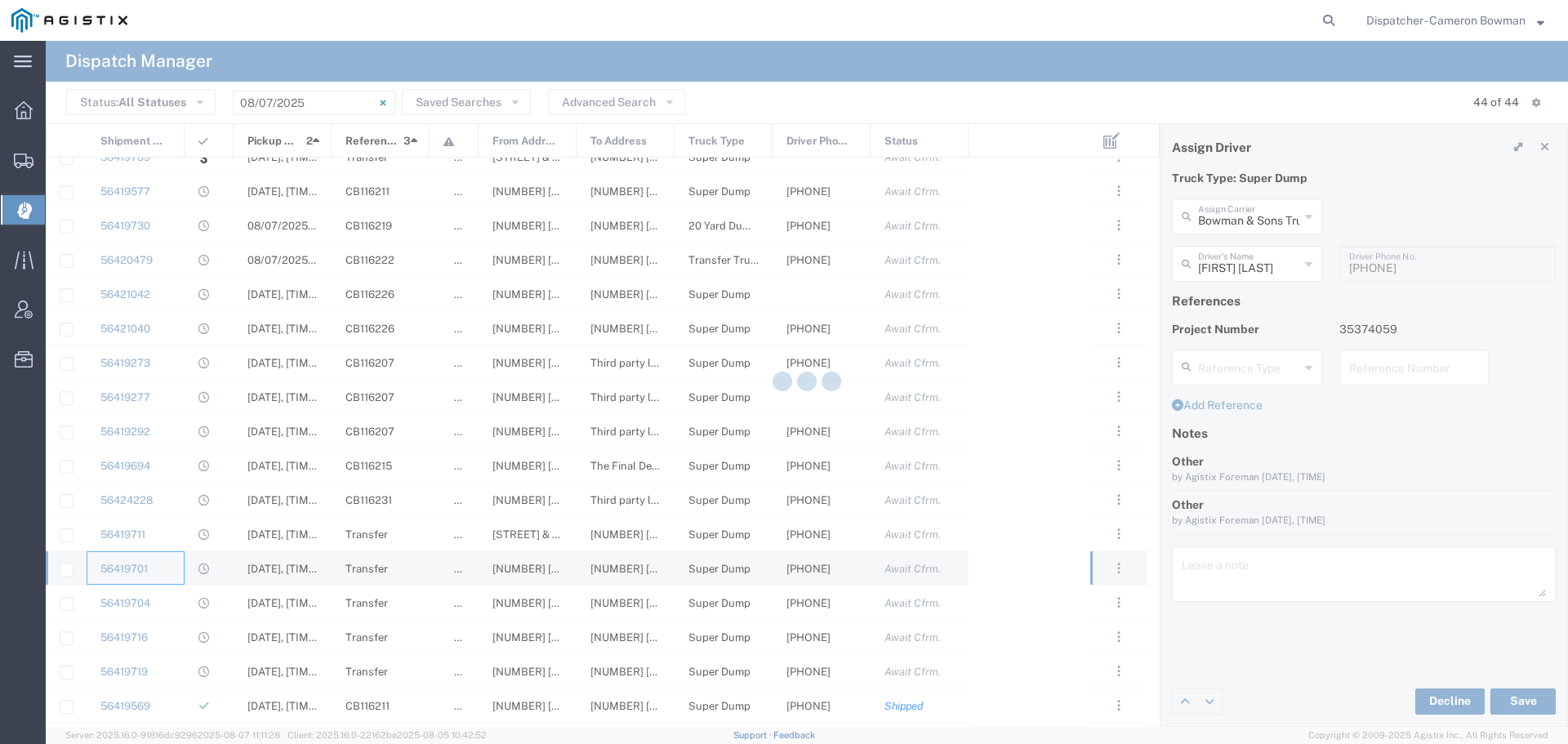 type on "[FIRST] [LAST]" 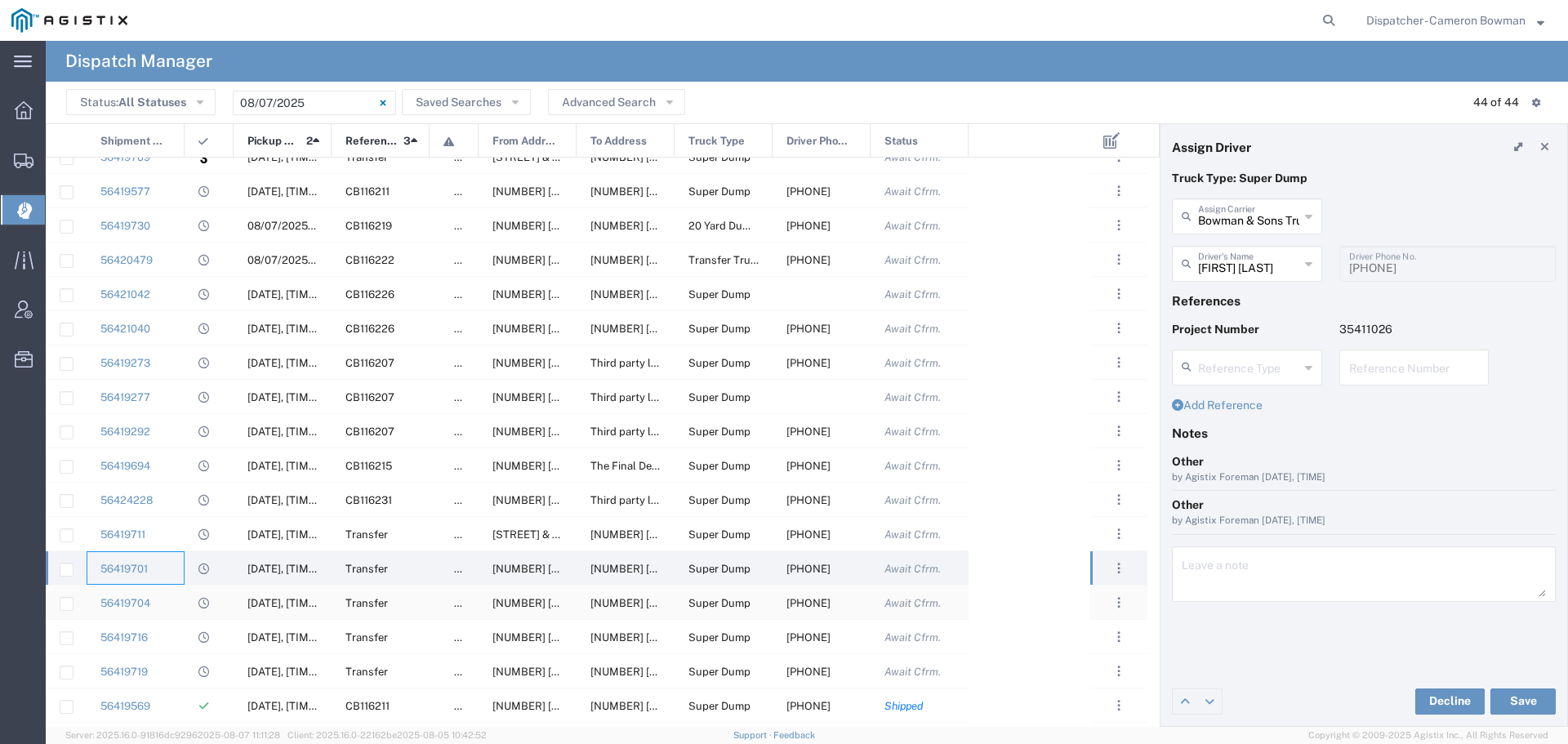 click on "56419704" 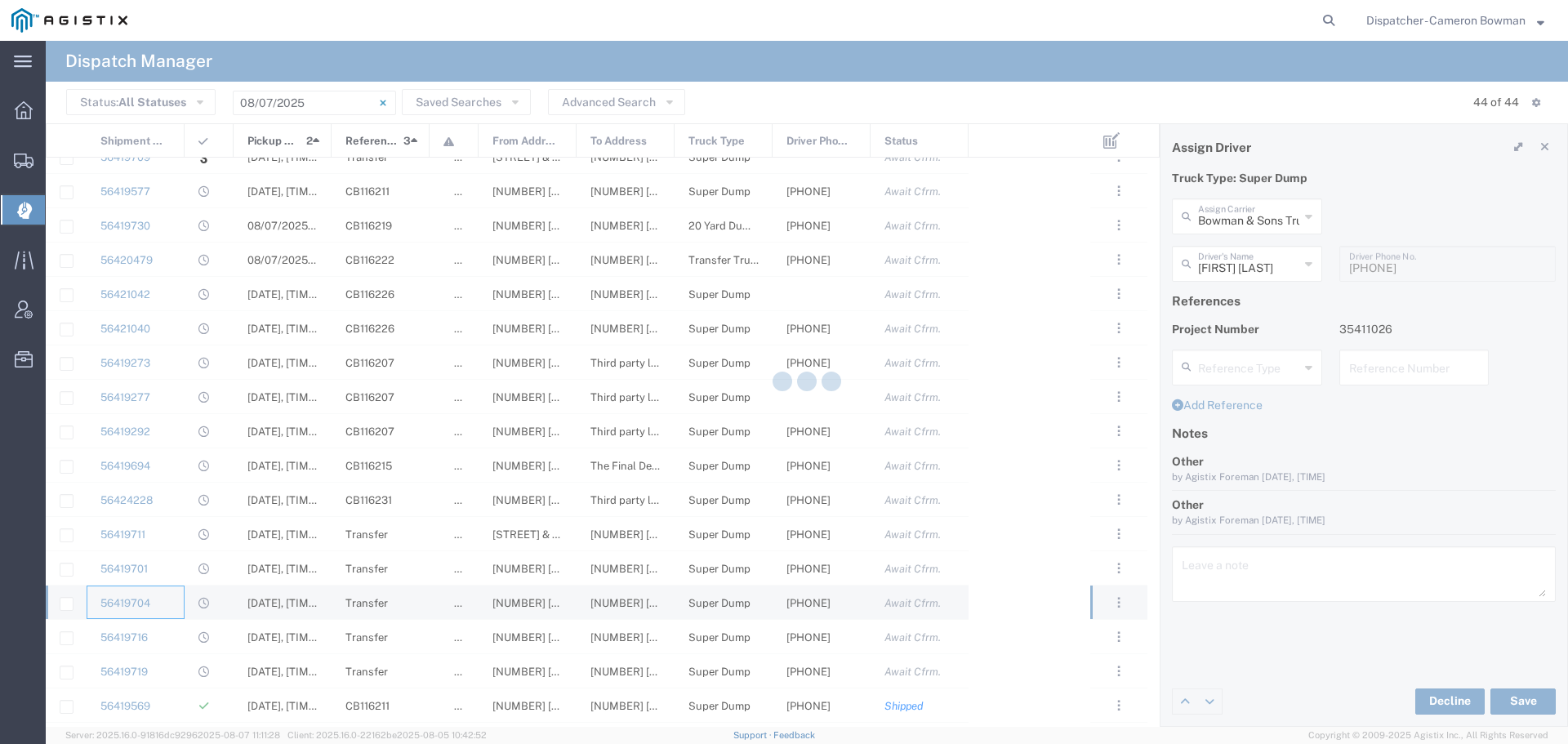 type 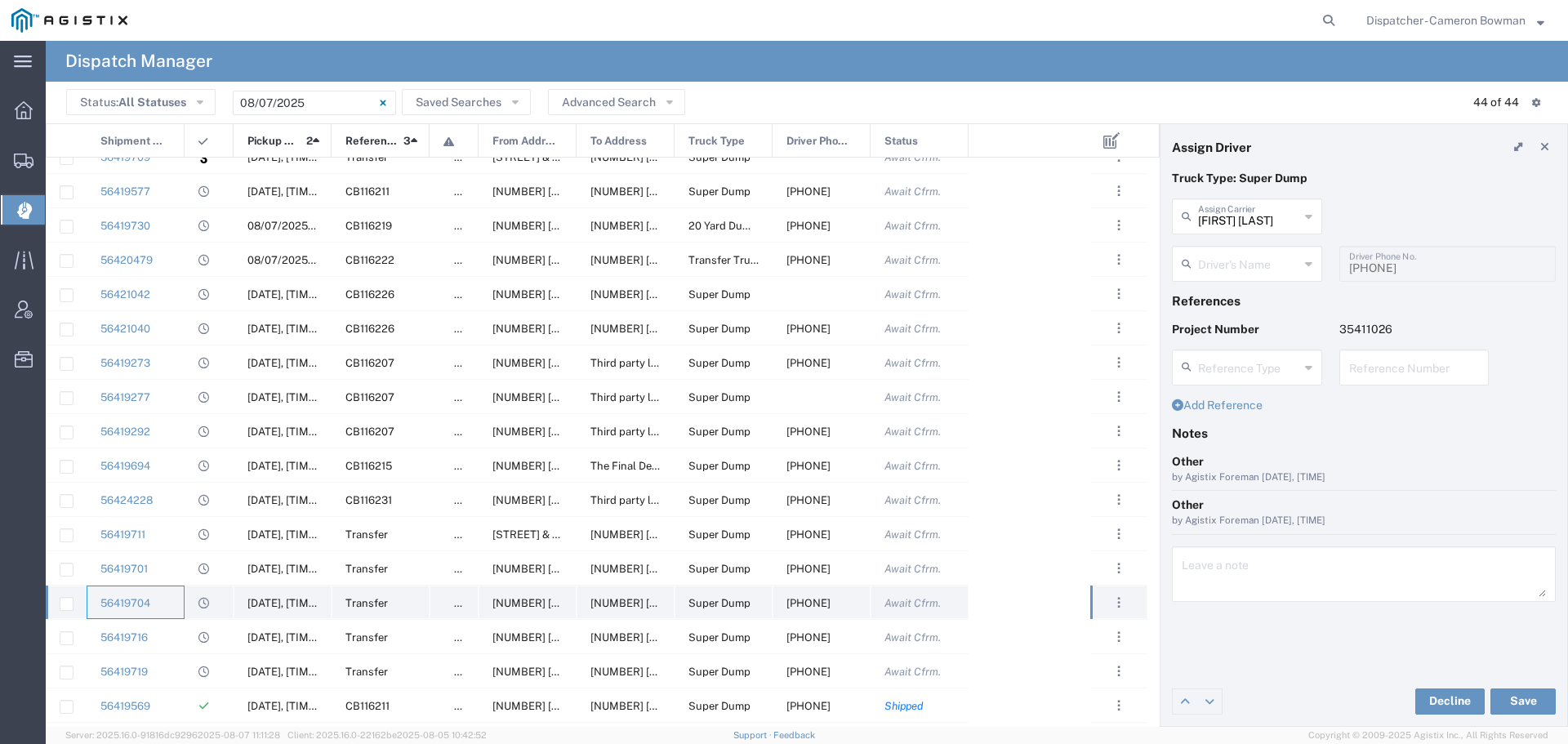 type on "[FIRST] [LAST]" 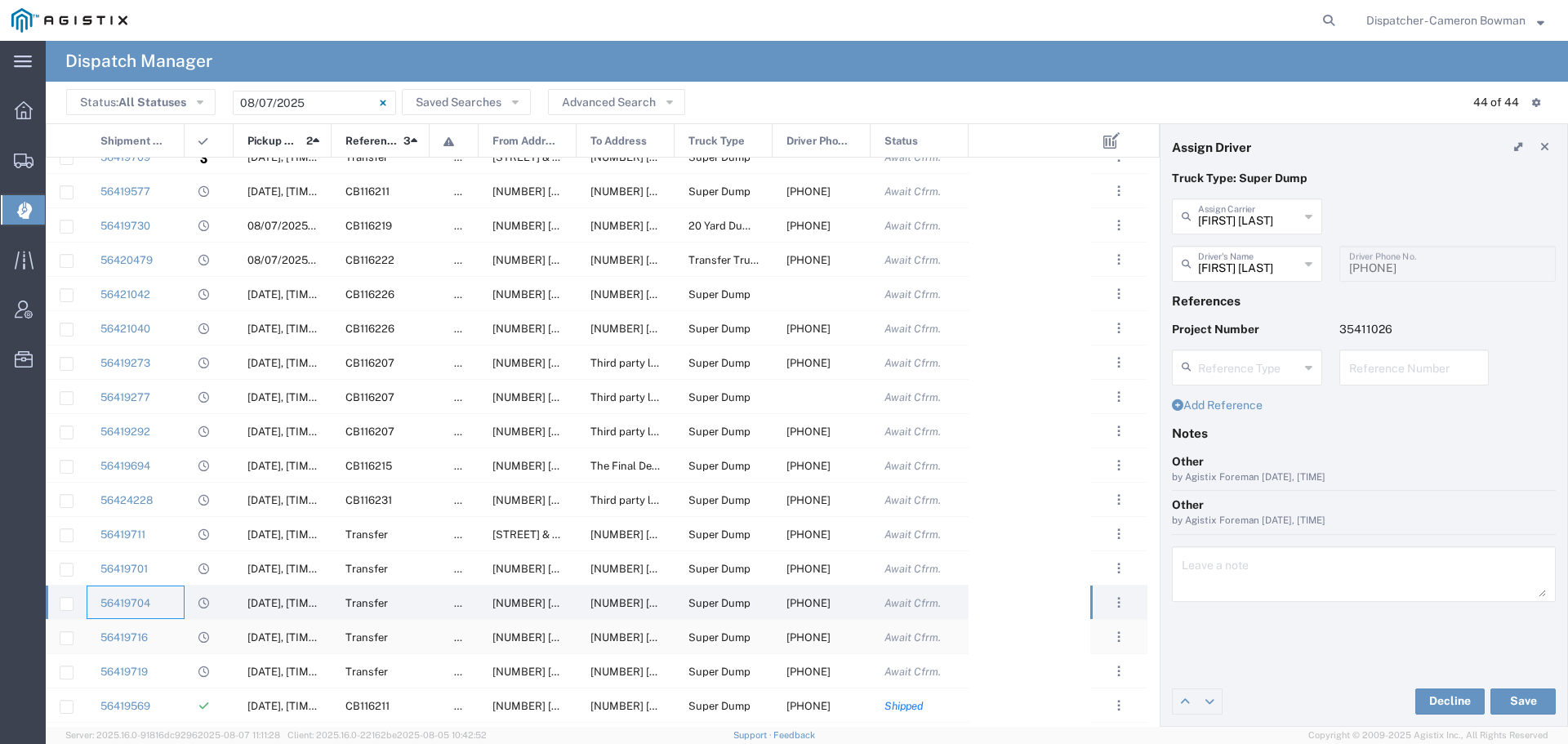click on "56419716" 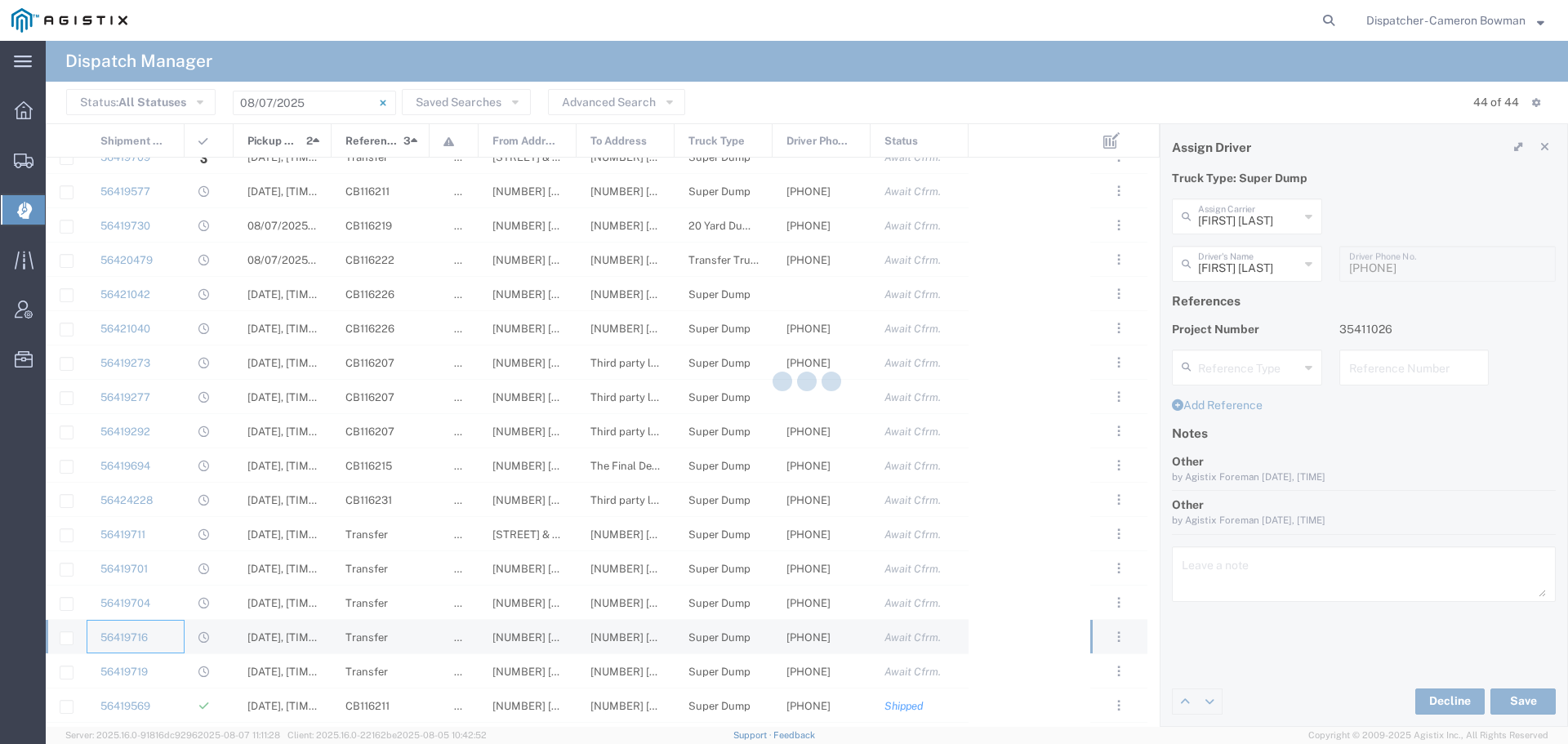 type 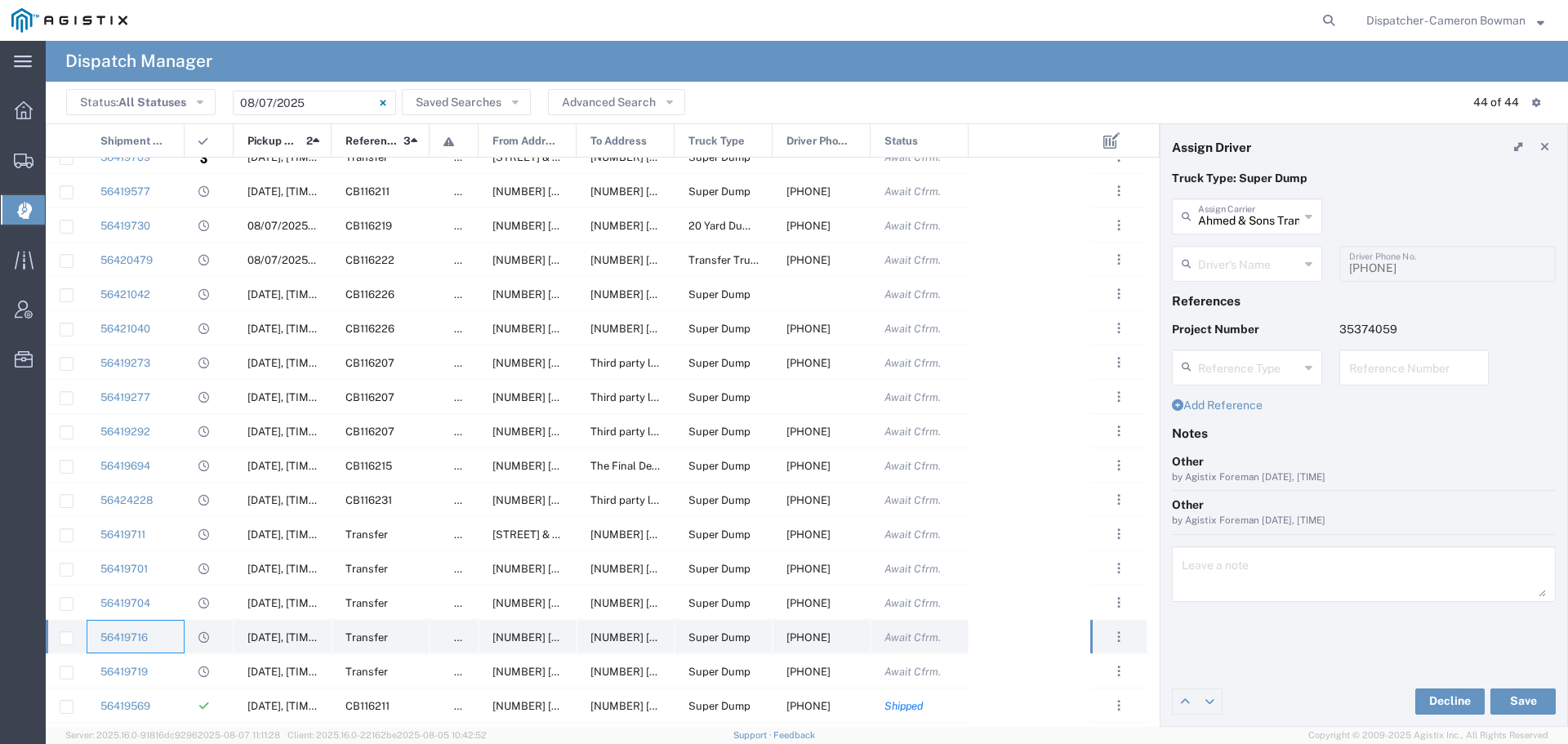 type on "[FIRST] [LAST]" 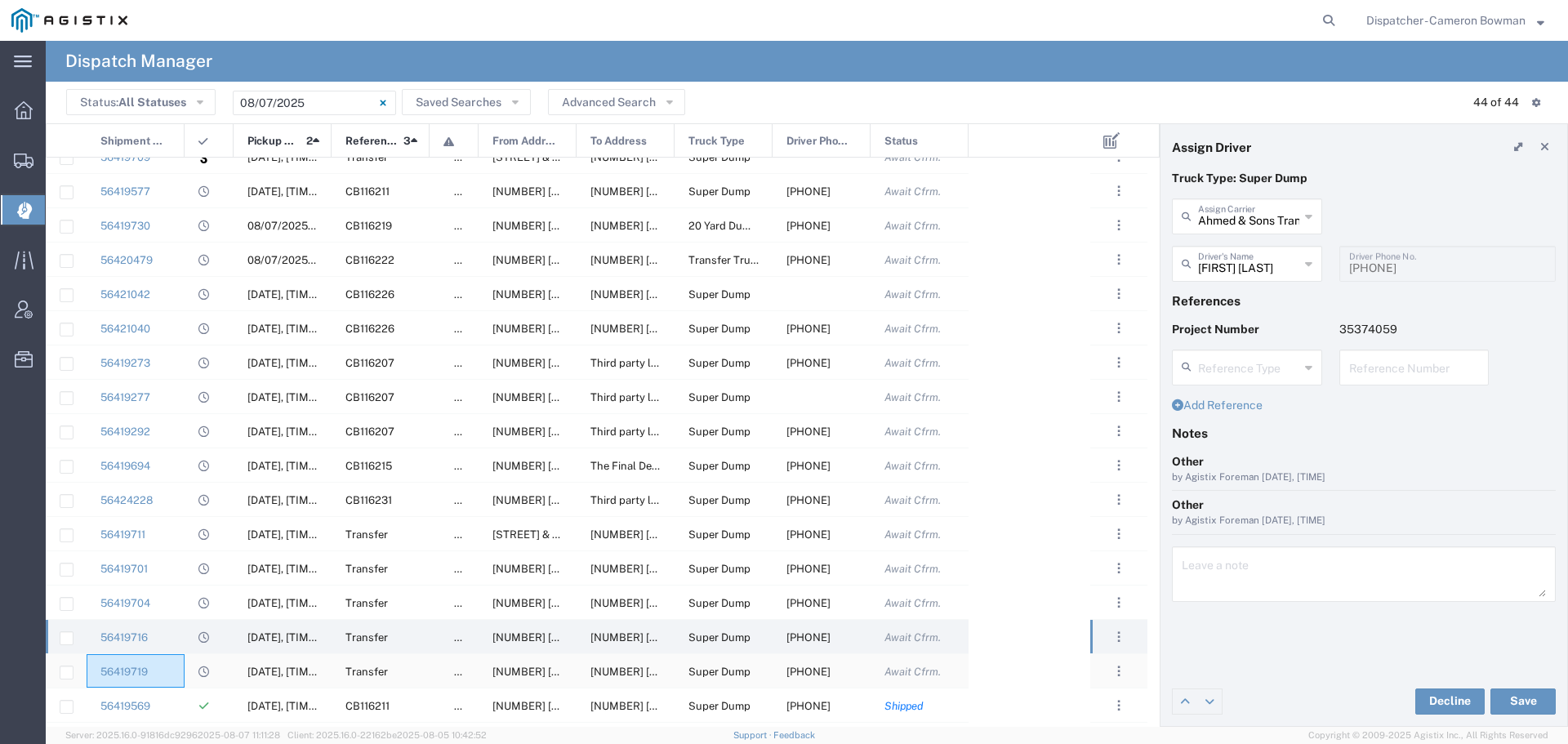 click on "56419719" 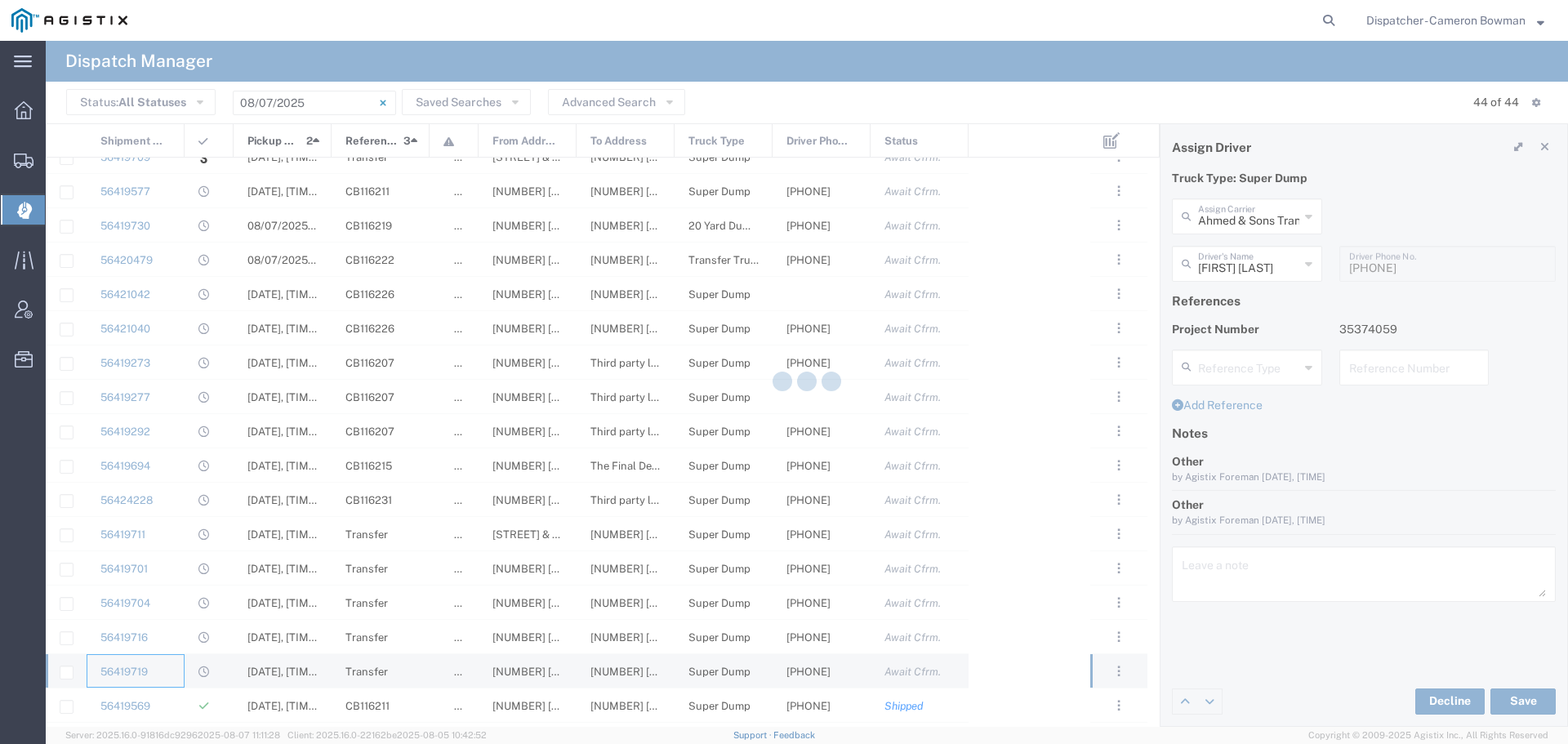 type 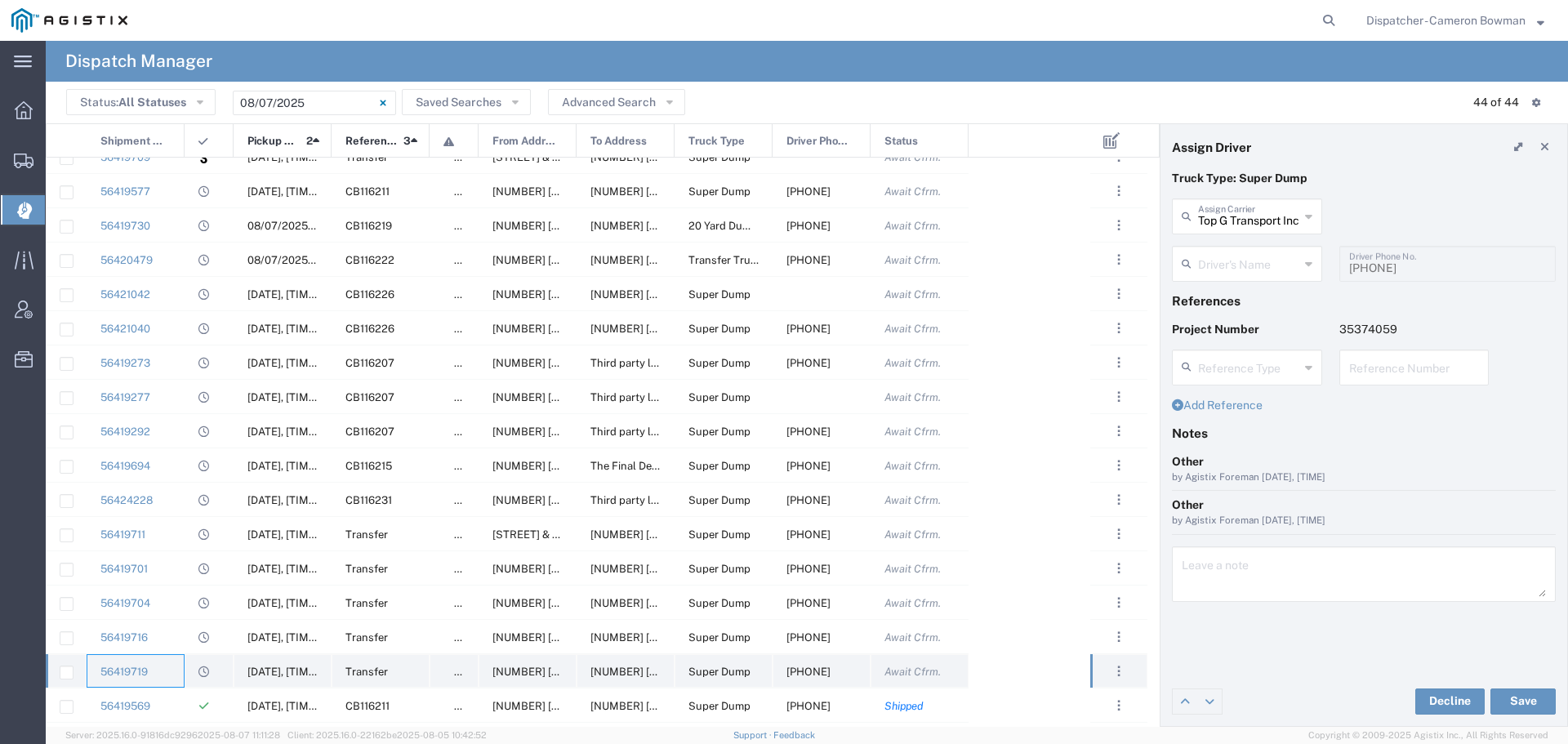 type on "[FIRST] [LAST]" 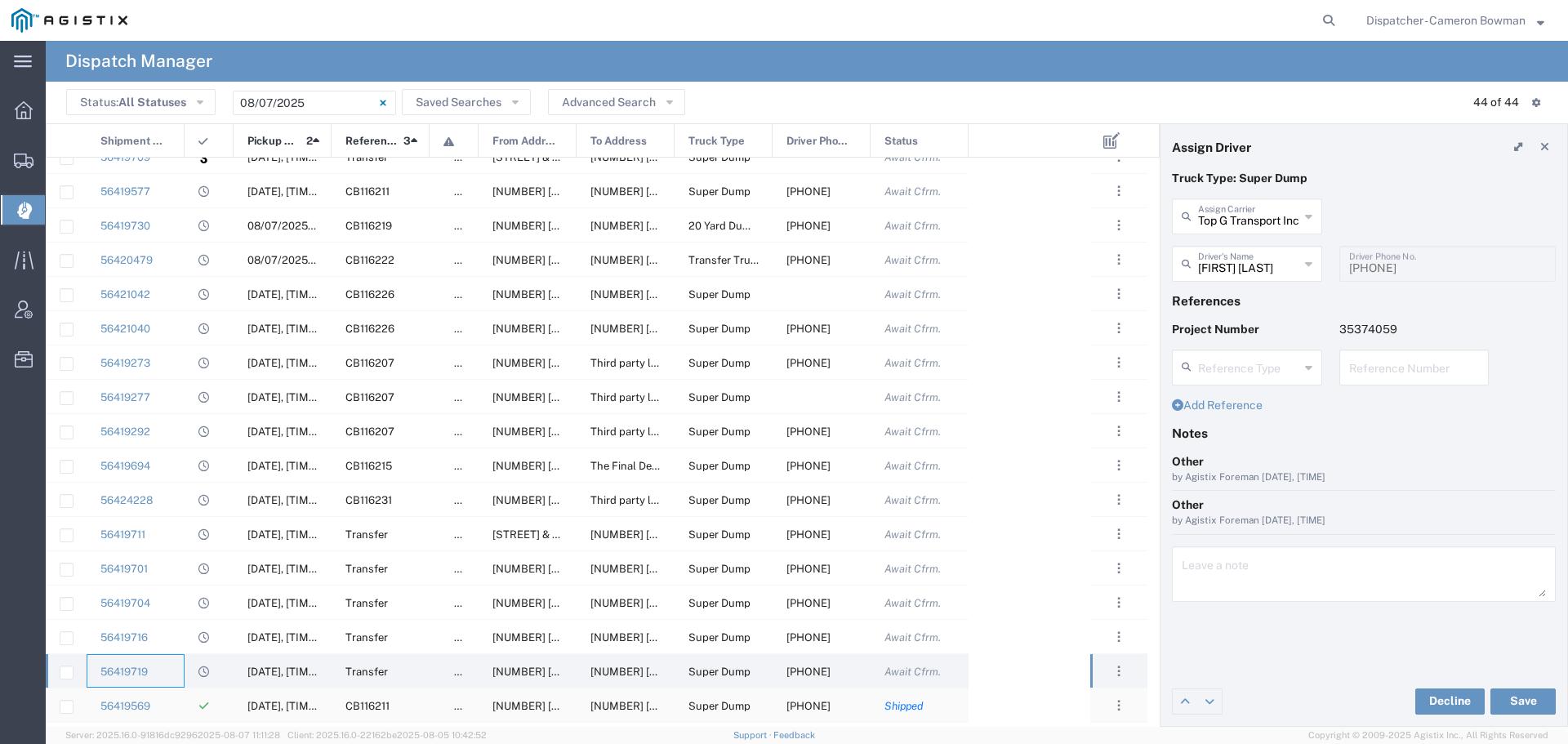 click on "56419569" 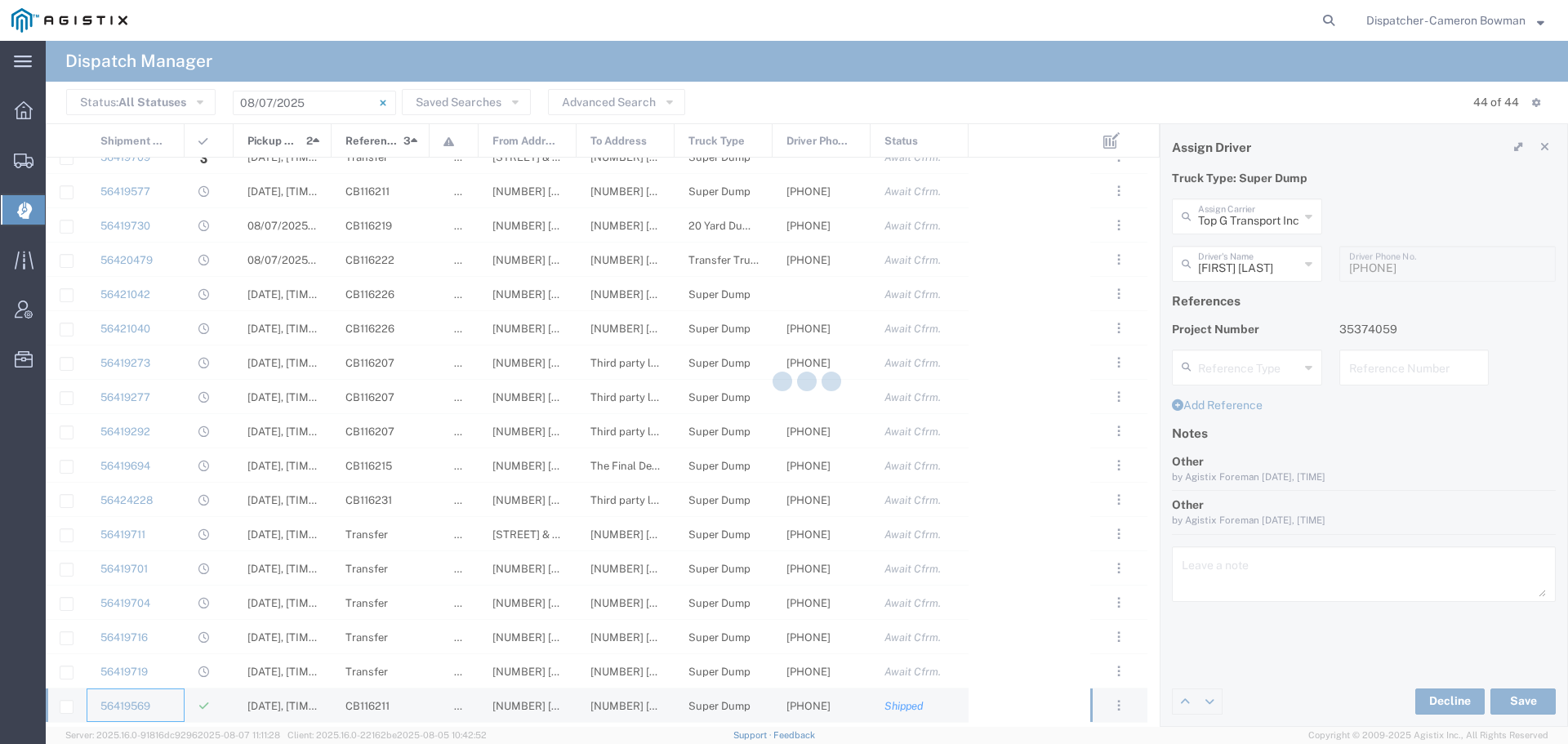 type 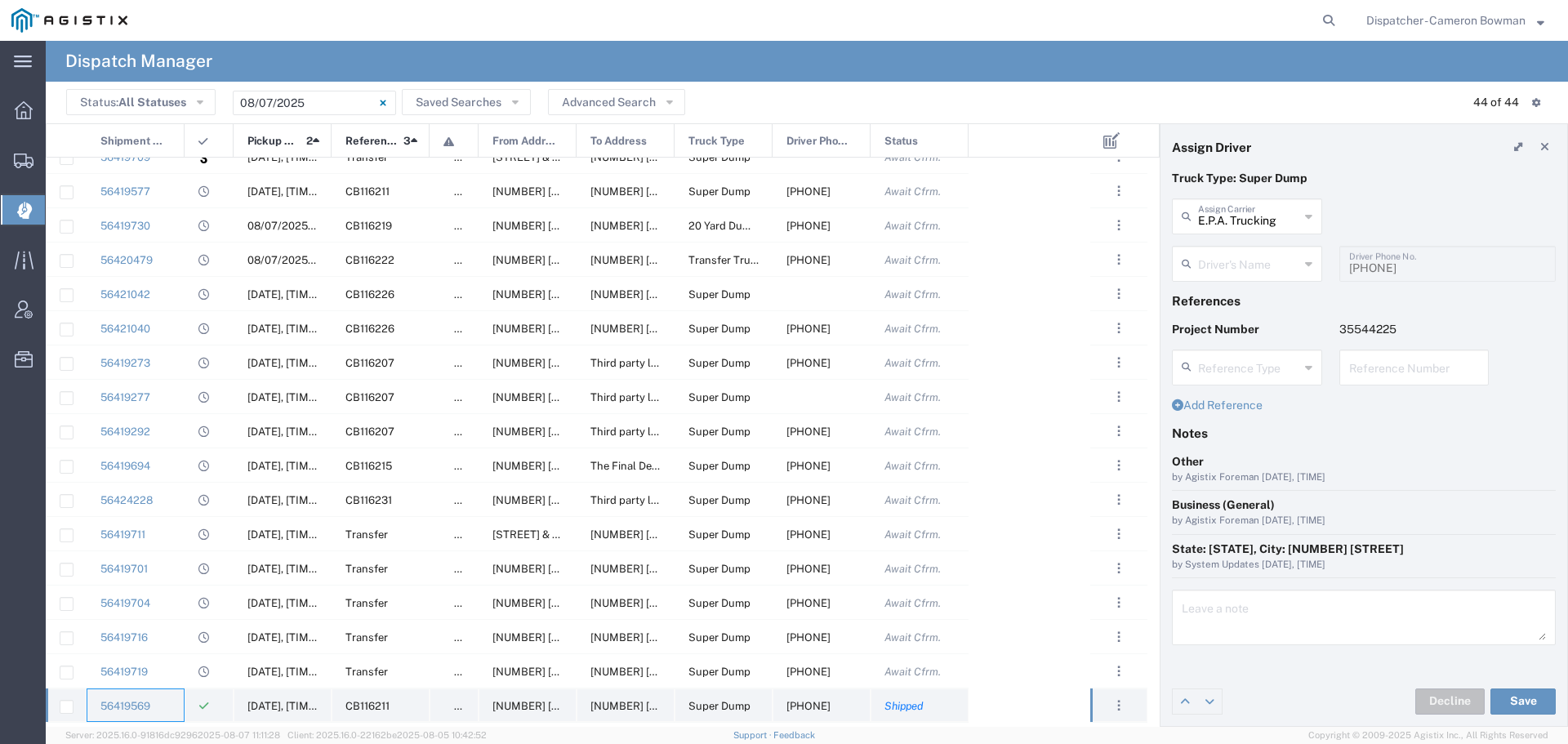 type on "[FIRST] [LAST]" 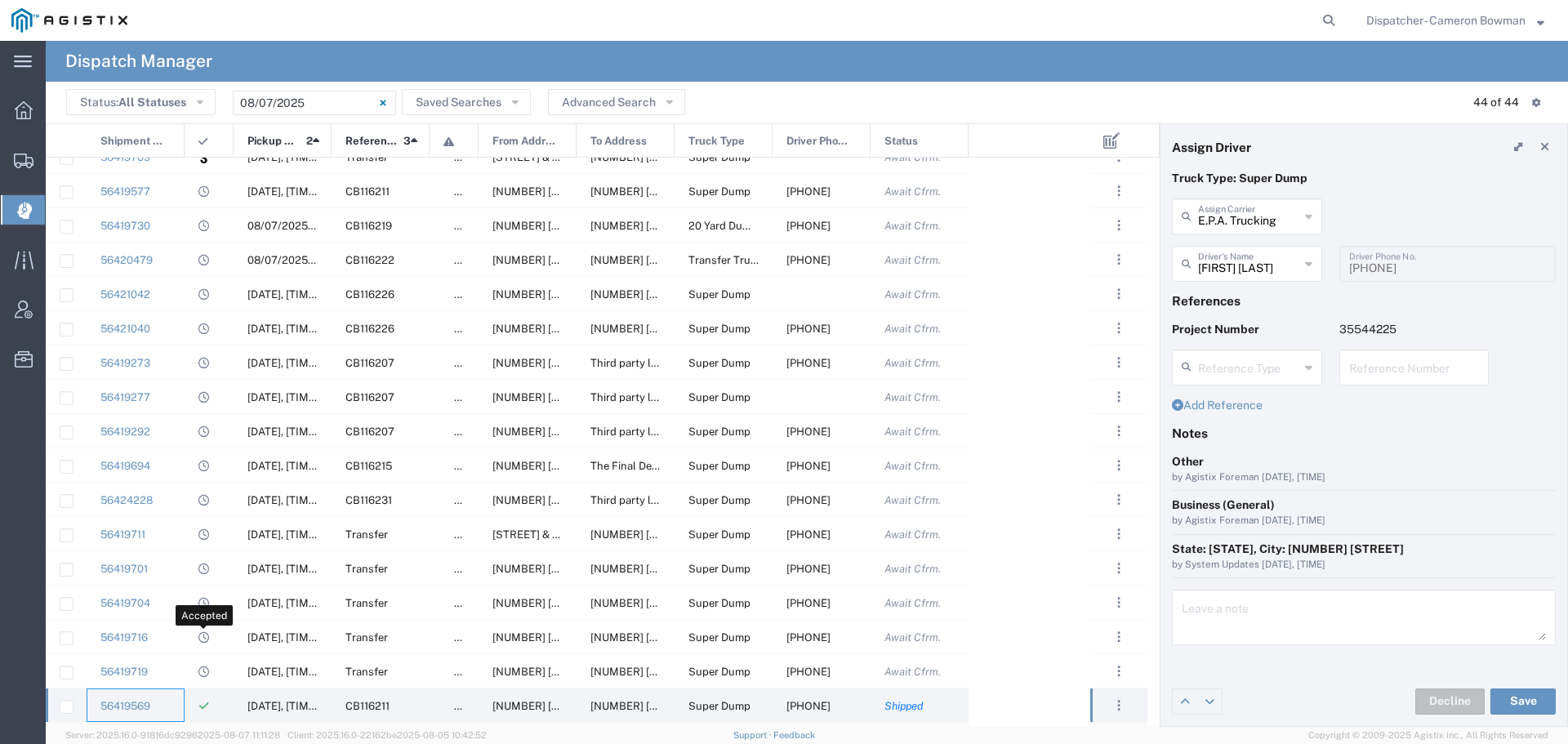 scroll, scrollTop: 554, scrollLeft: 0, axis: vertical 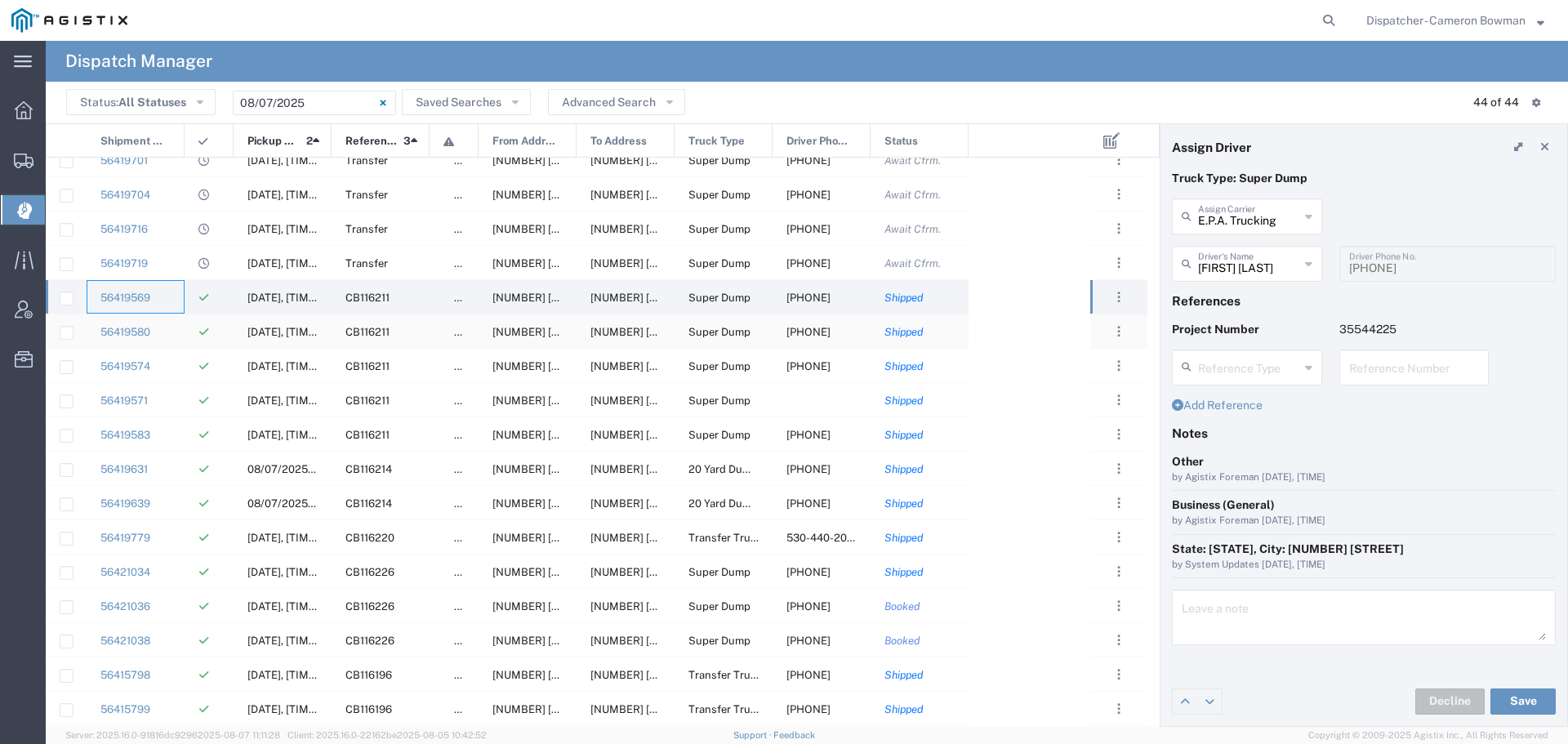click on "56419580" 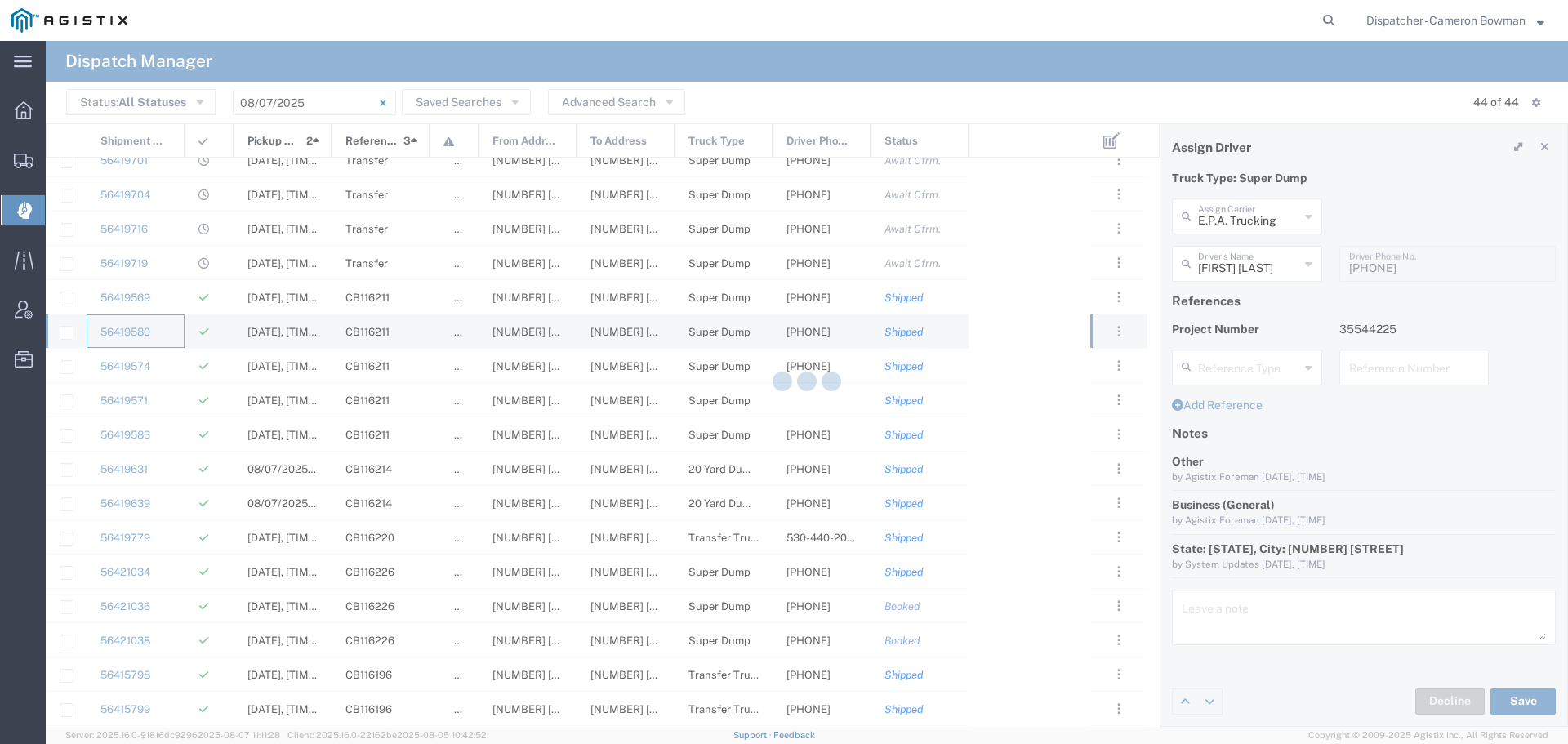 type on "Humberto Ramirez" 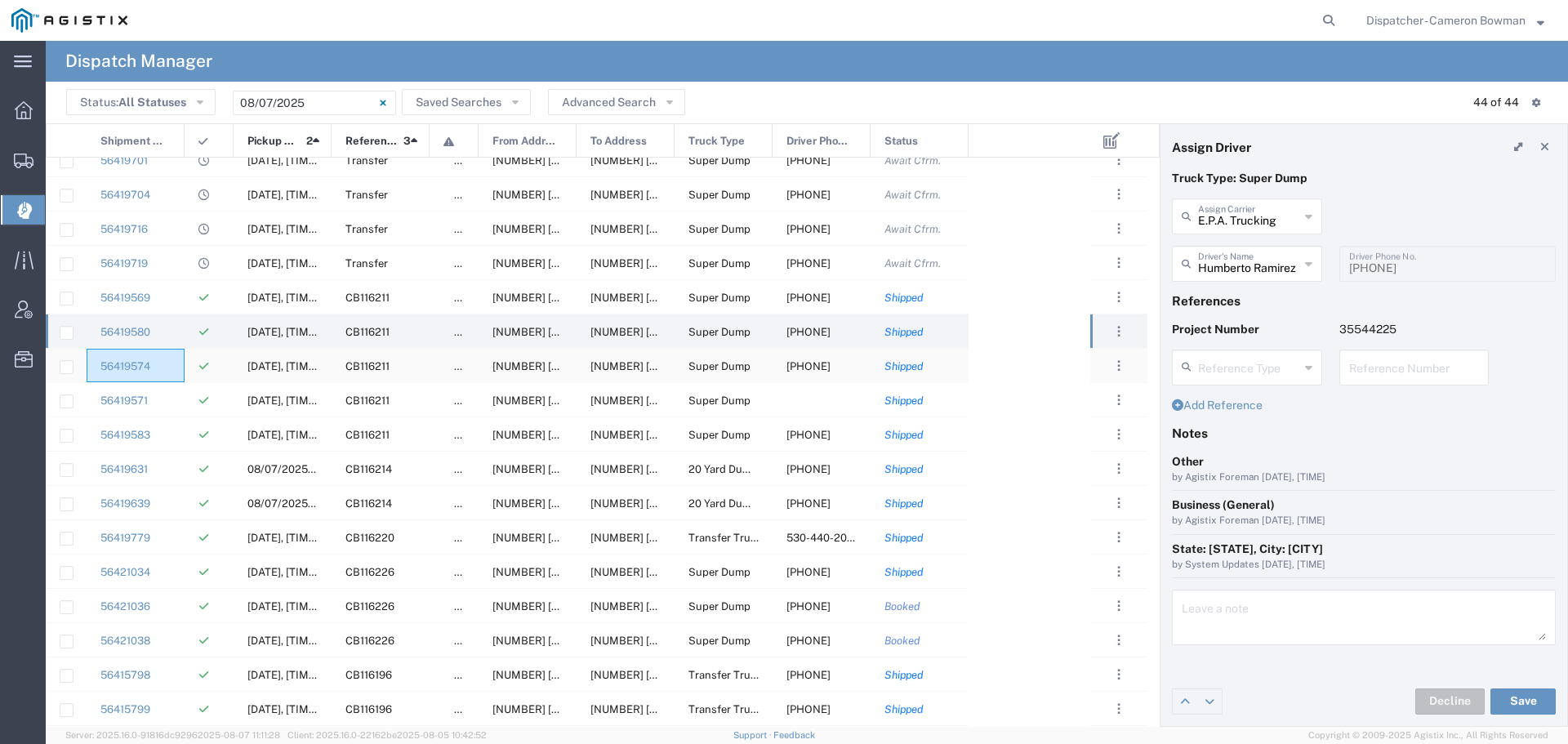 click on "56419574" 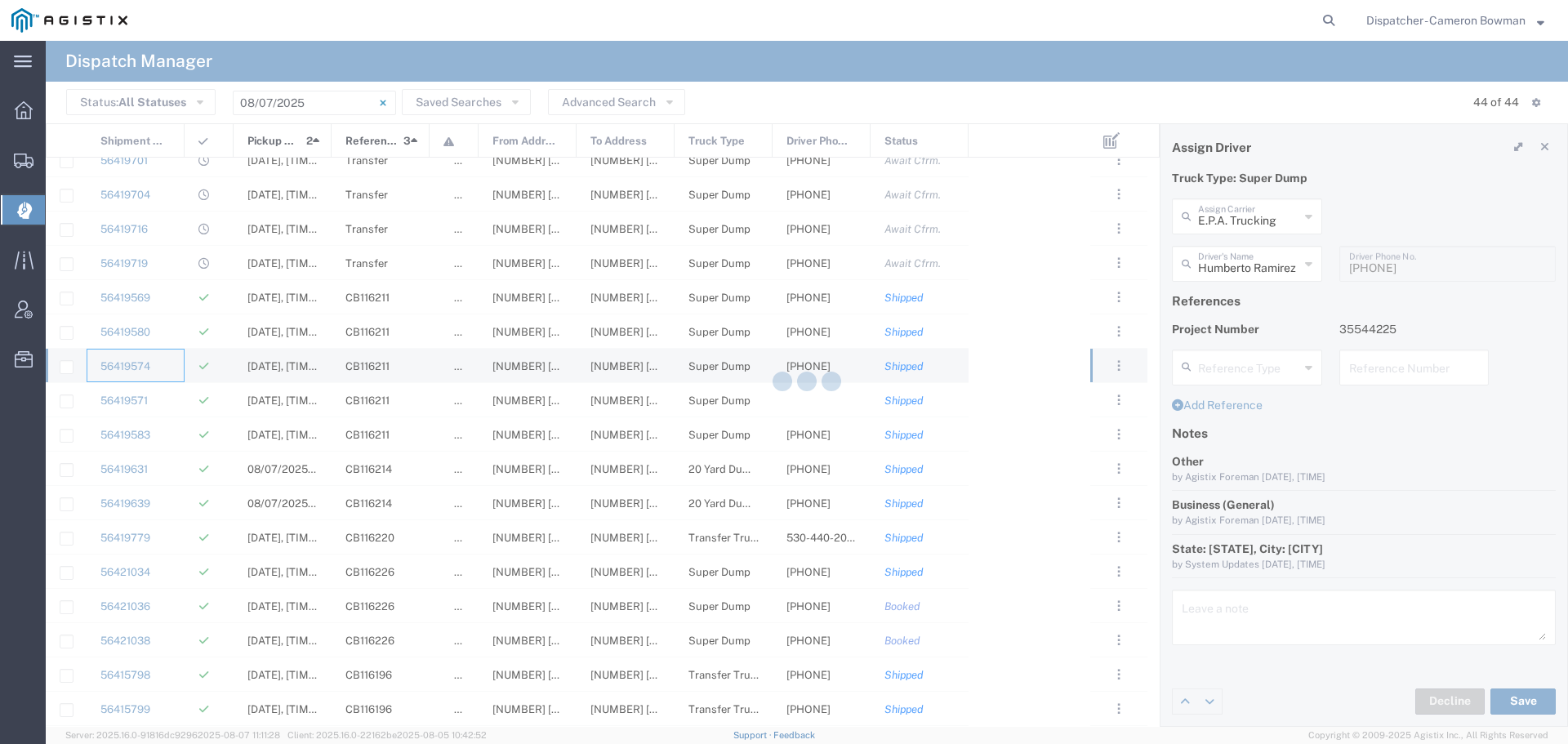 type 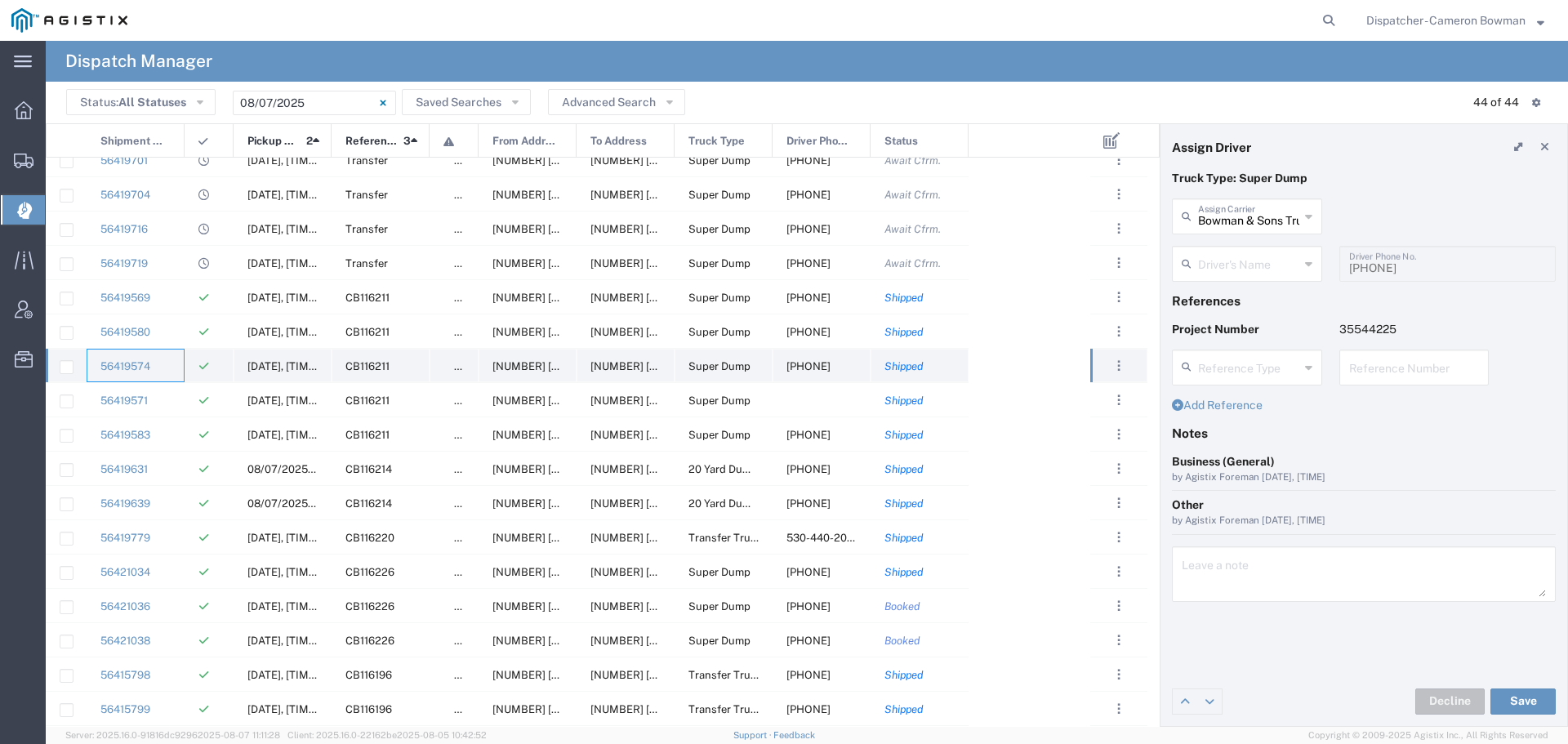 type on "[FIRST] [LAST]" 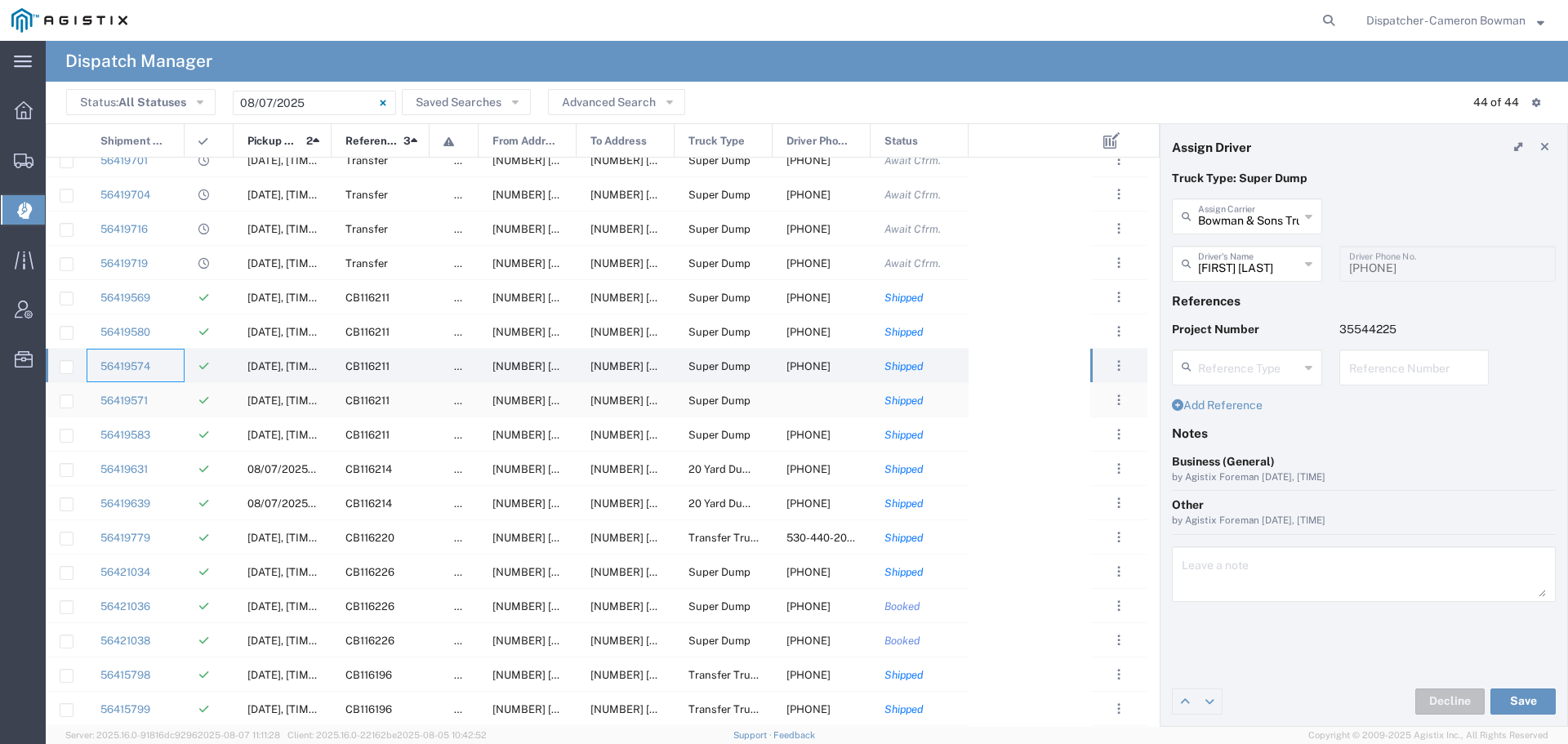 click on "56419571" 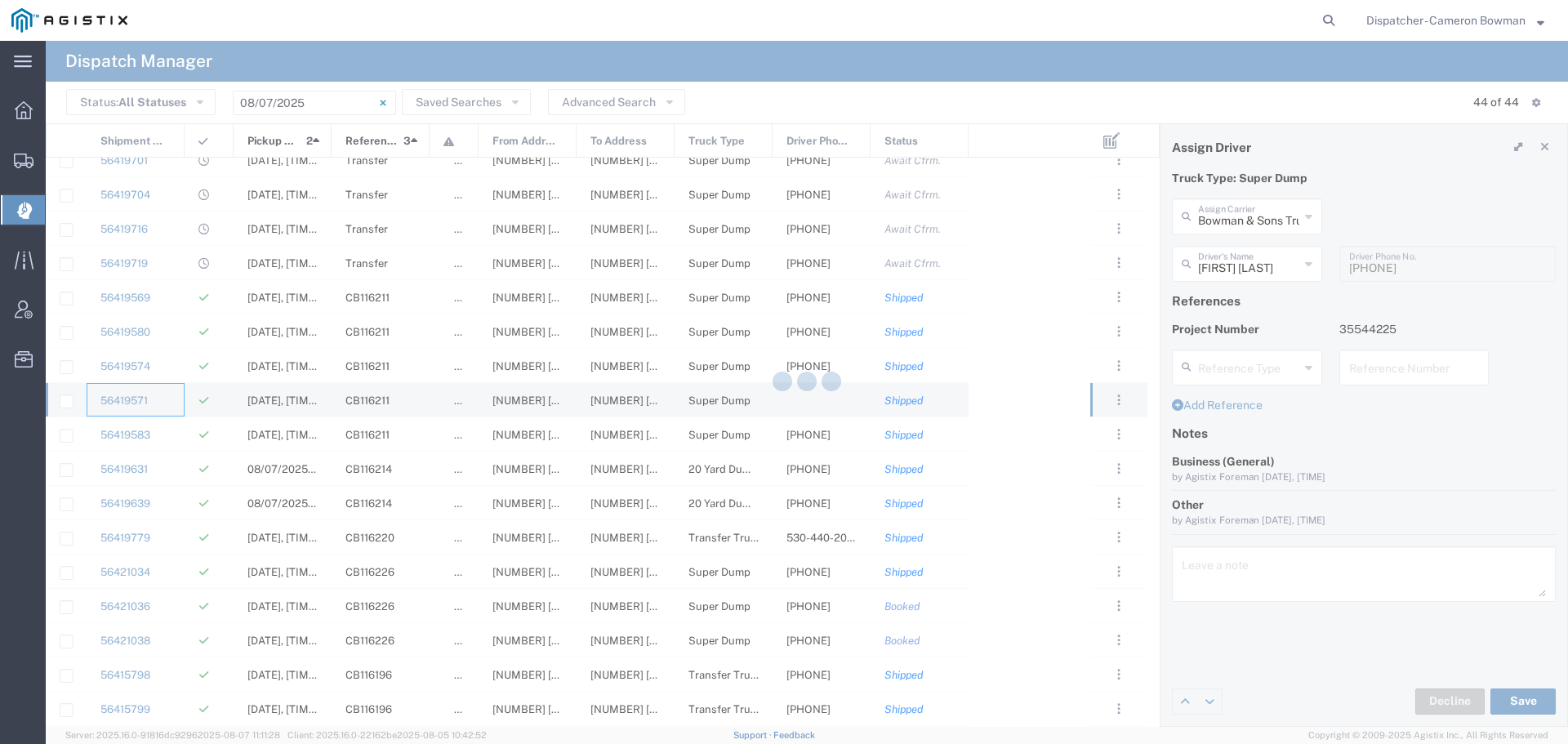 type 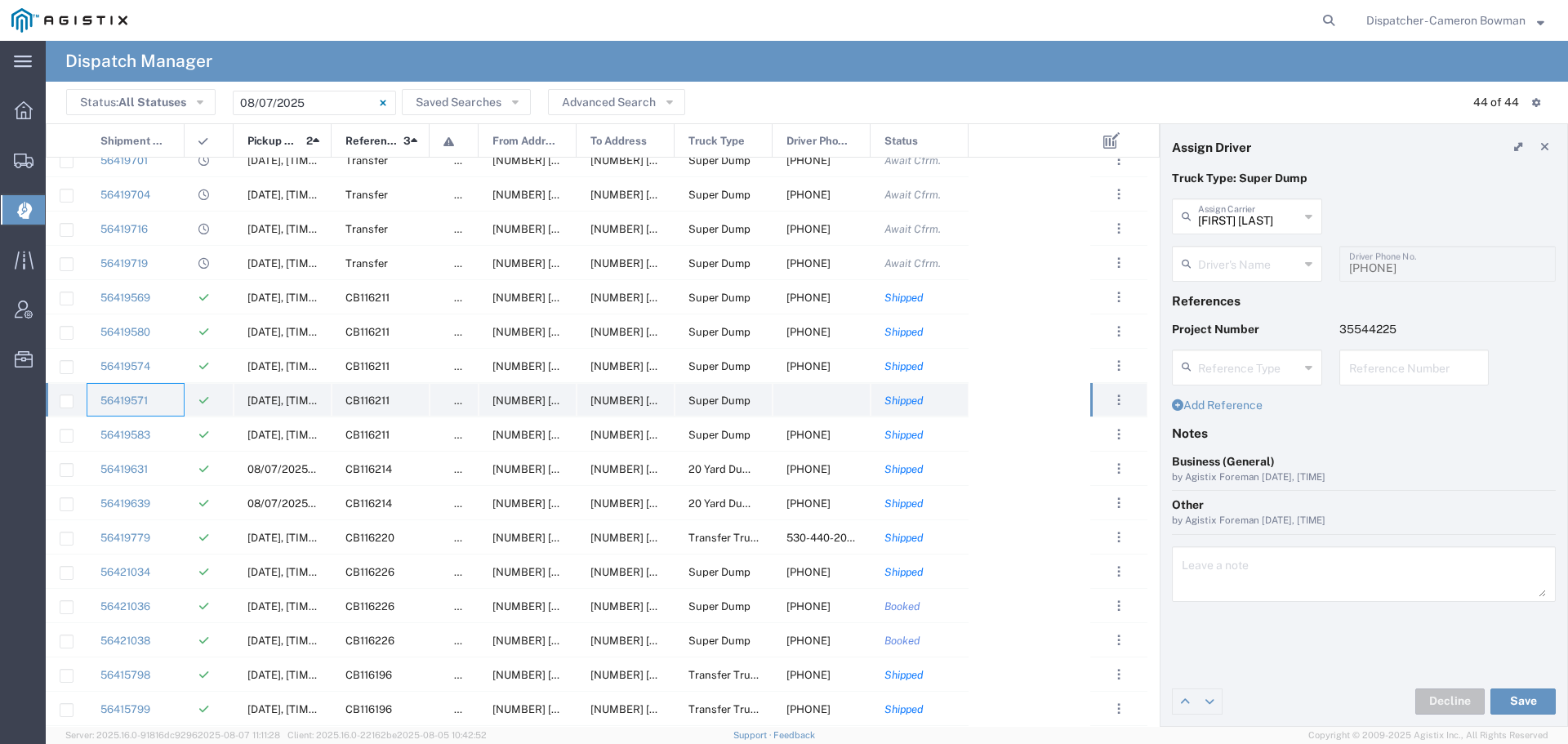 type on "[FIRST] [LAST]" 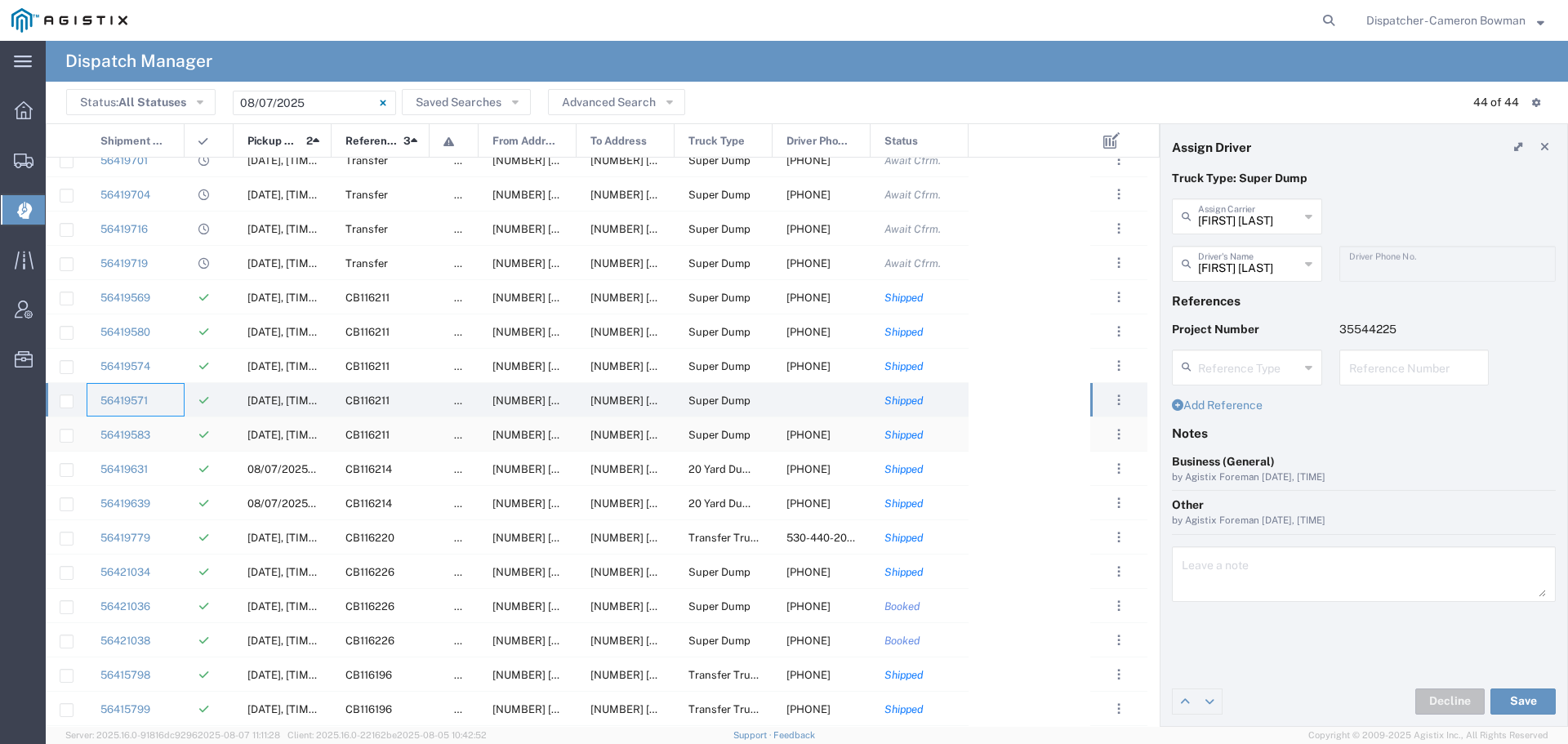 click on "56419583" 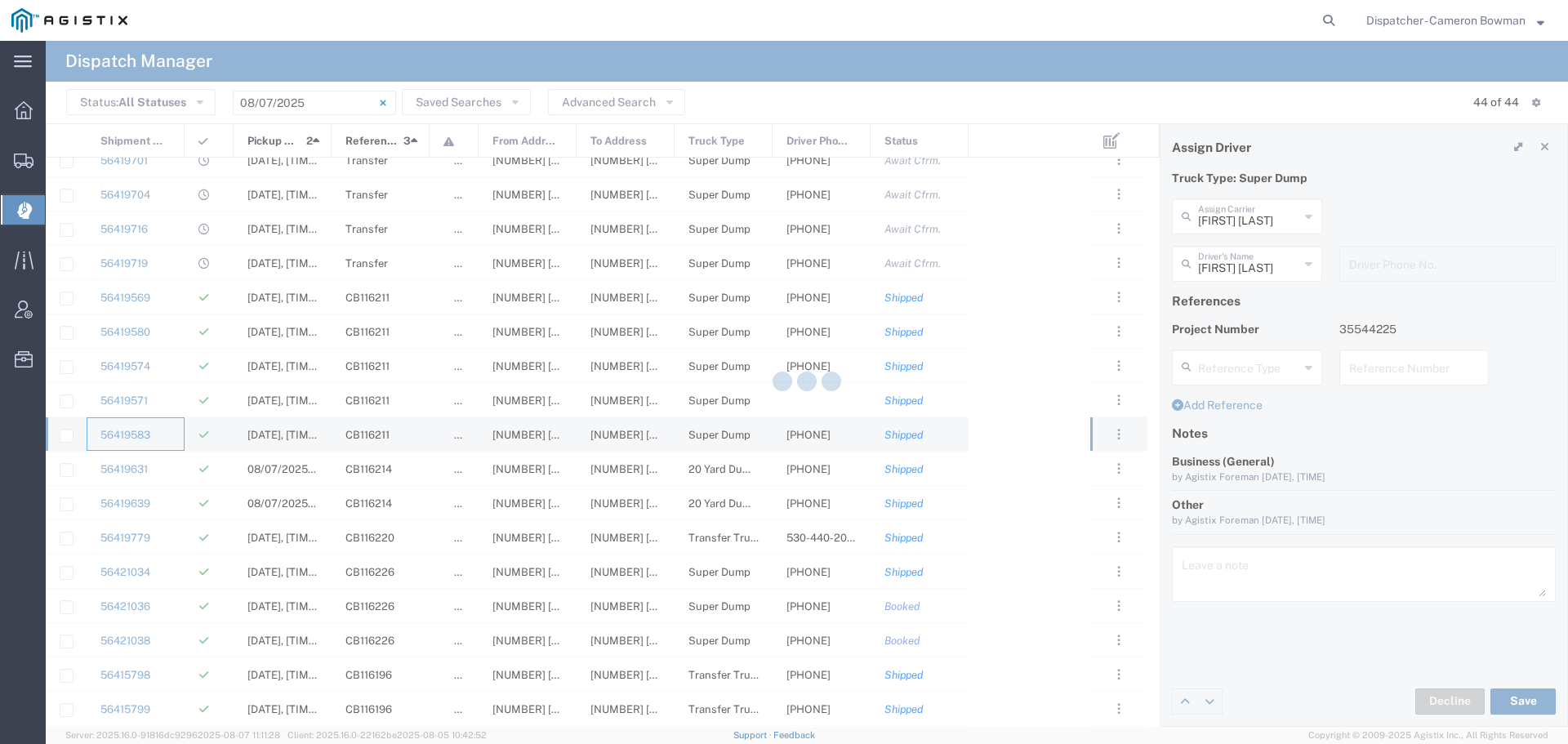 type 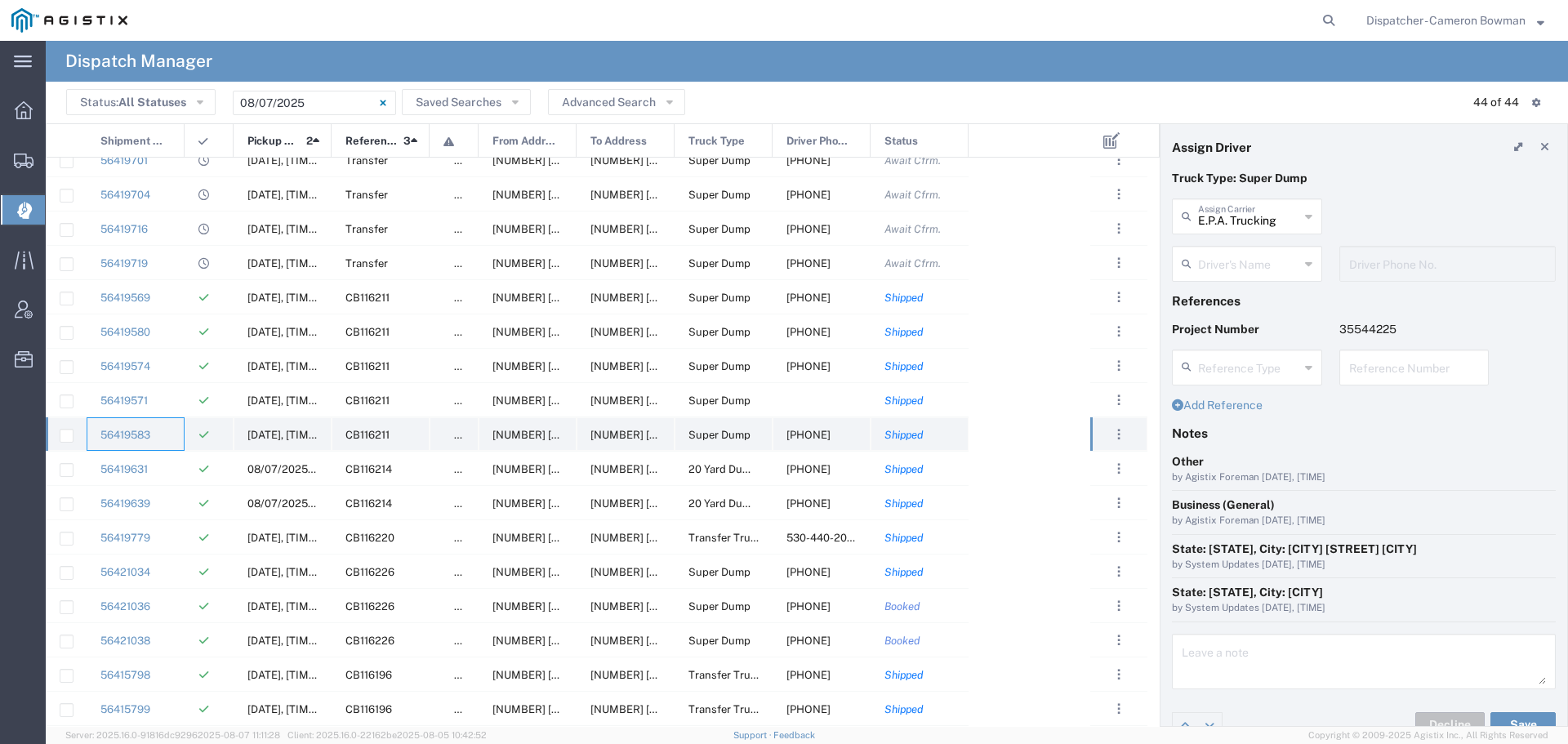 type on "[FIRST] [LAST]" 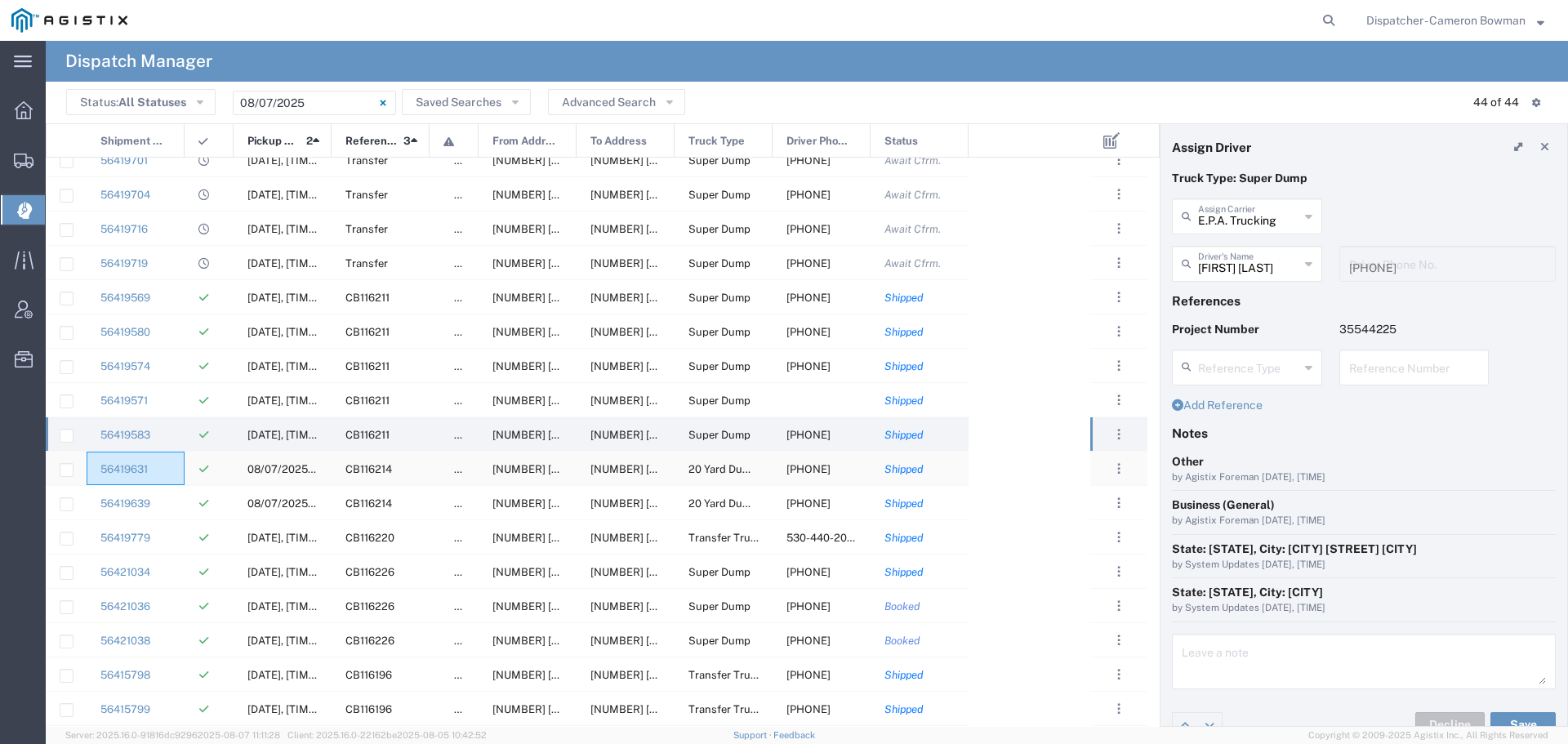 click on "56419631" 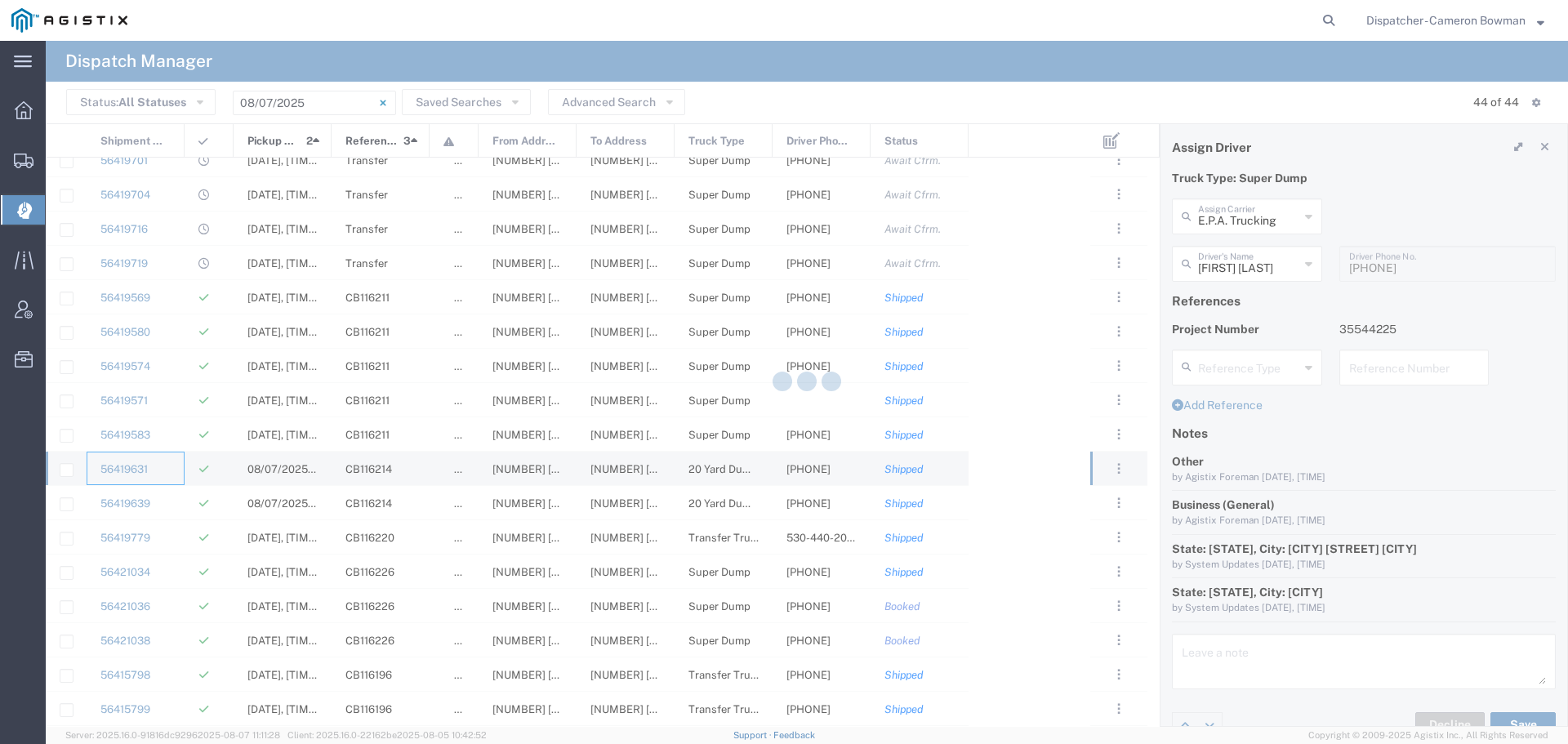 type 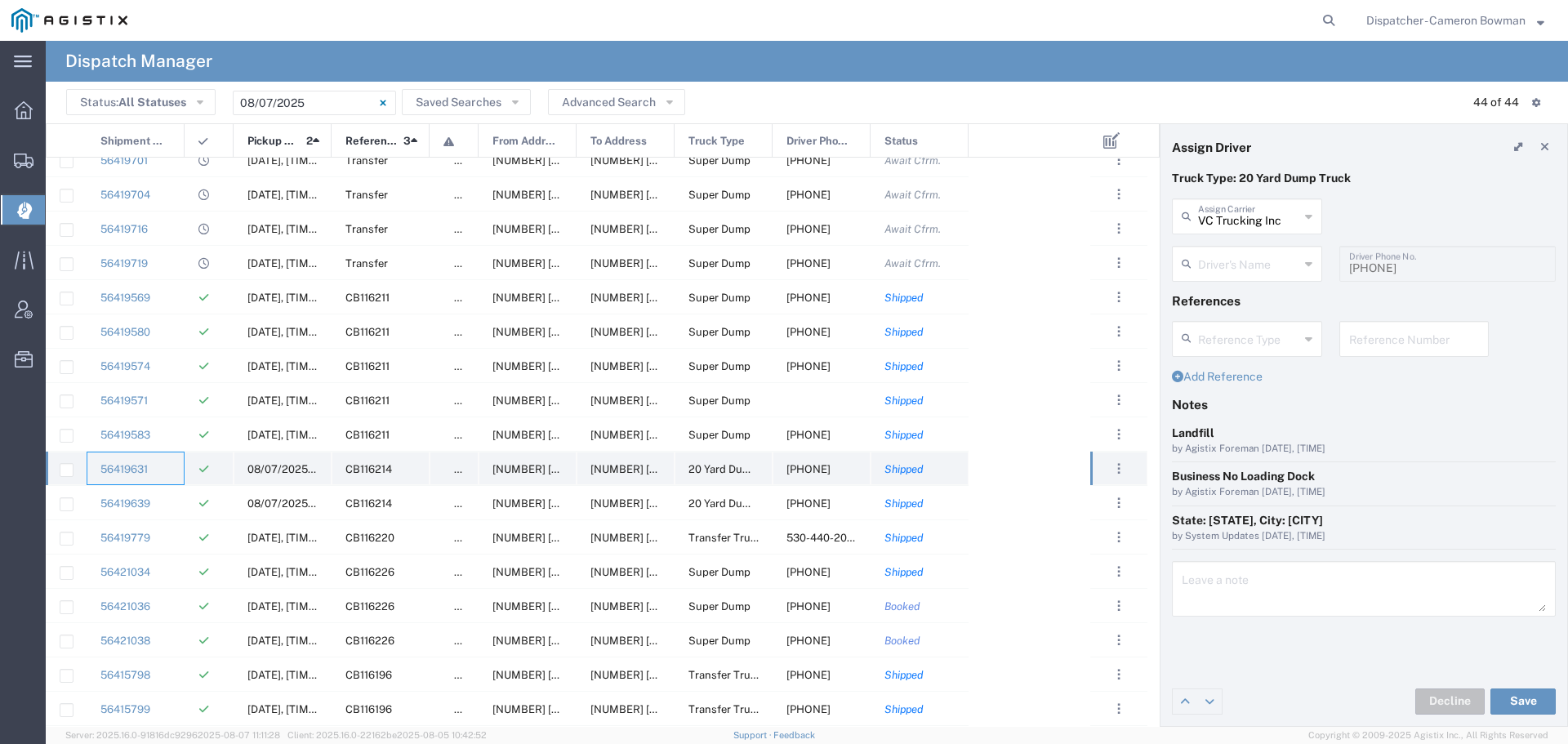 type on "[FIRST] [LAST]" 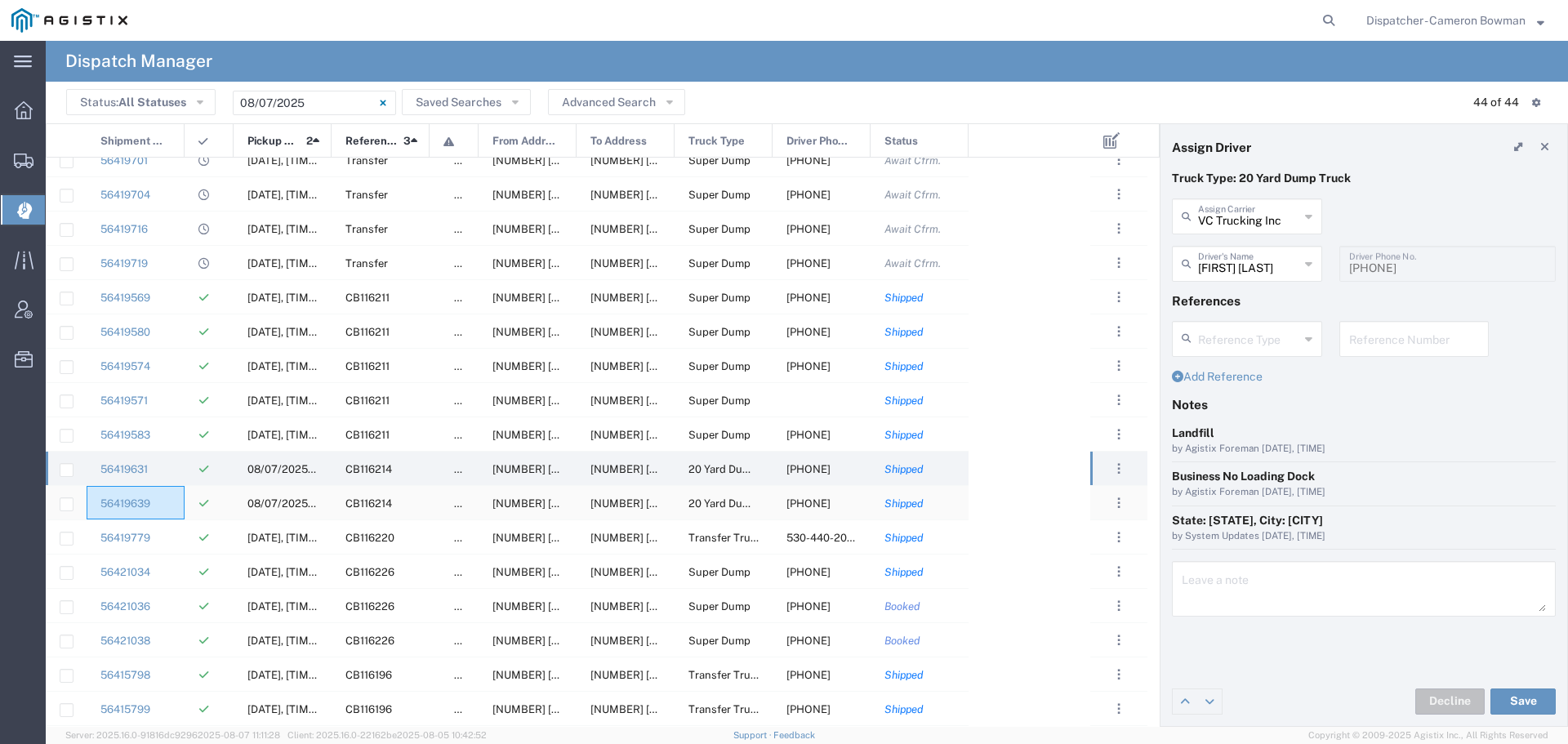 click on "56419639" 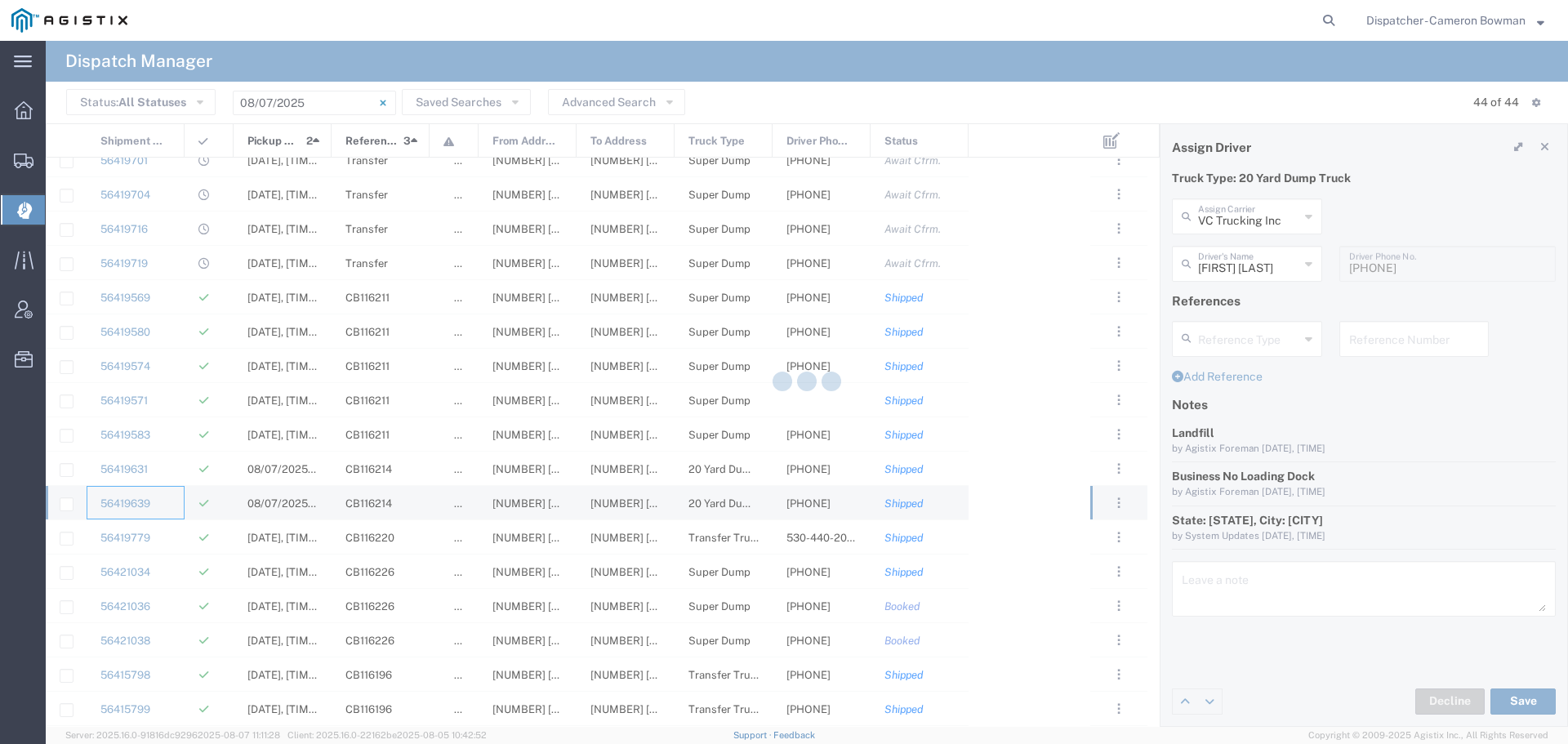 type 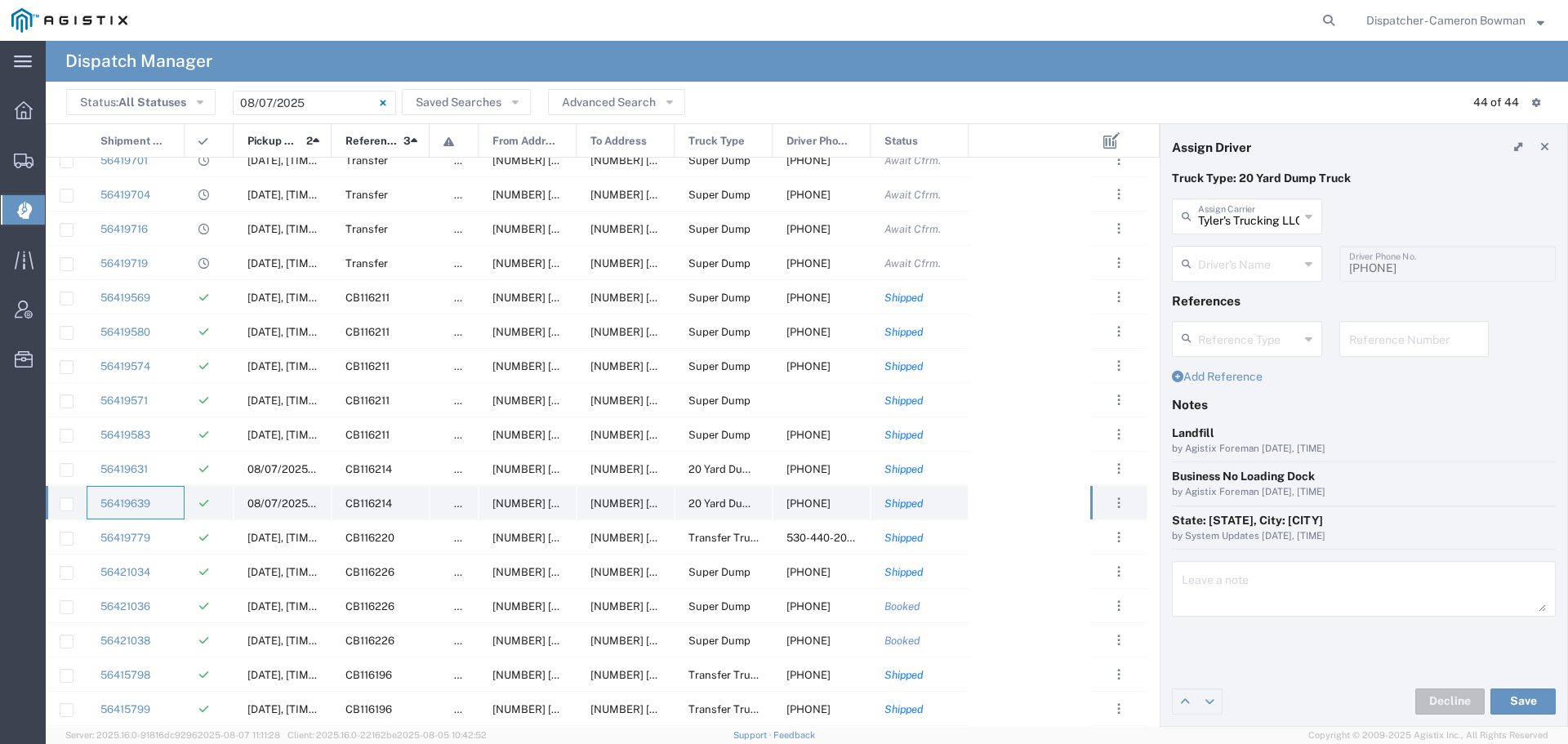 type on "[FIRST] [LAST]" 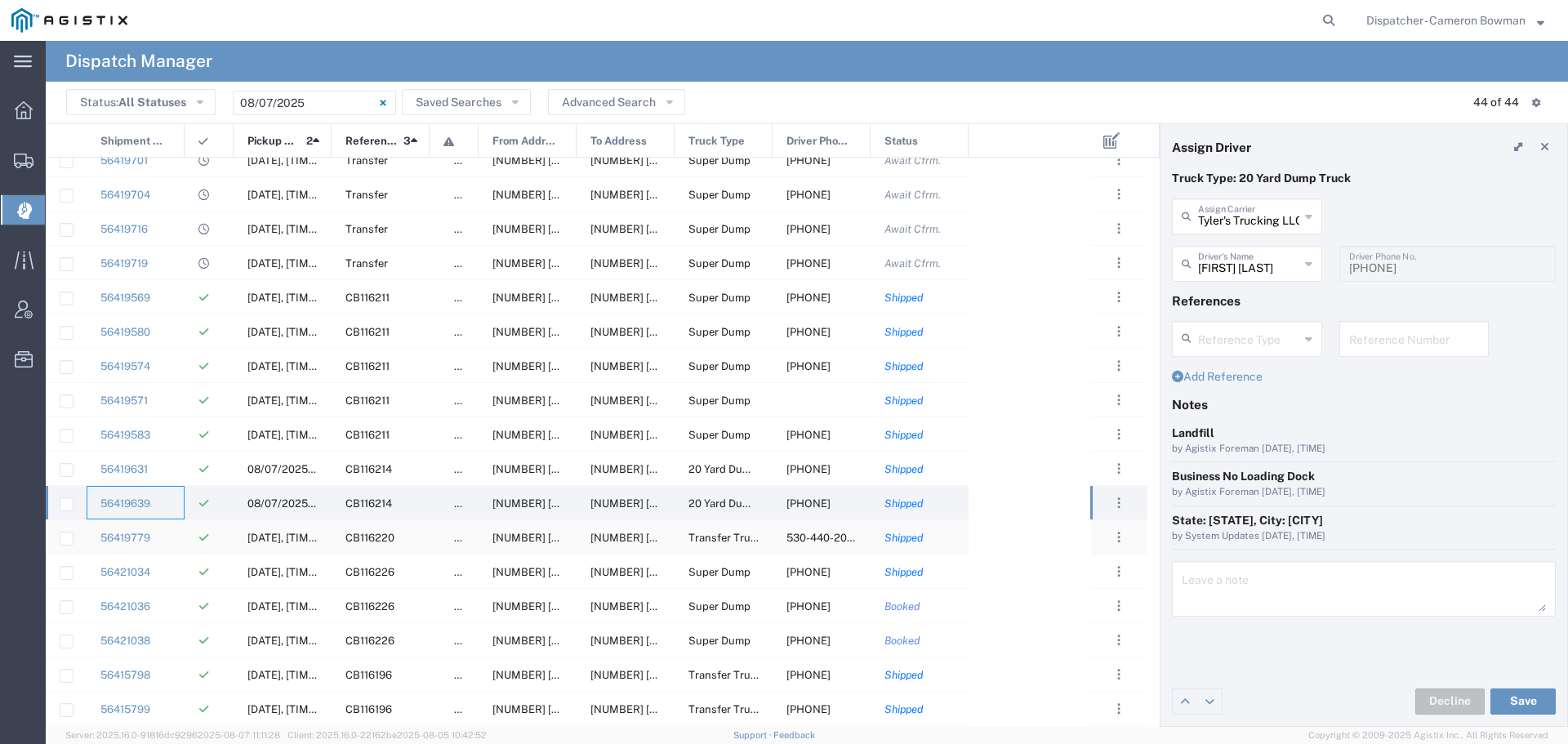 click 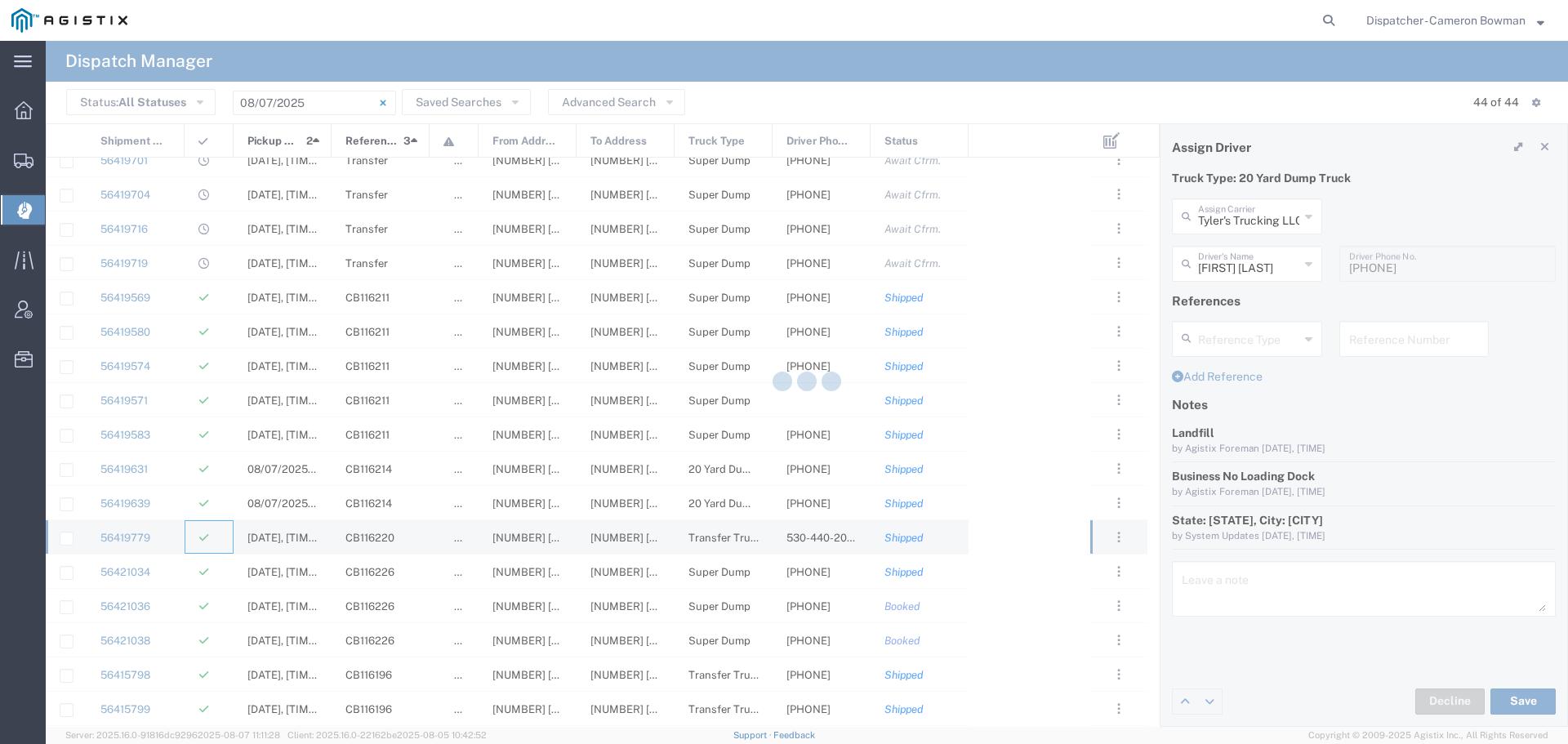 type 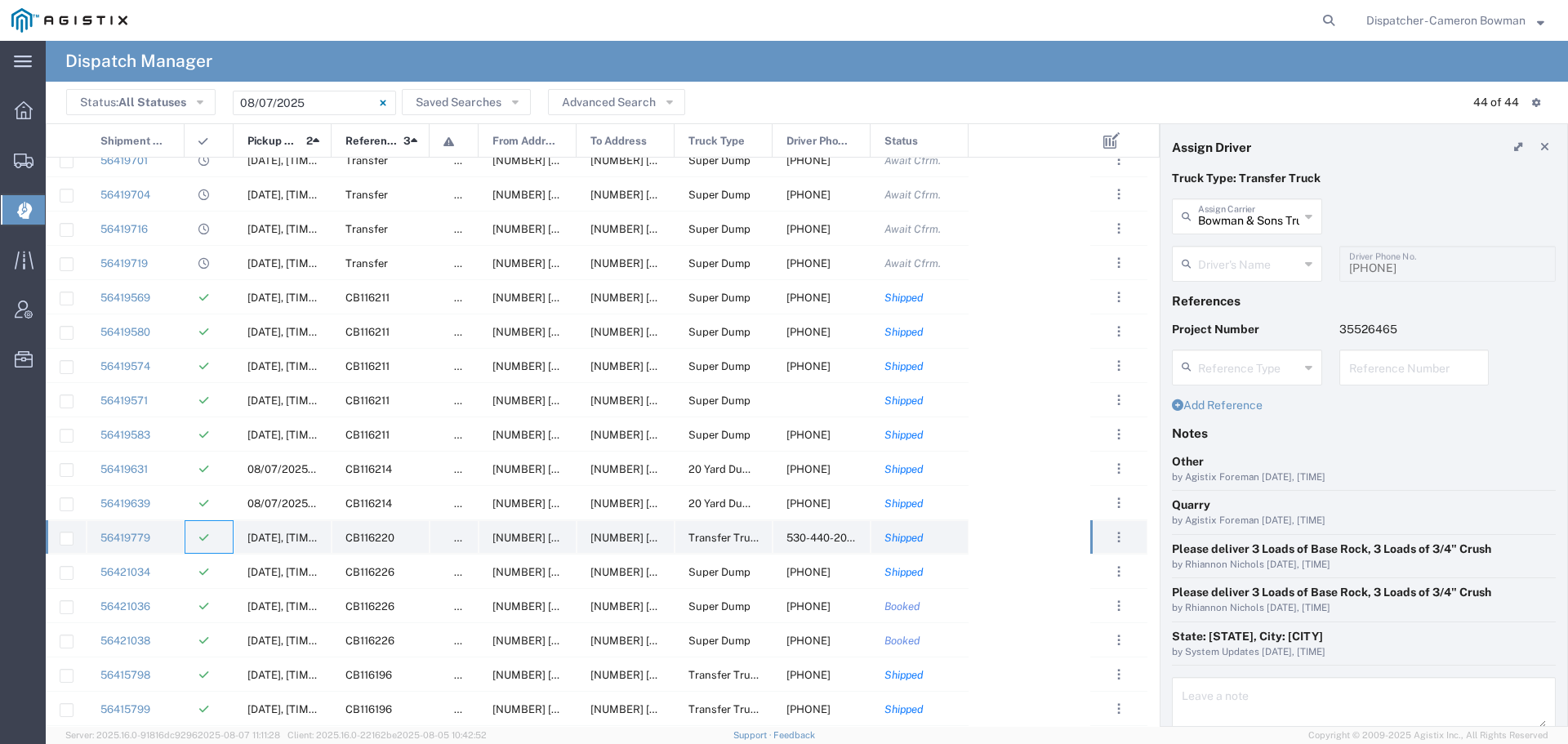 type on "Bryan Schmidt" 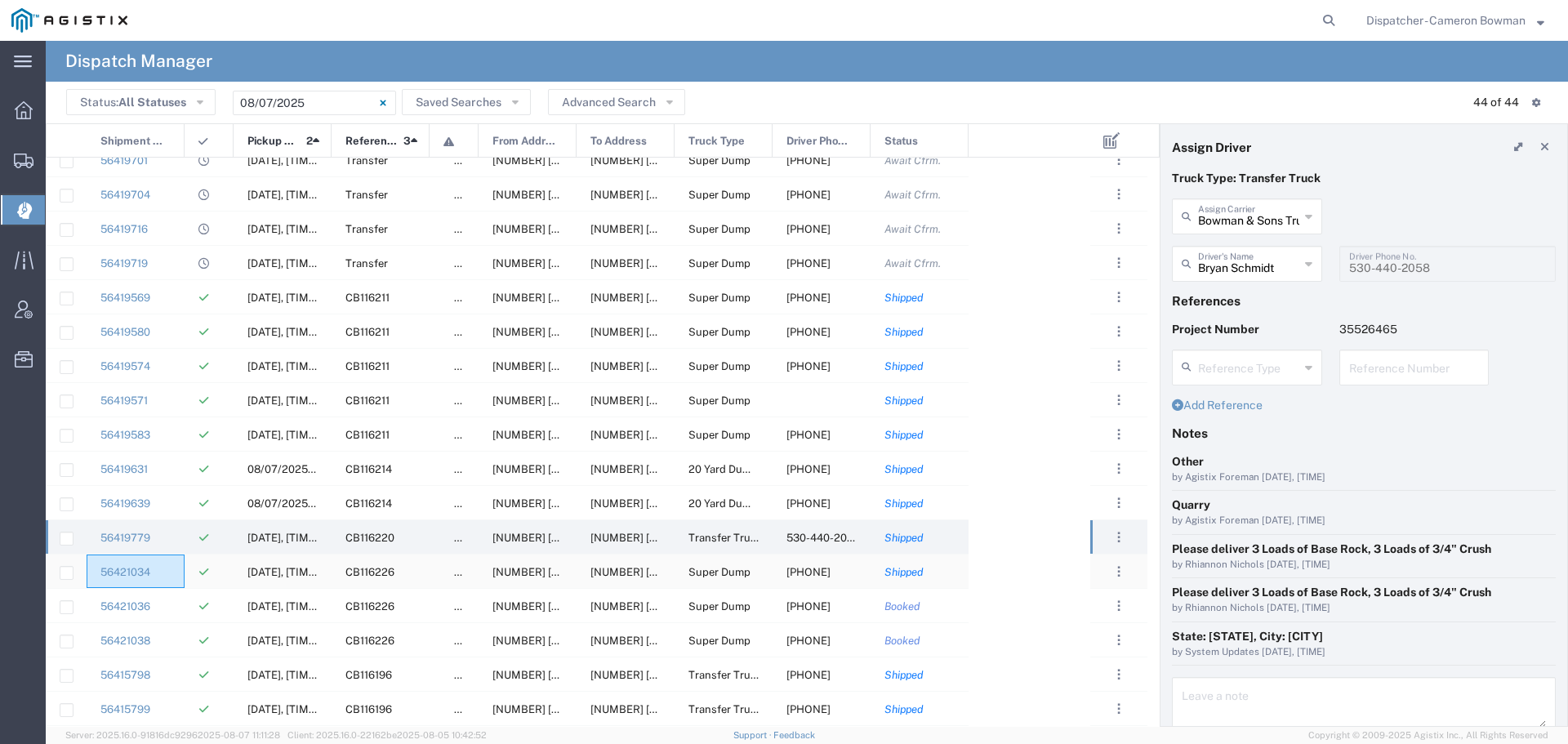 click on "56421034" 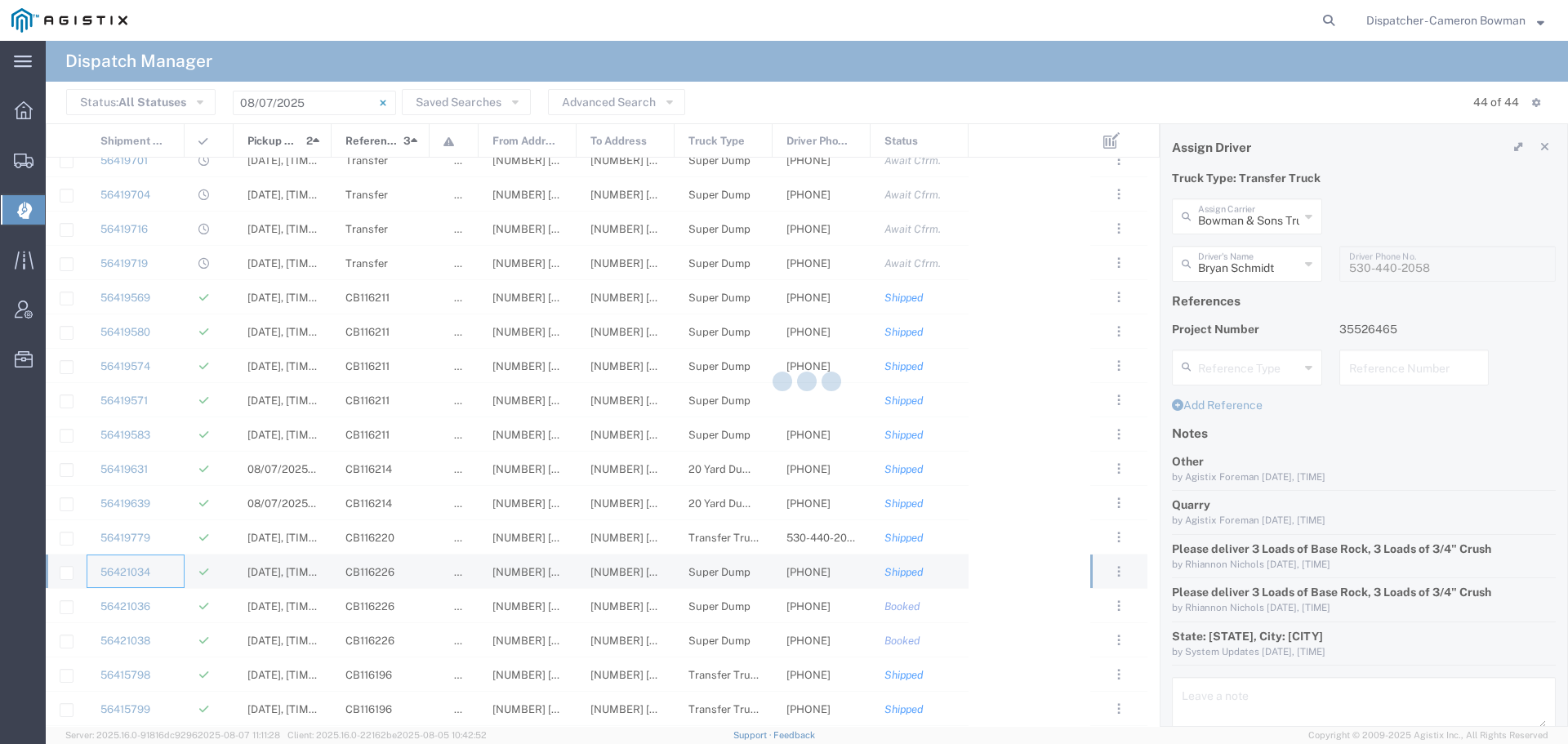 type on "[FIRST] [LAST]" 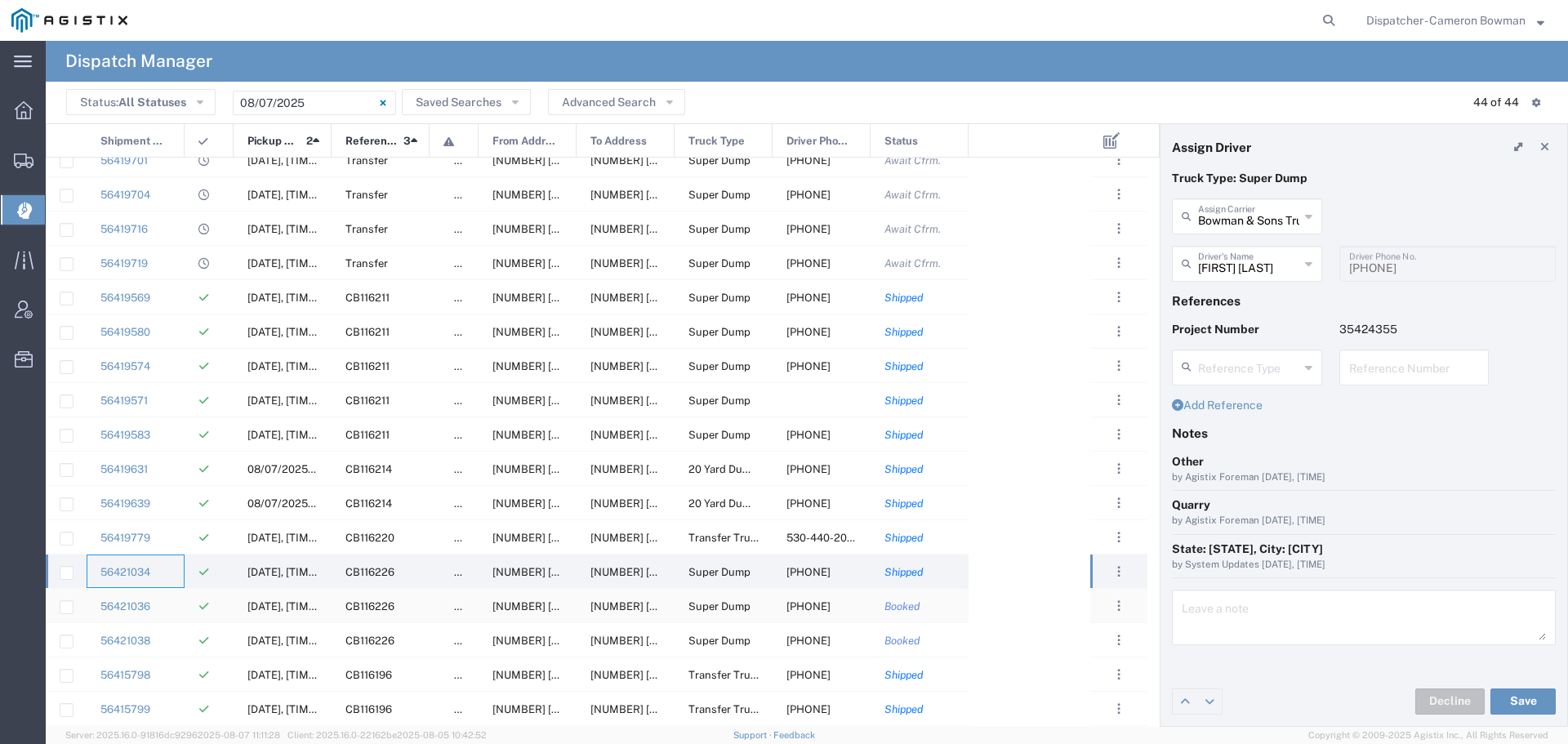 click on "56421036" 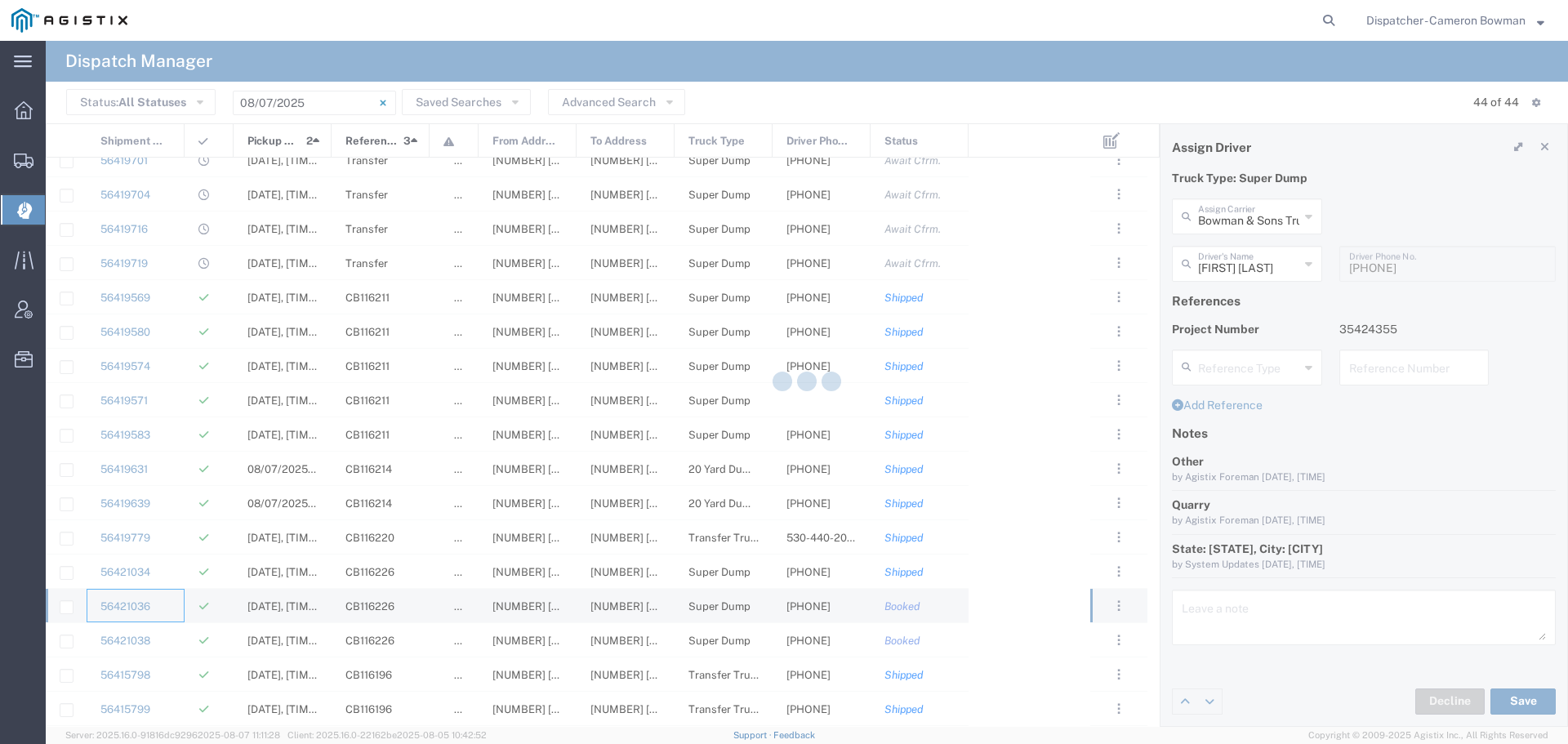 type on "[FIRST] [LAST]" 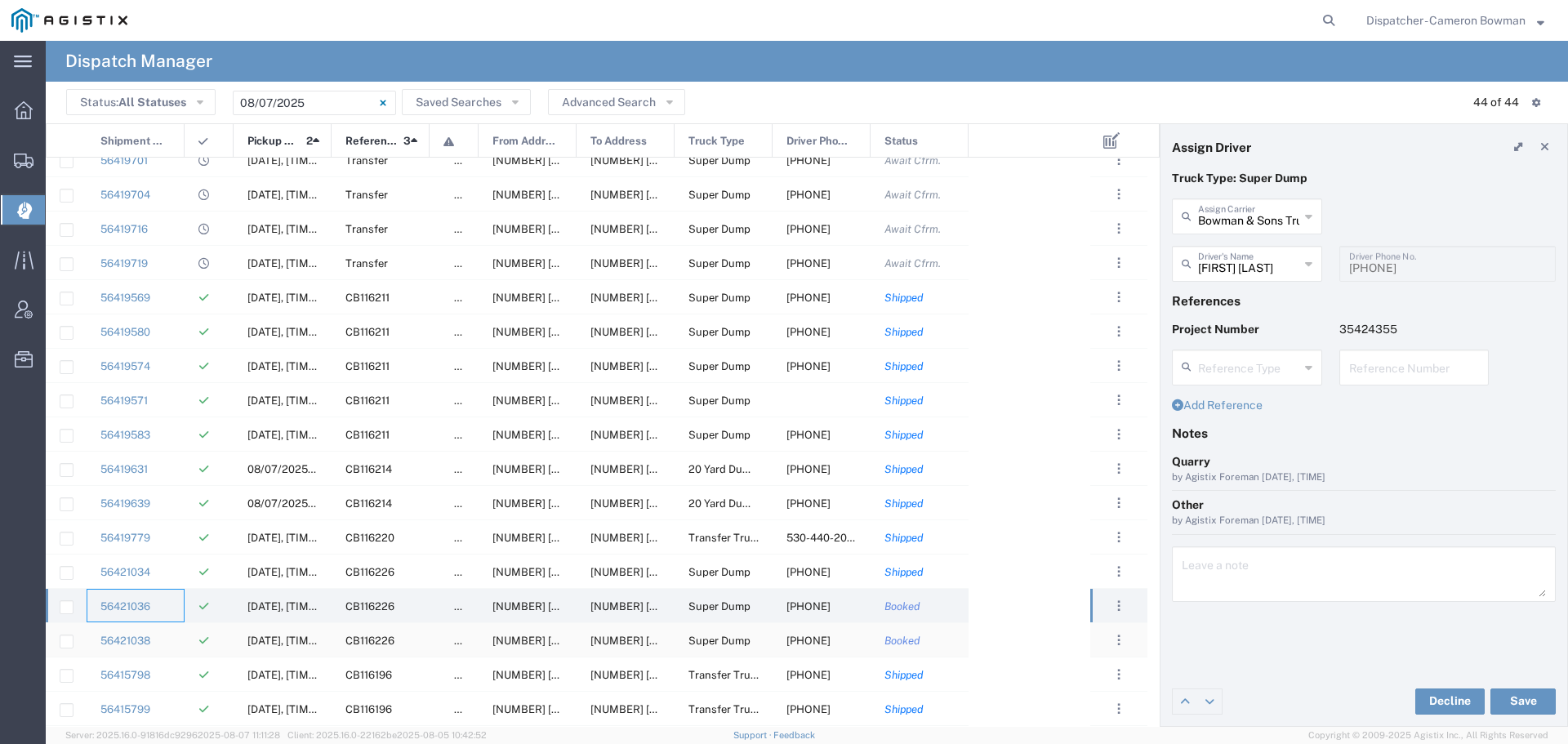 click on "56421038" 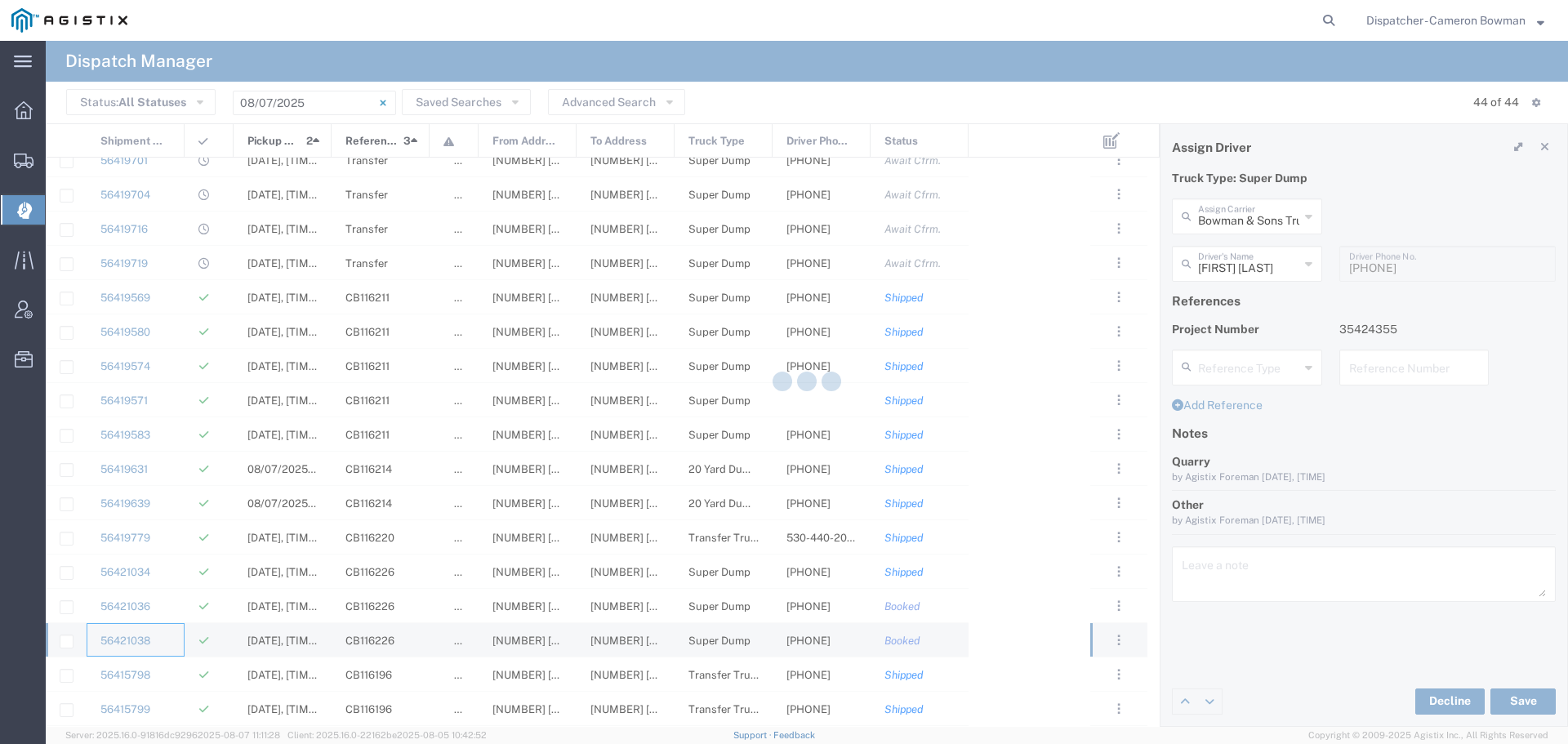 type 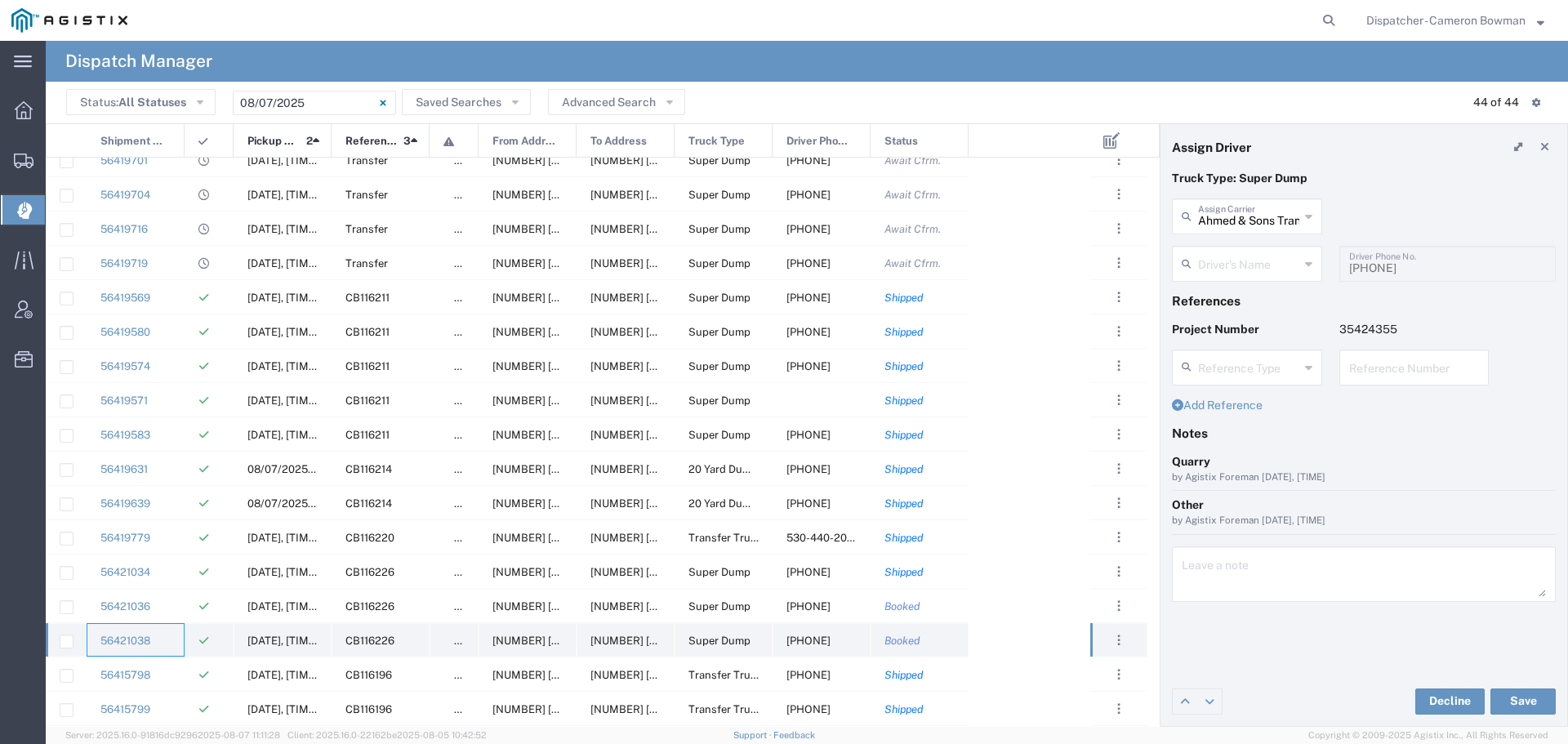 type on "[FIRST] [LAST]" 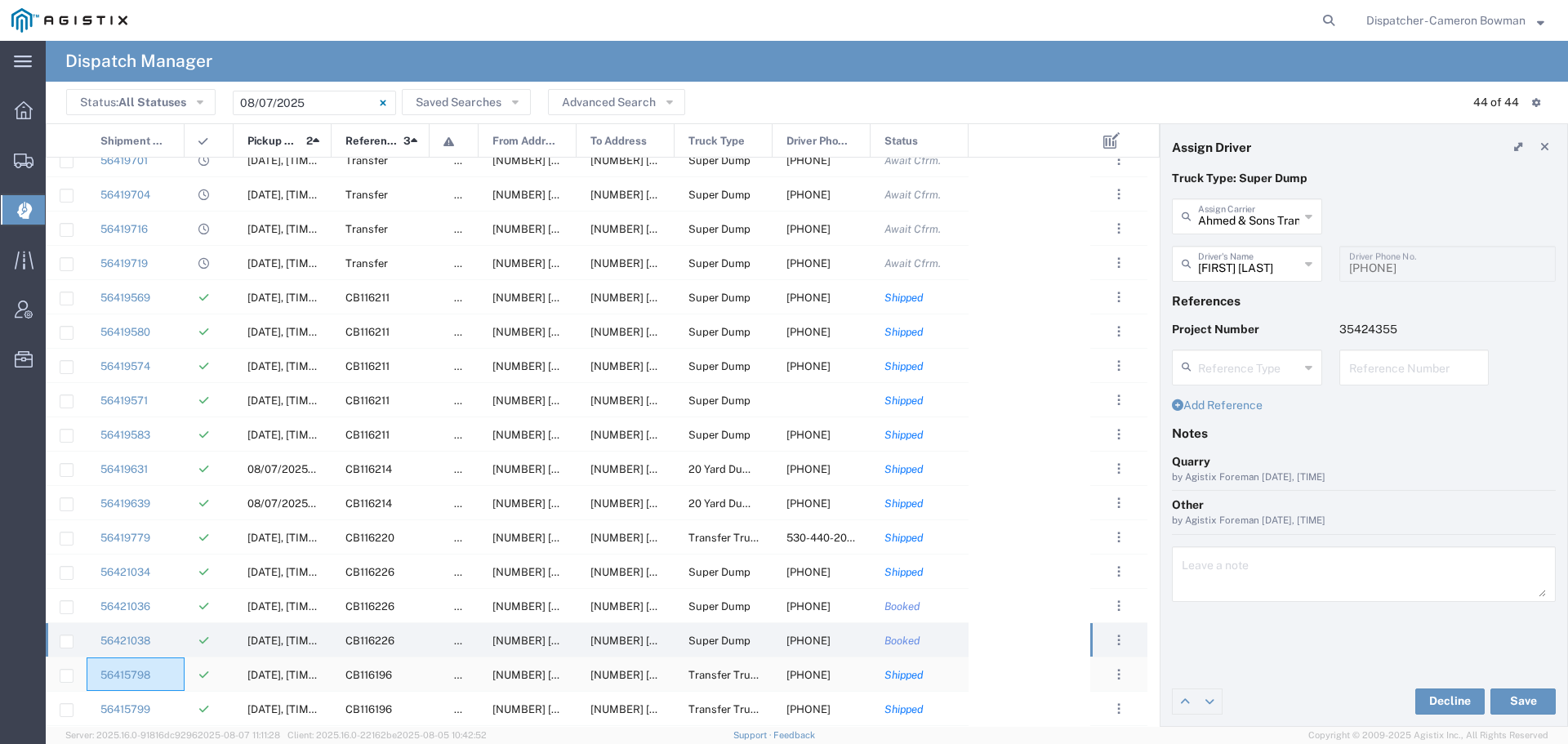 click on "56415798" 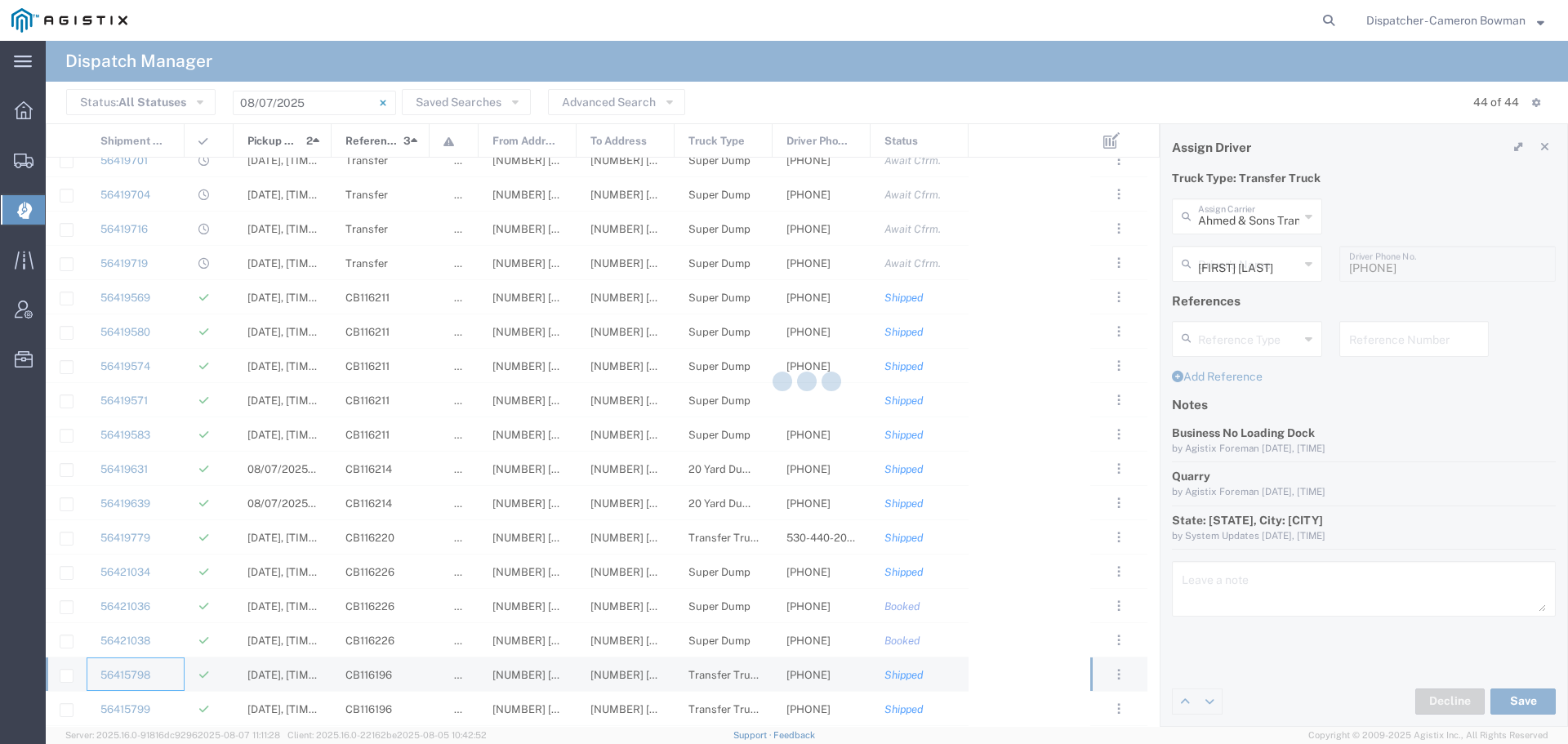 type 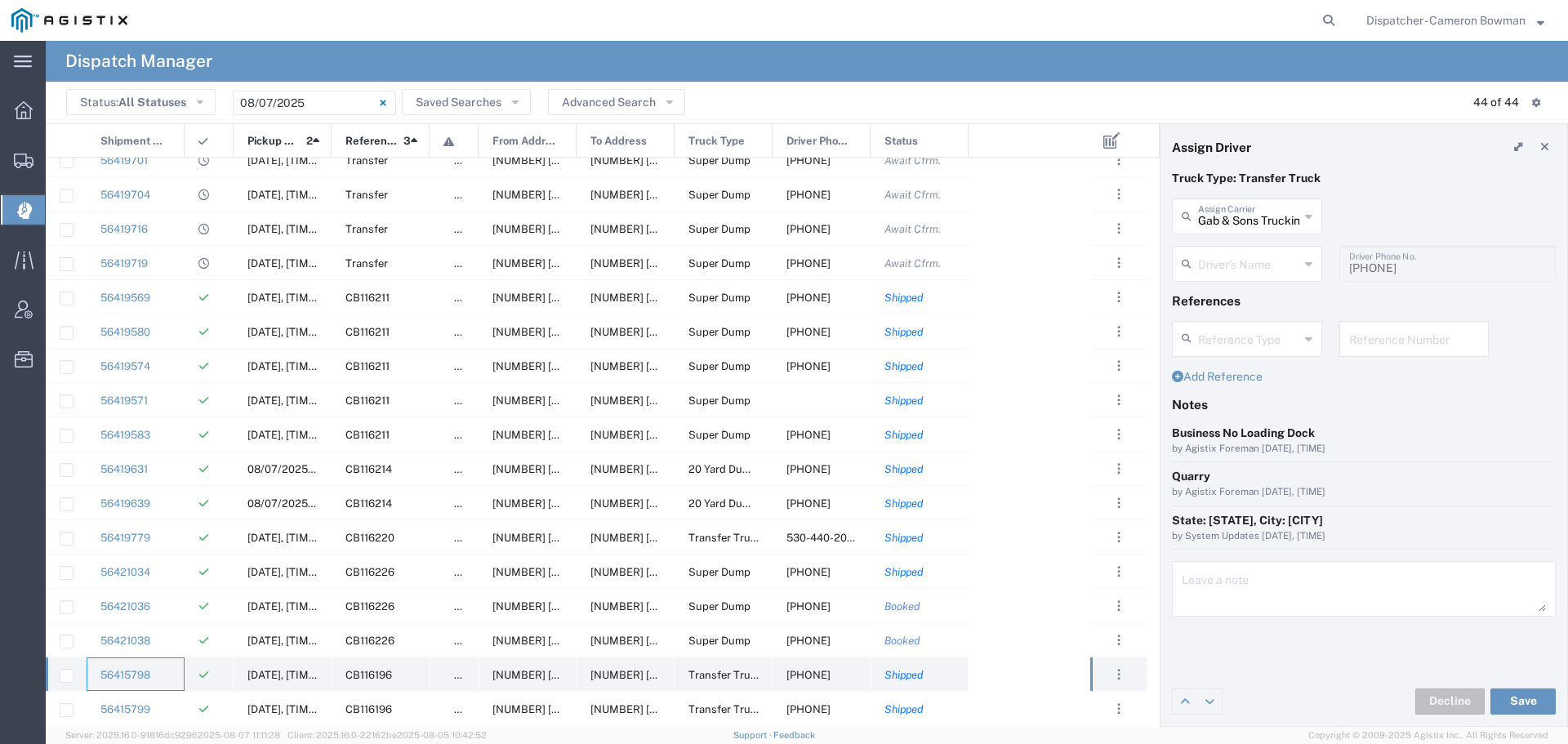 type on "[FIRST] [LAST]" 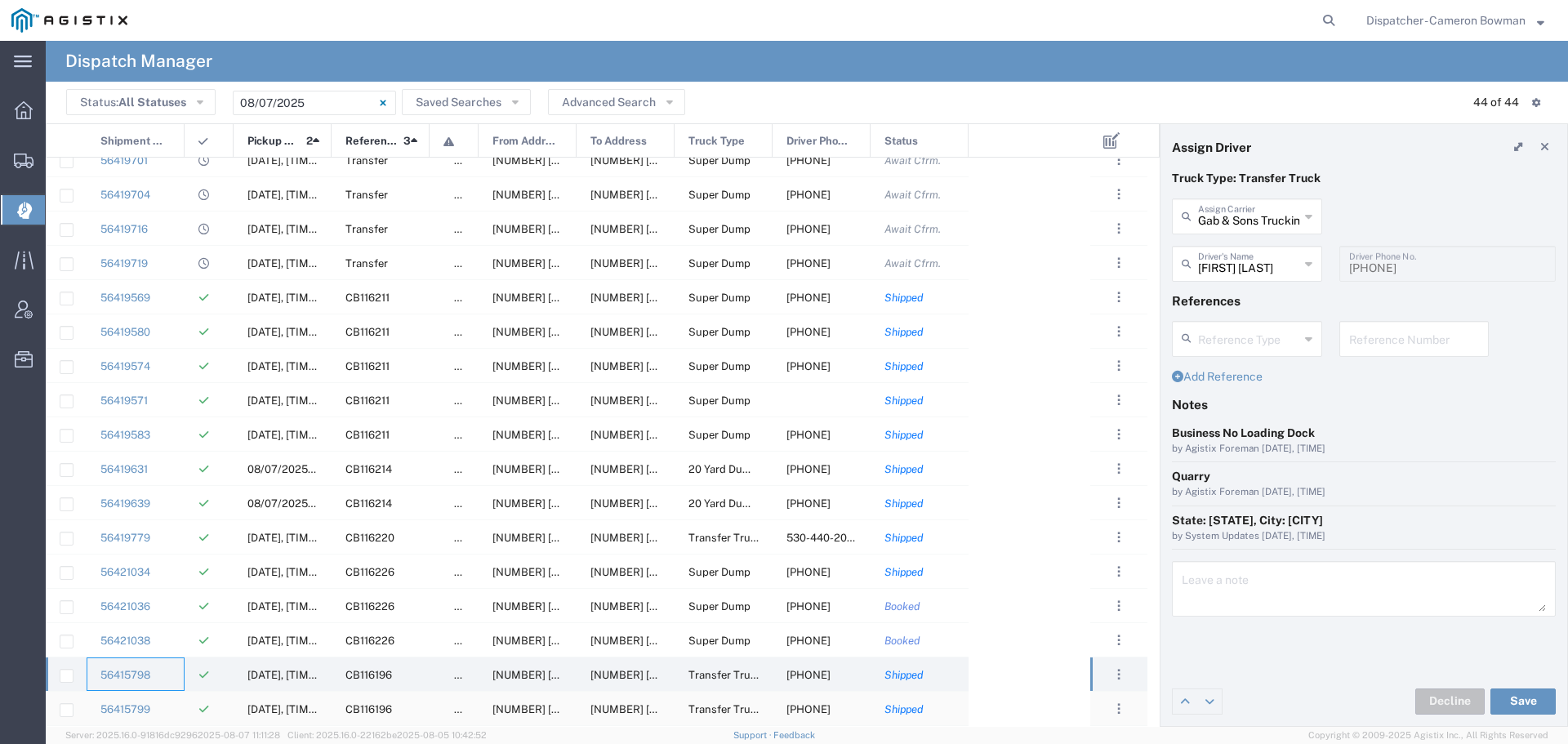 click on "56415799" 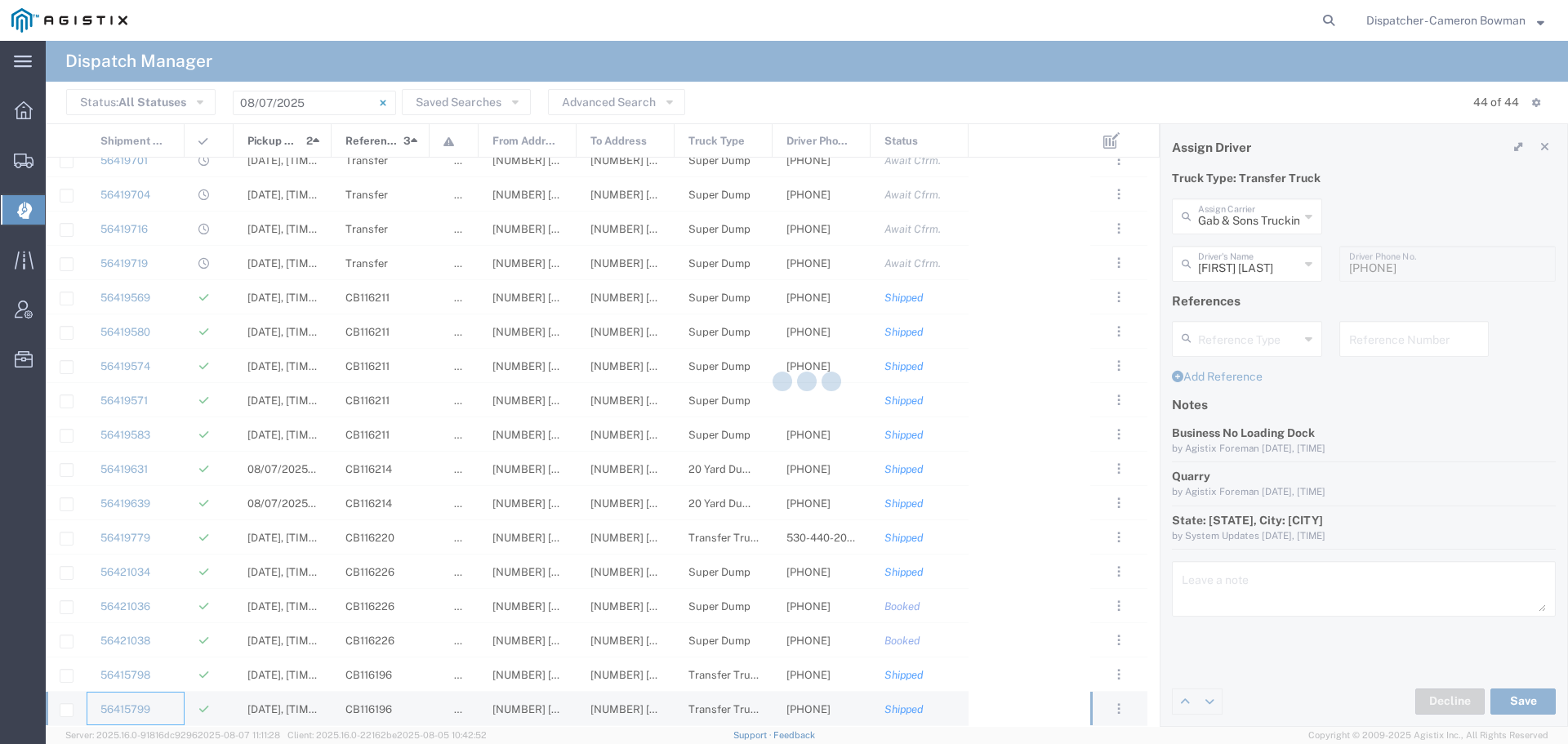 type 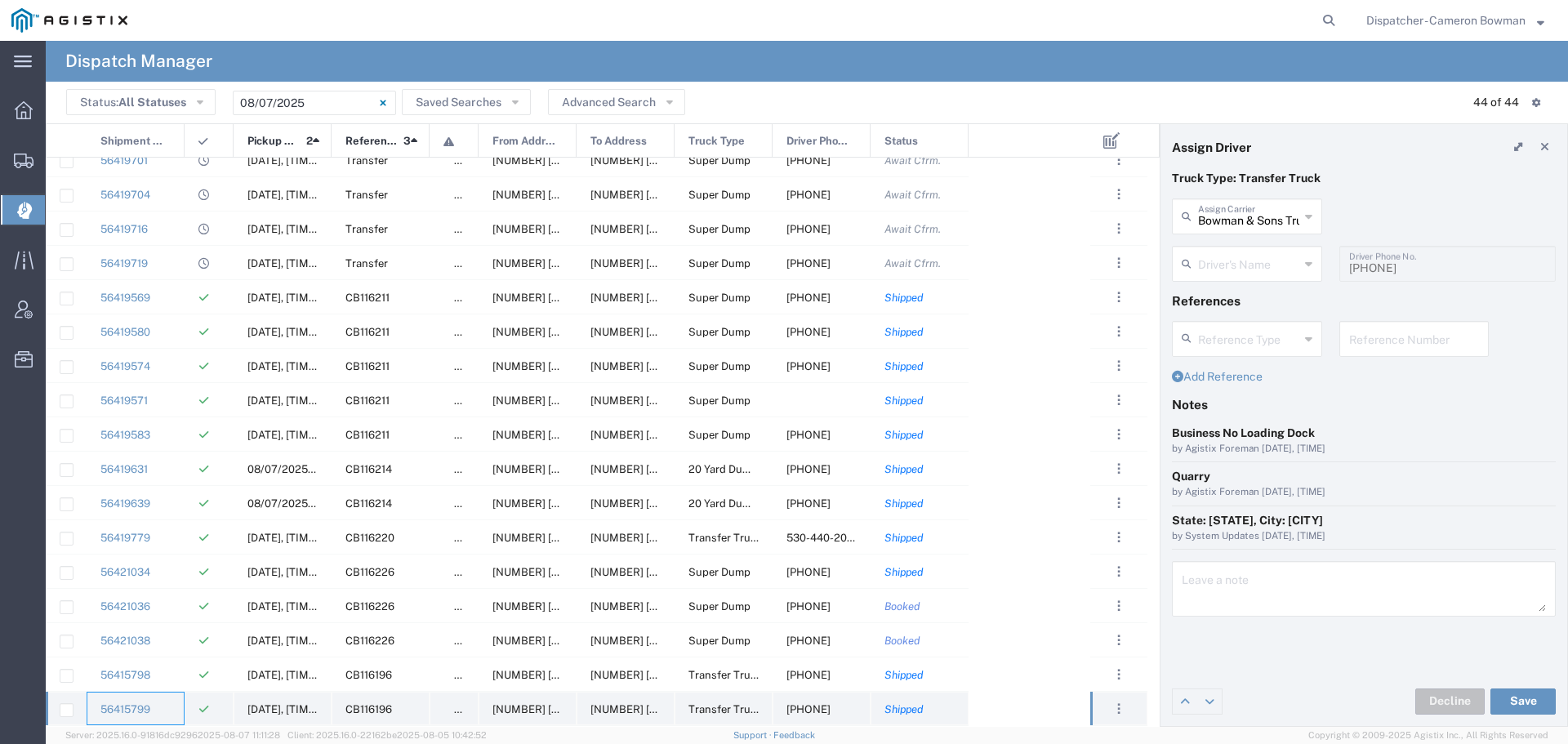 type on "[FIRST] [LAST]" 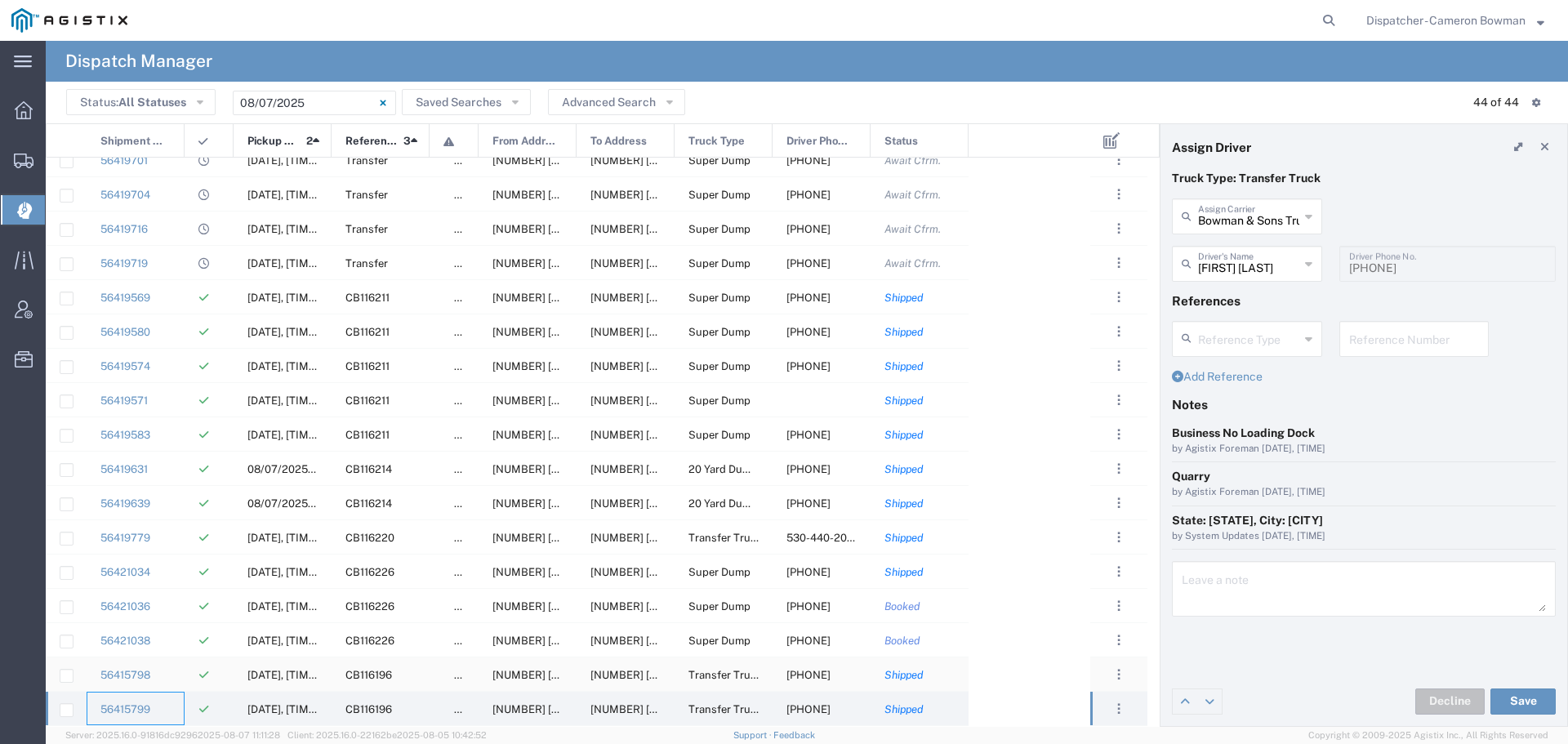 scroll, scrollTop: 935, scrollLeft: 0, axis: vertical 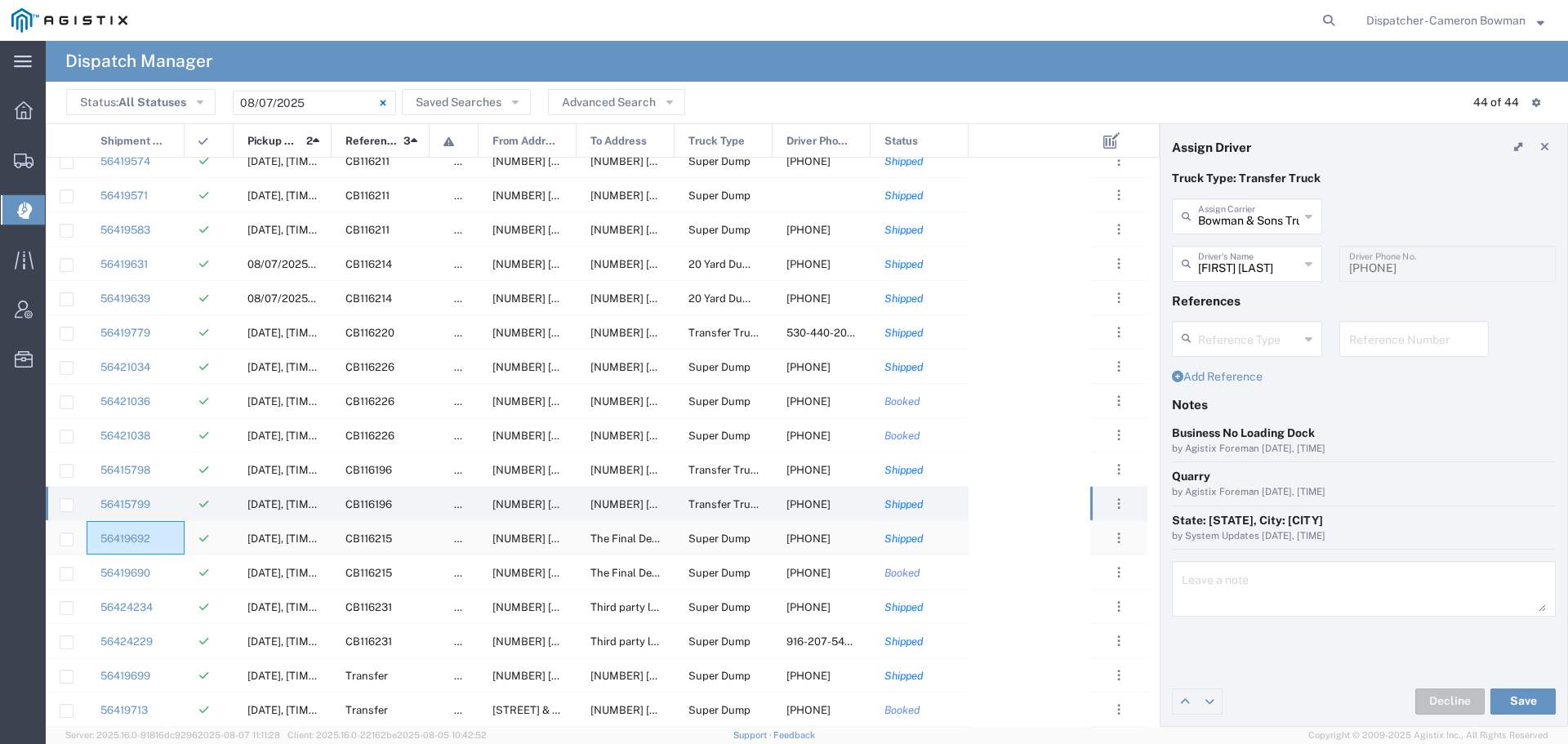 click on "56419692" 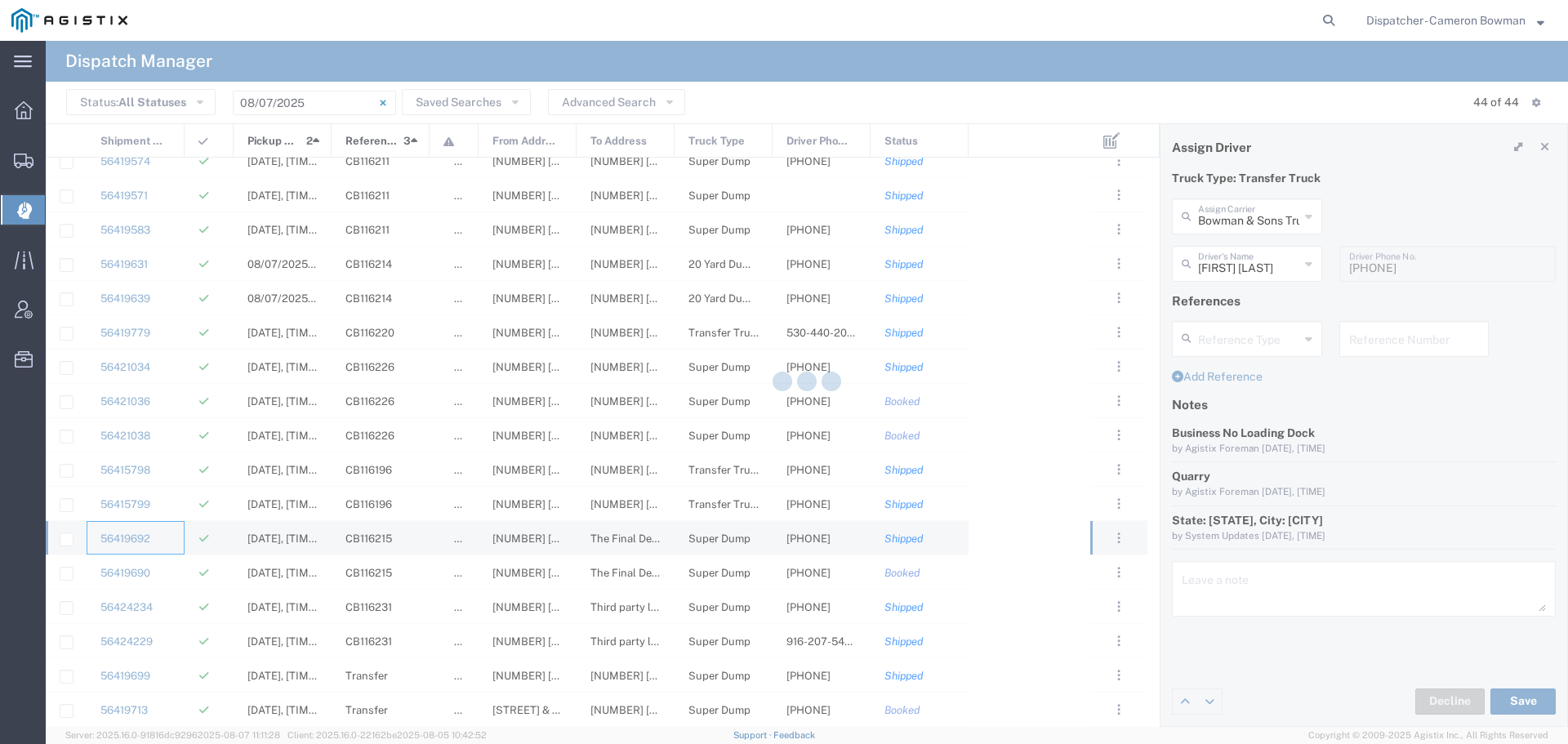 type 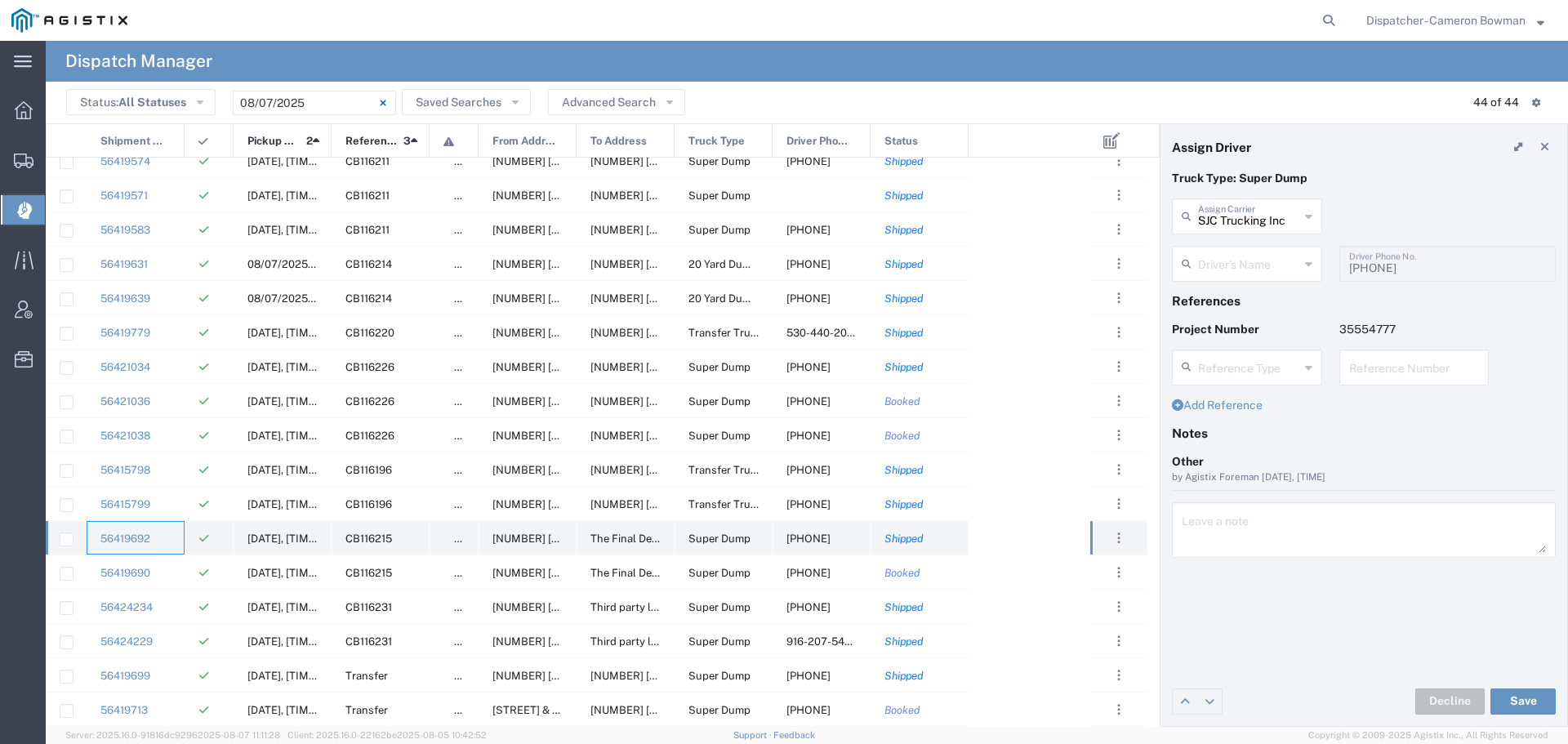 type on "[FIRST] [LAST]" 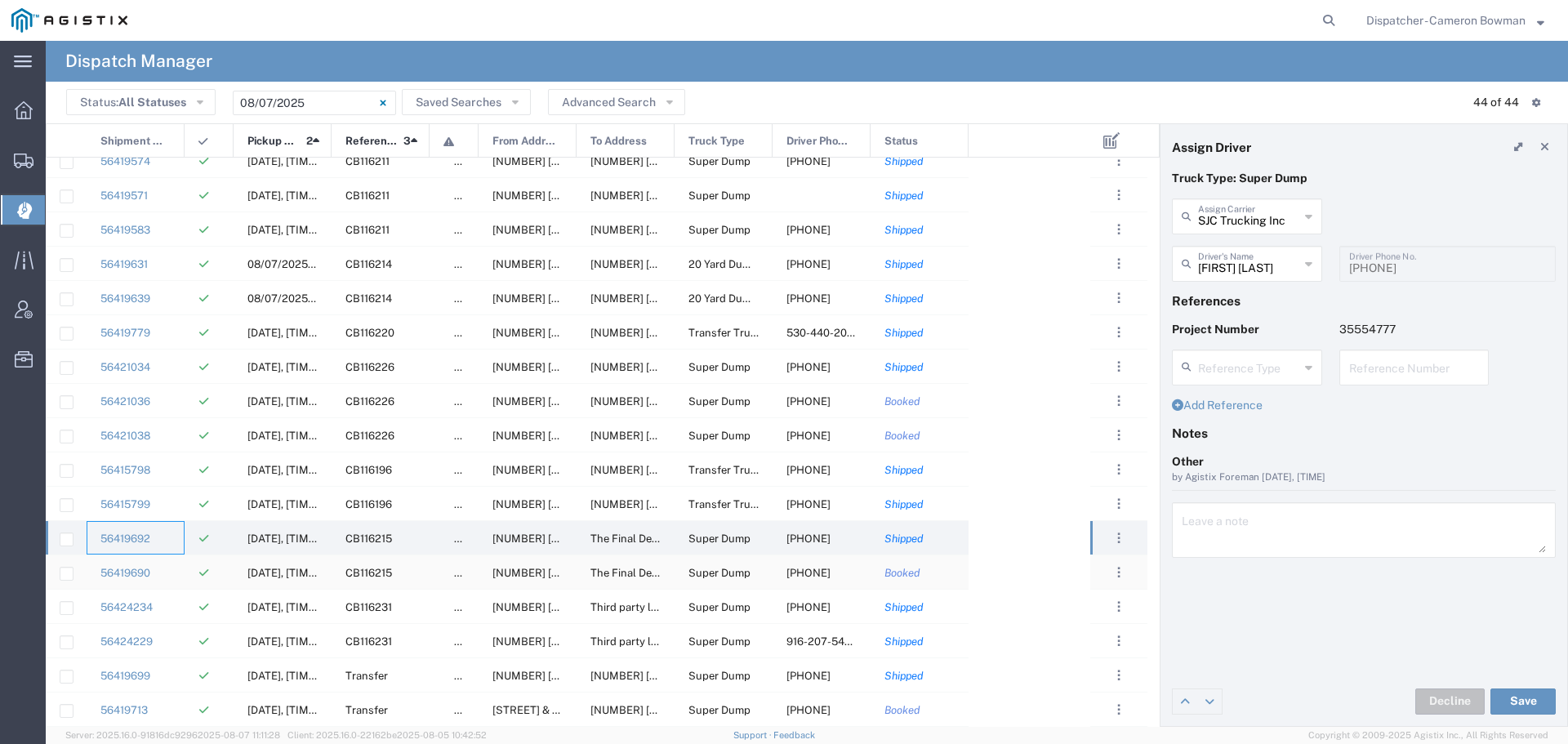 click on "56419690" 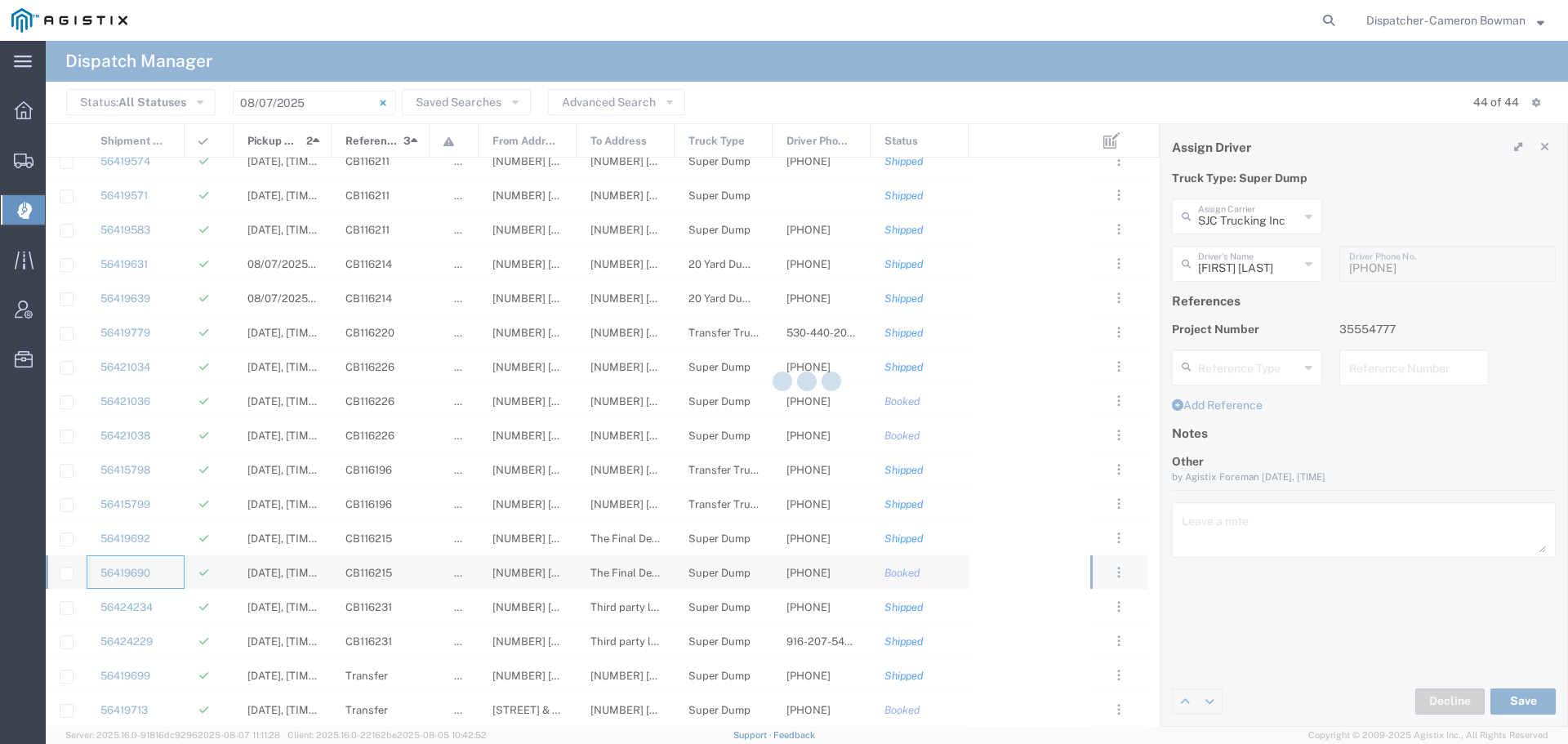 type on "[FIRST] [LAST]" 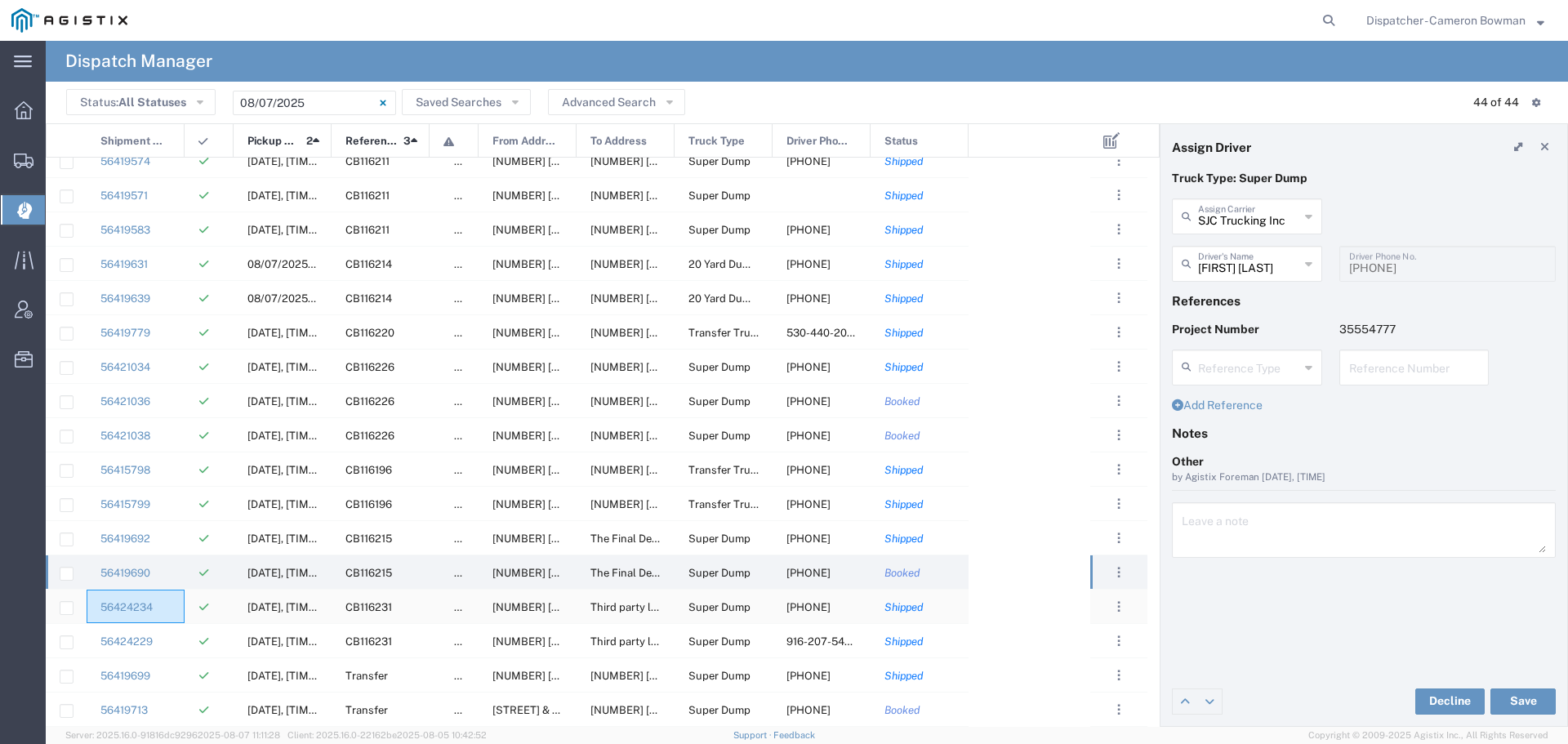 click on "56424234" 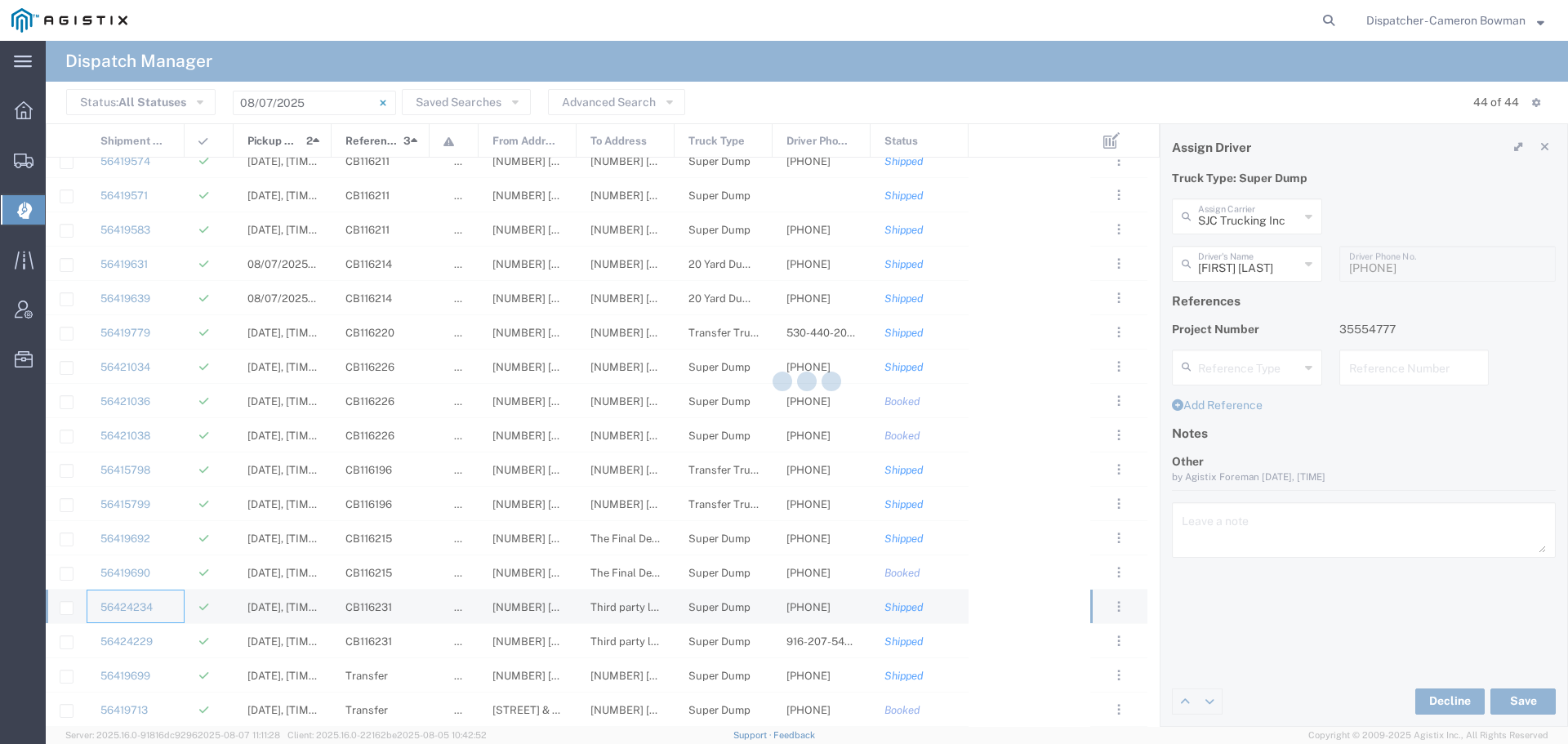 type 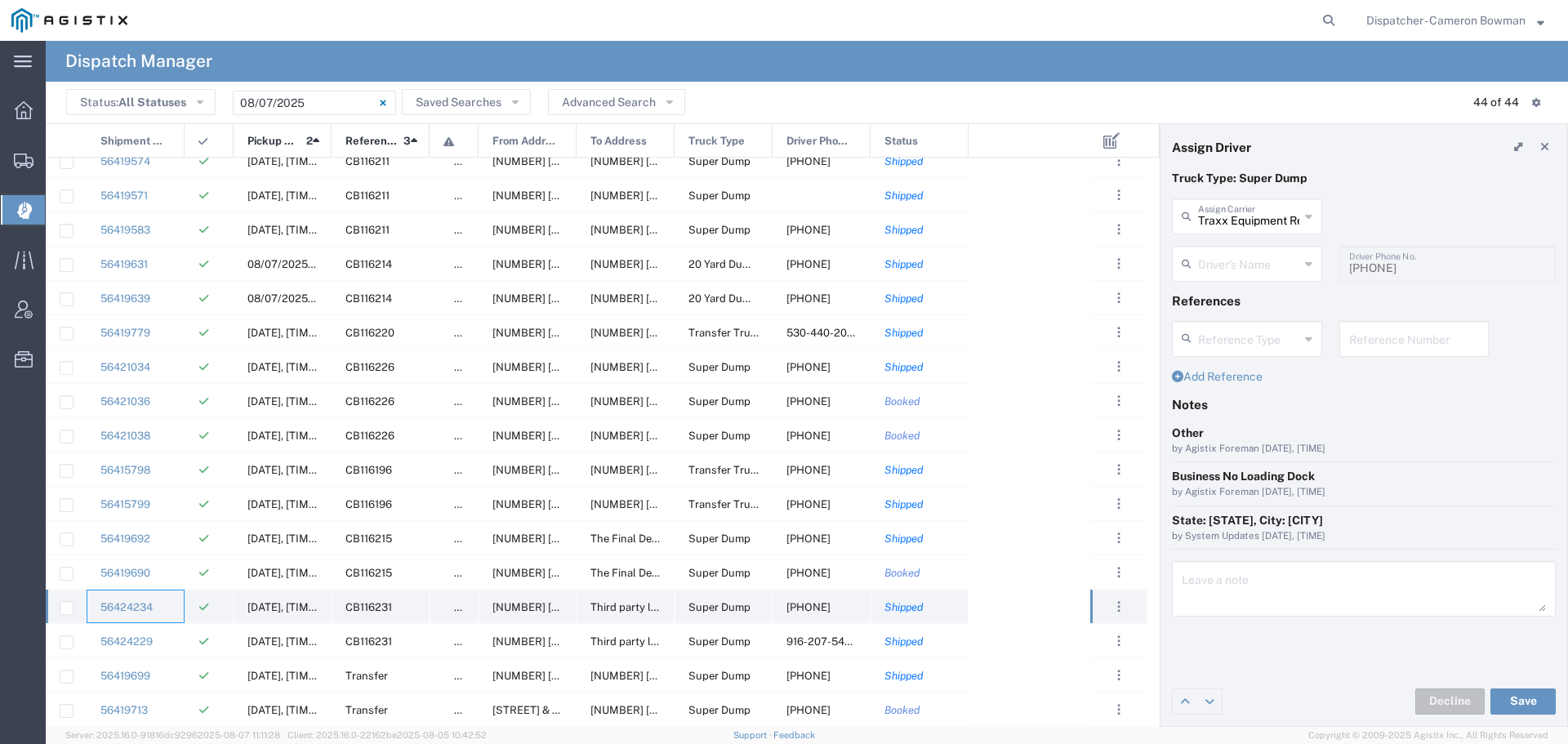 type on "[FIRST] [LAST]" 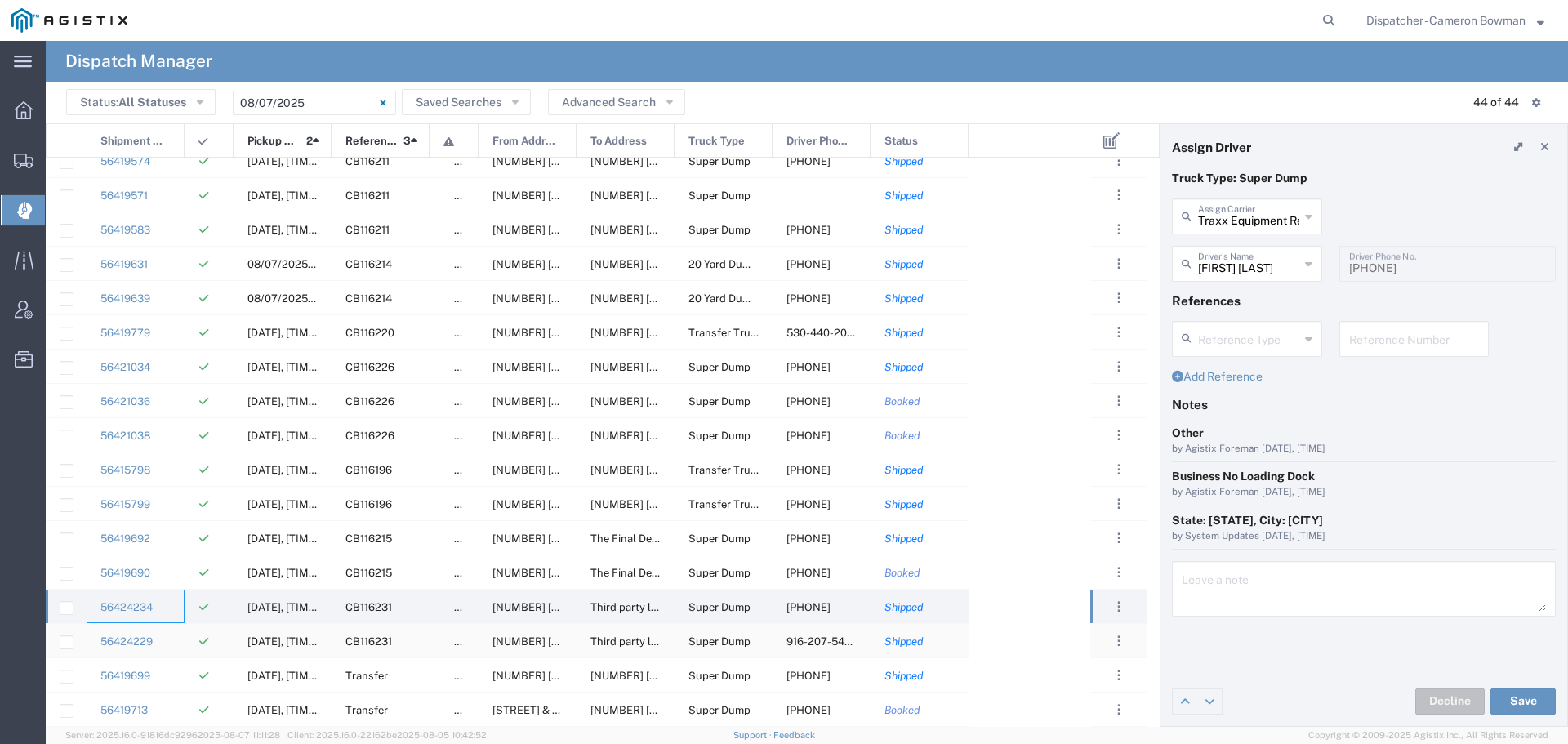 click on "56424229" 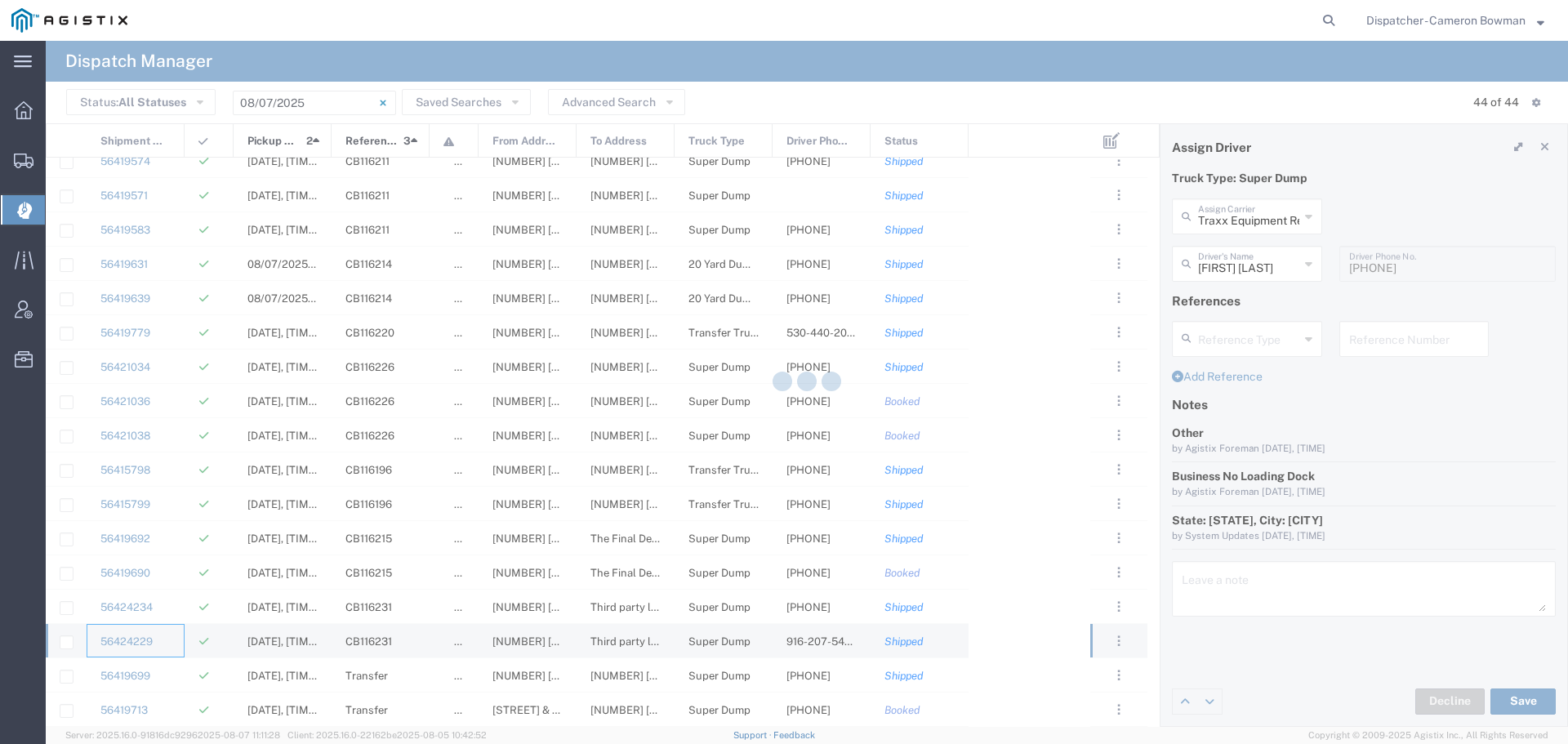 type 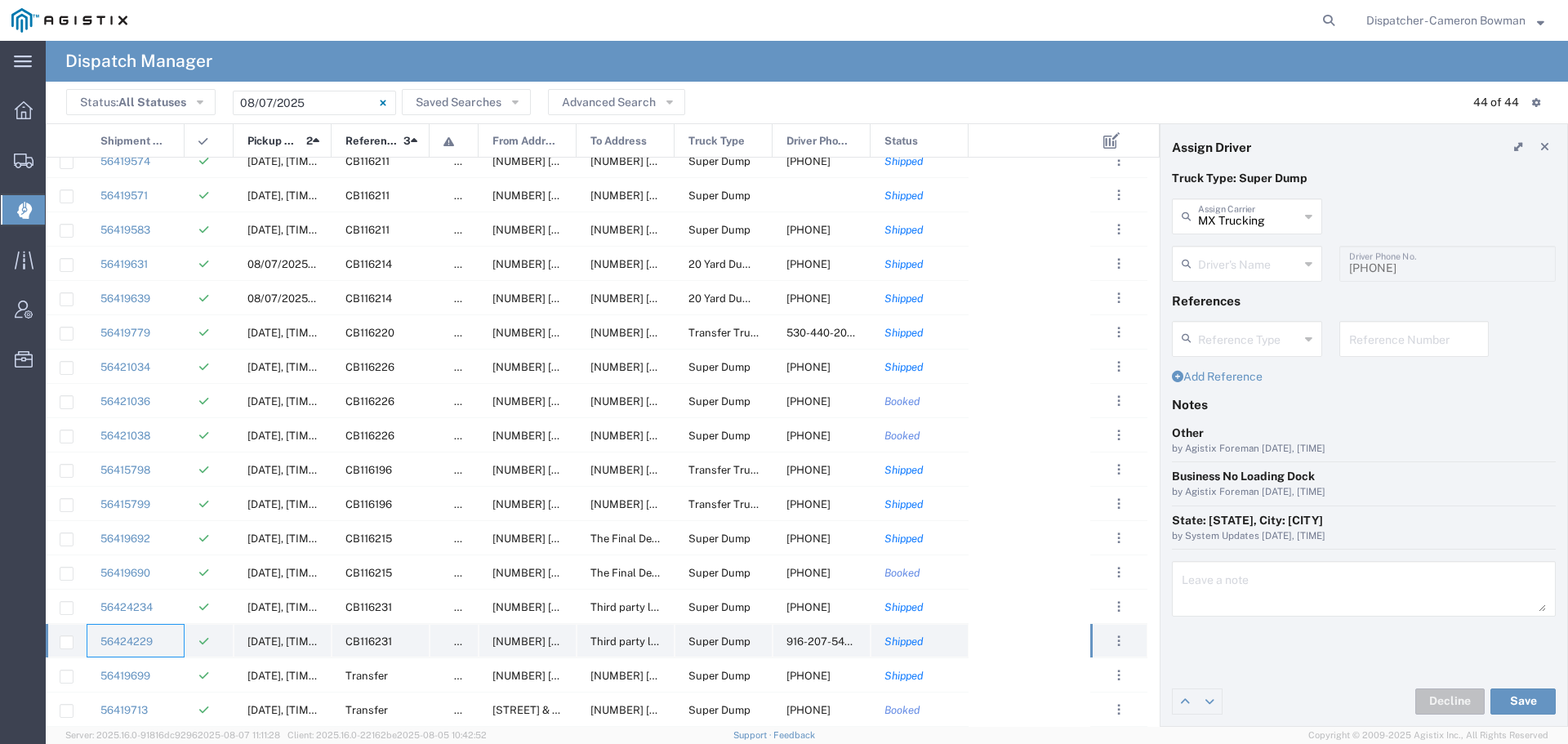 type on "[FIRST] [LAST]" 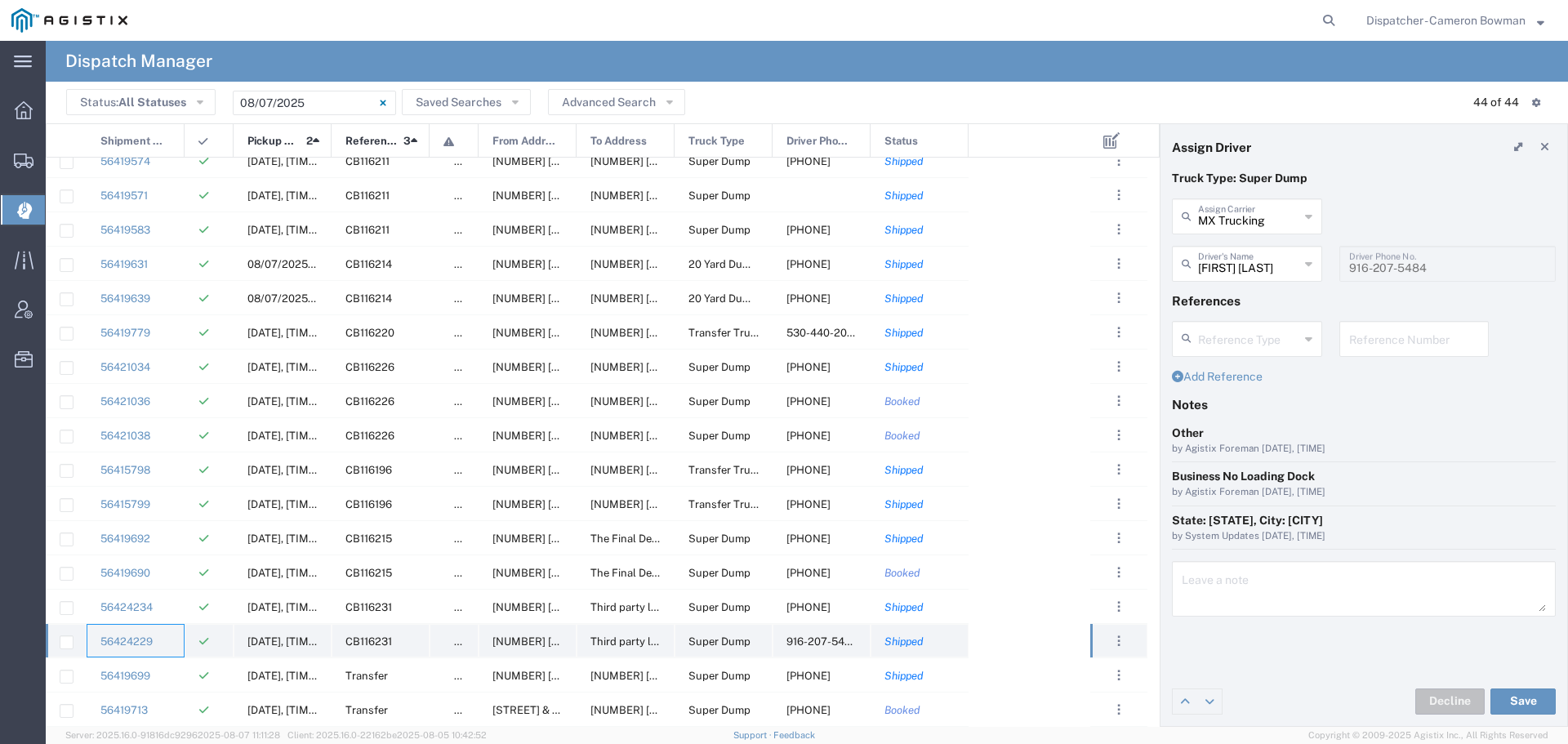scroll, scrollTop: 872, scrollLeft: 0, axis: vertical 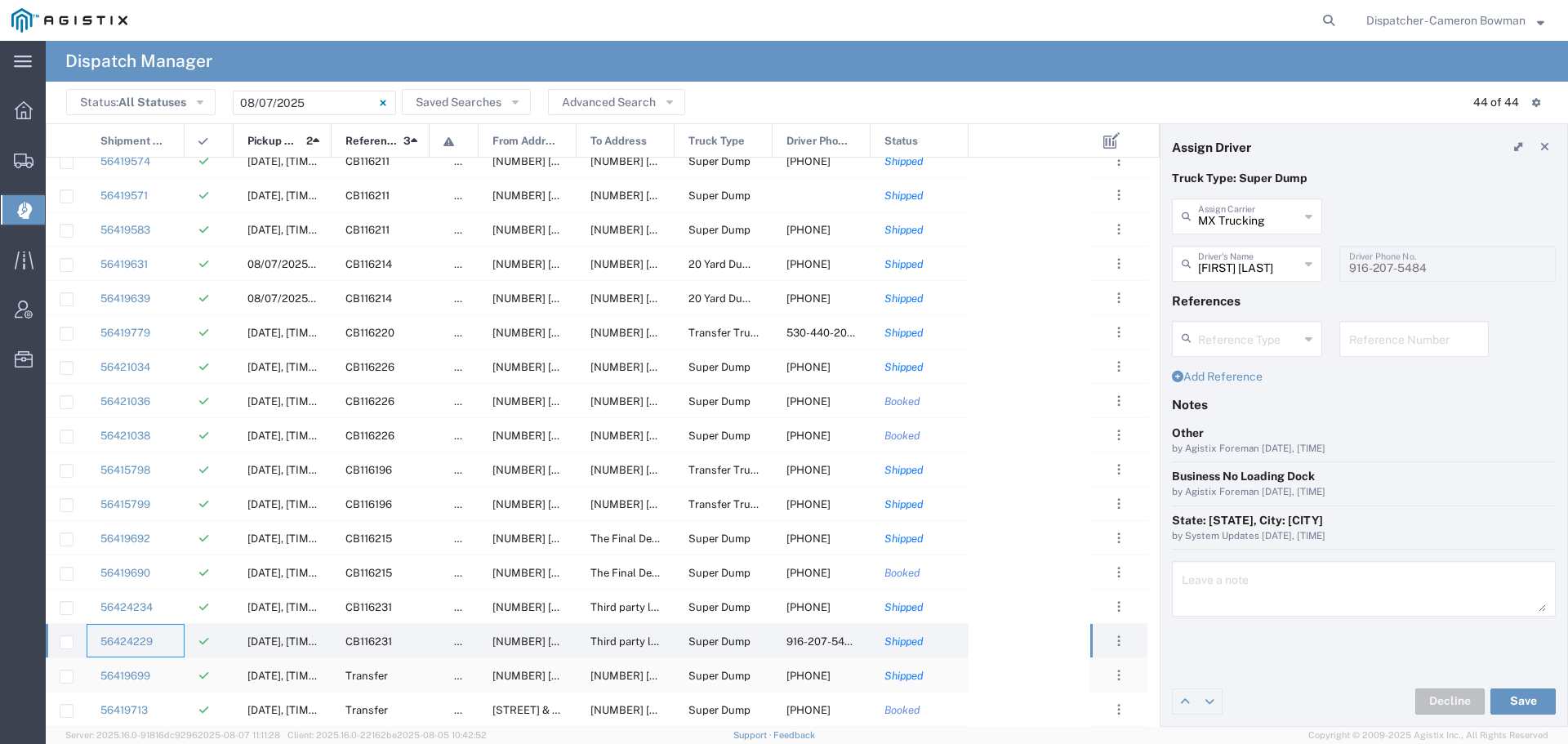 click 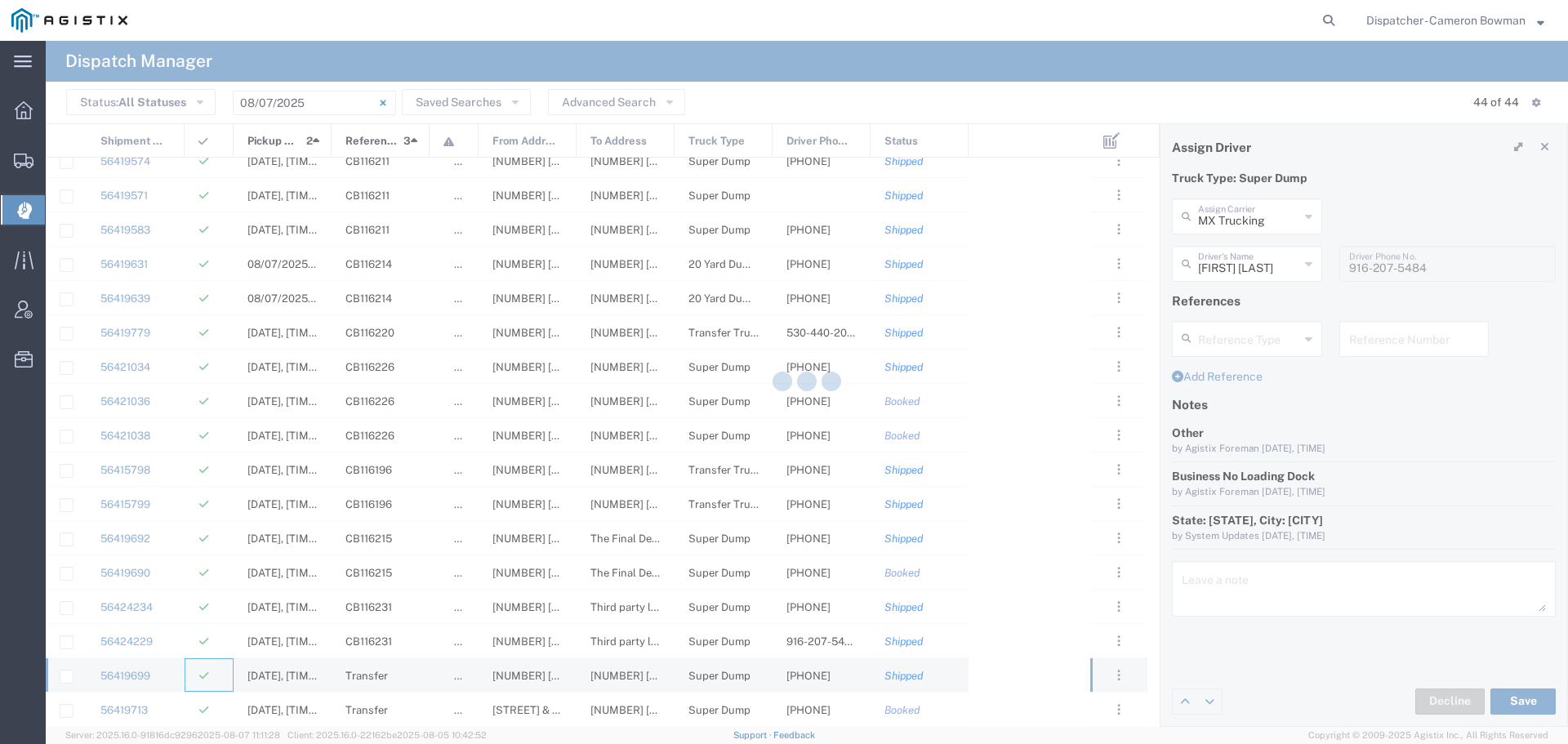 type 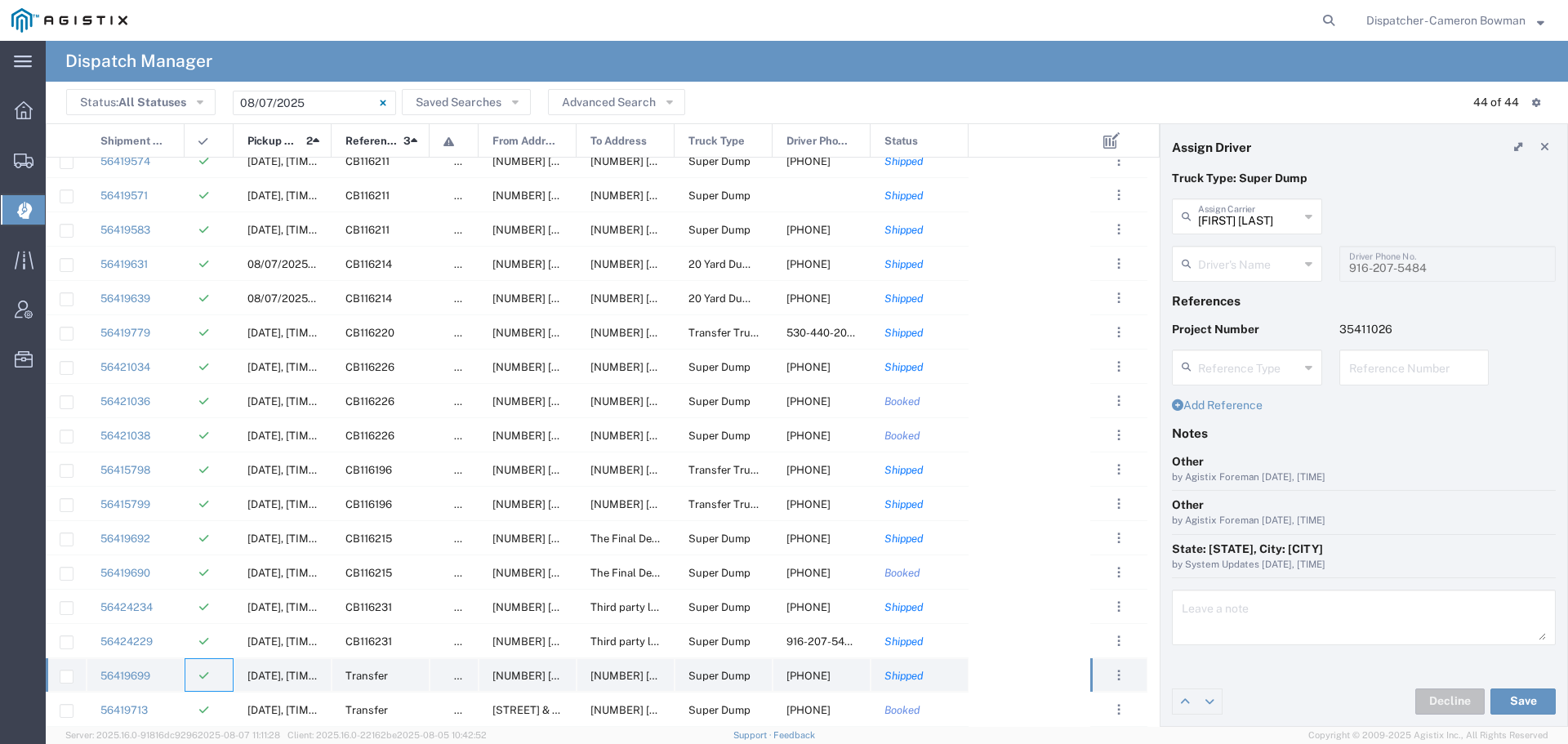 type on "[FIRST] [LAST]" 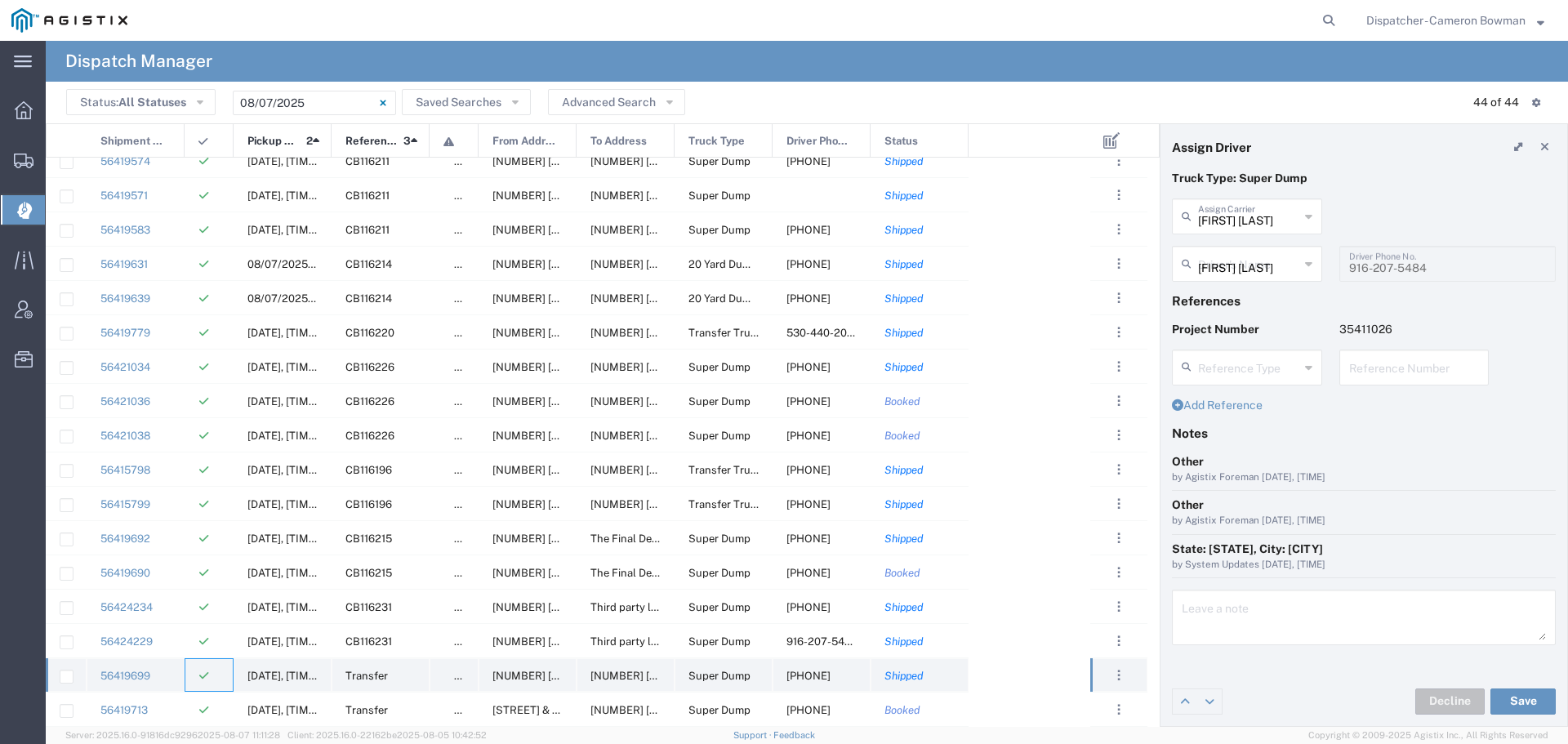 type on "[PHONE]" 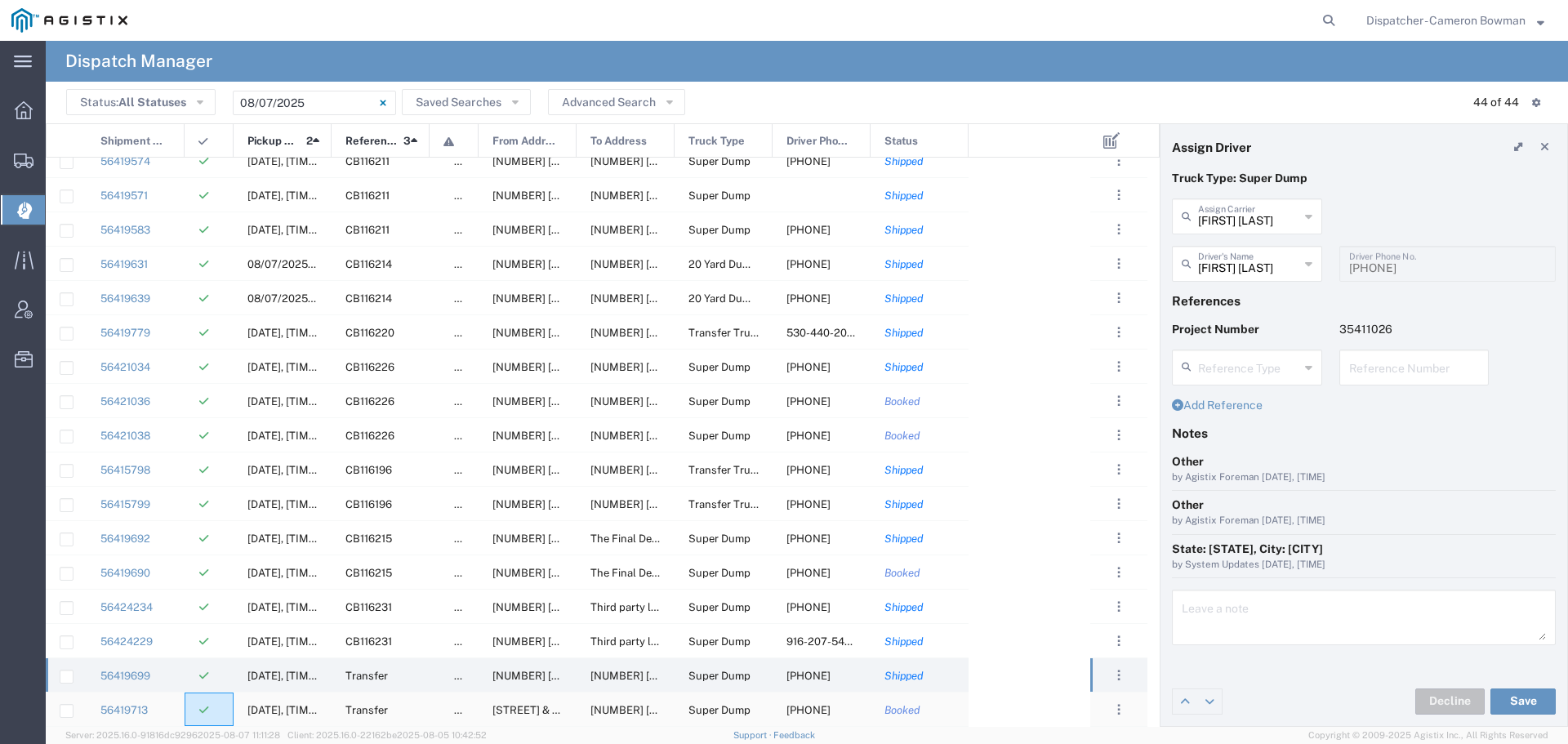 click 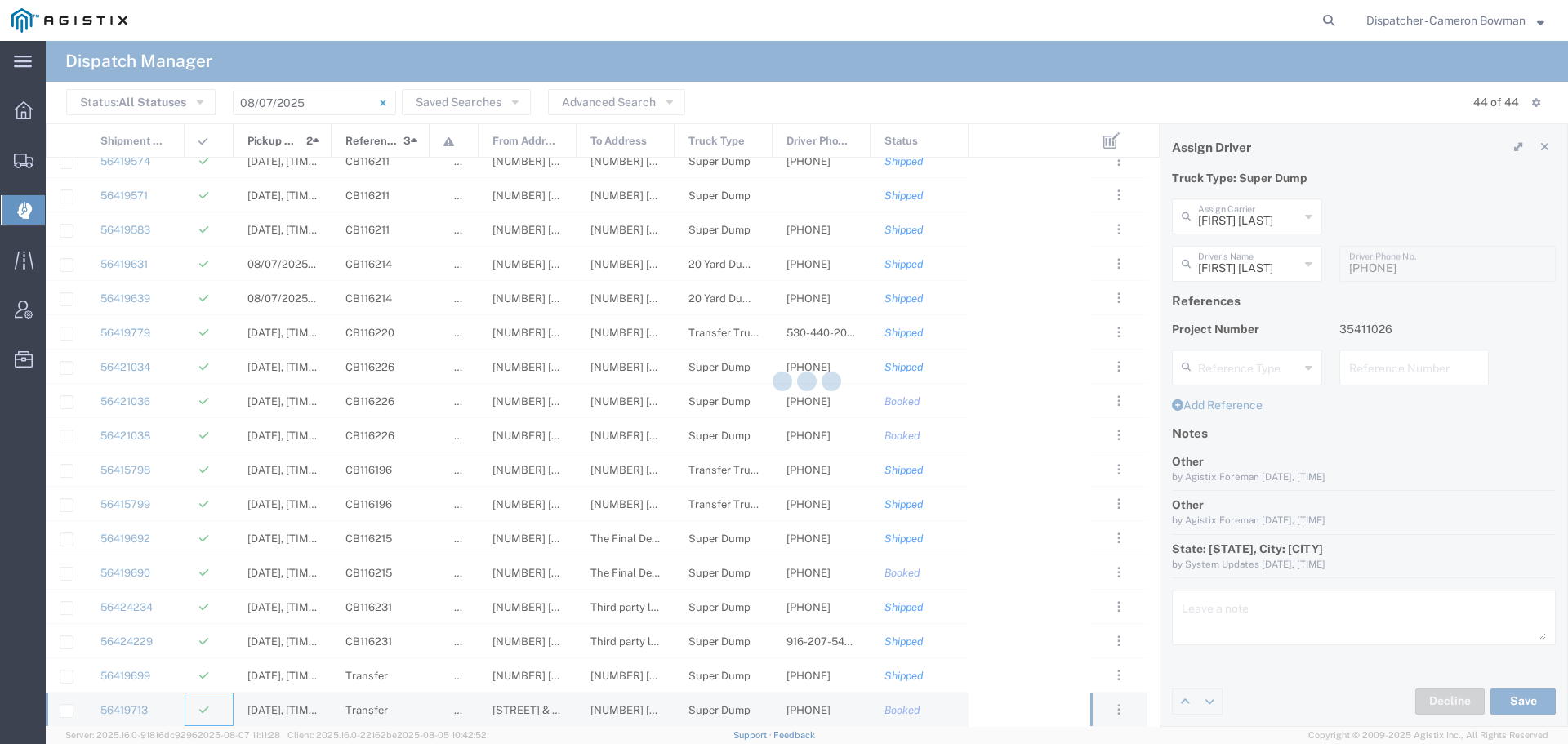 type 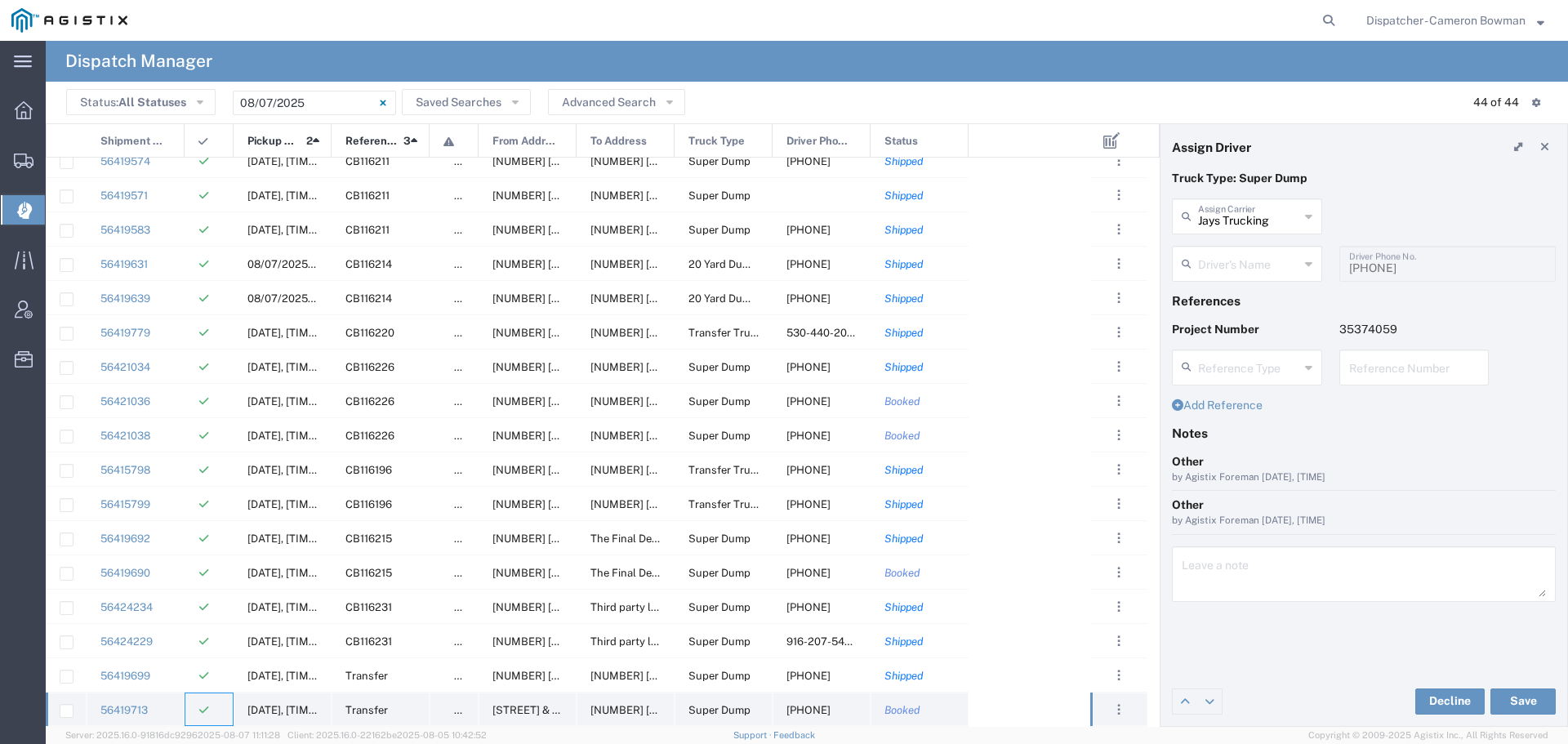 type on "[FIRST] [LAST]" 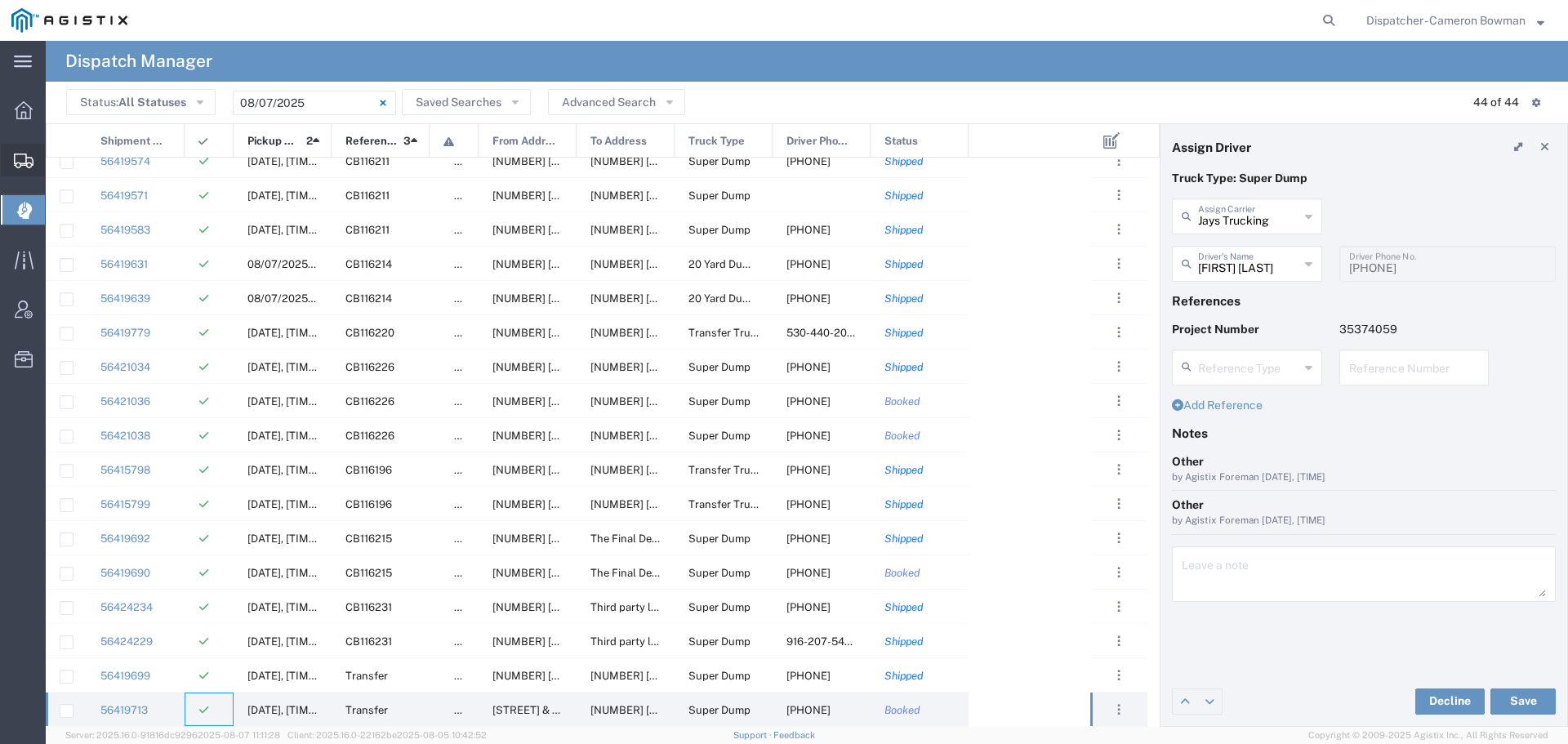 click 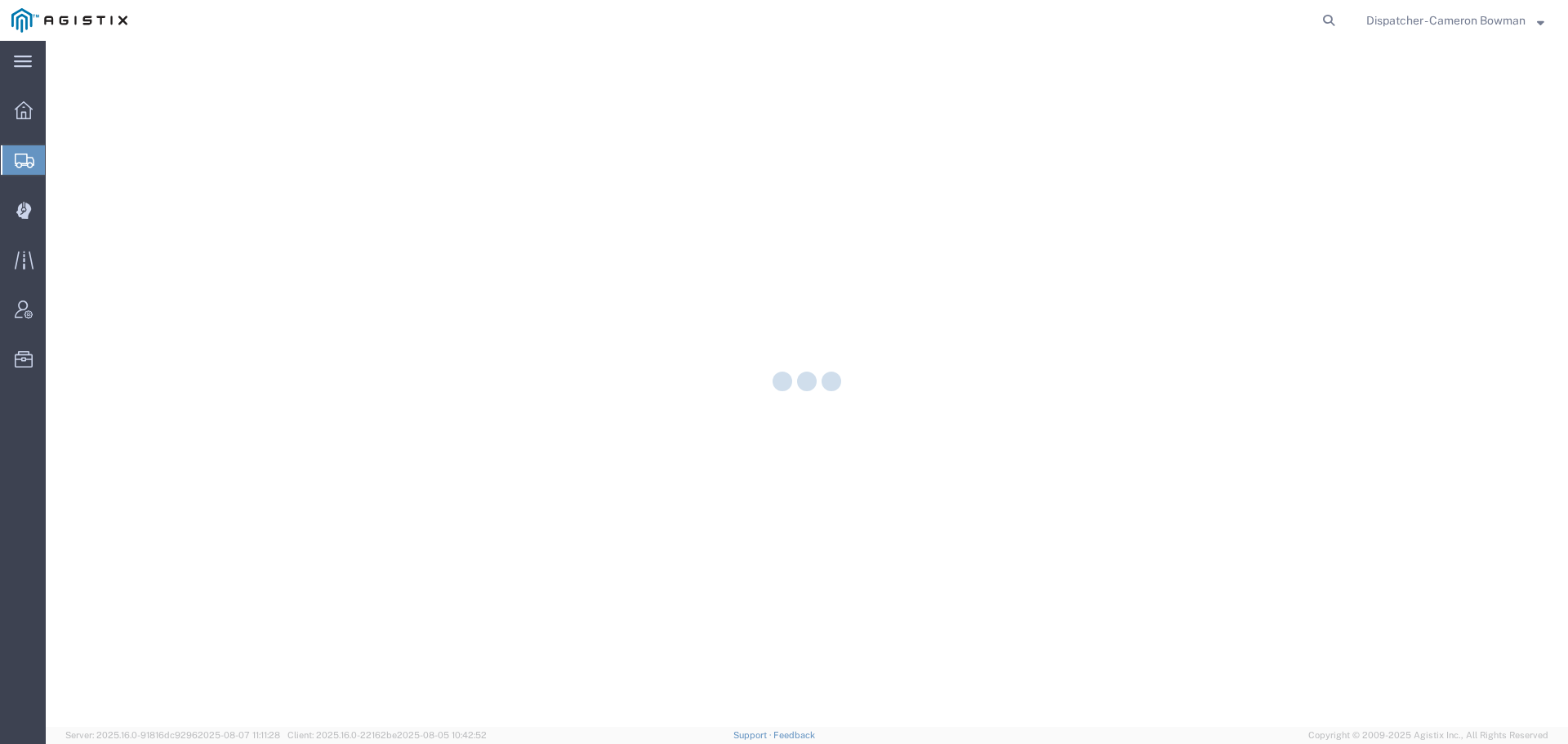 scroll, scrollTop: 0, scrollLeft: 0, axis: both 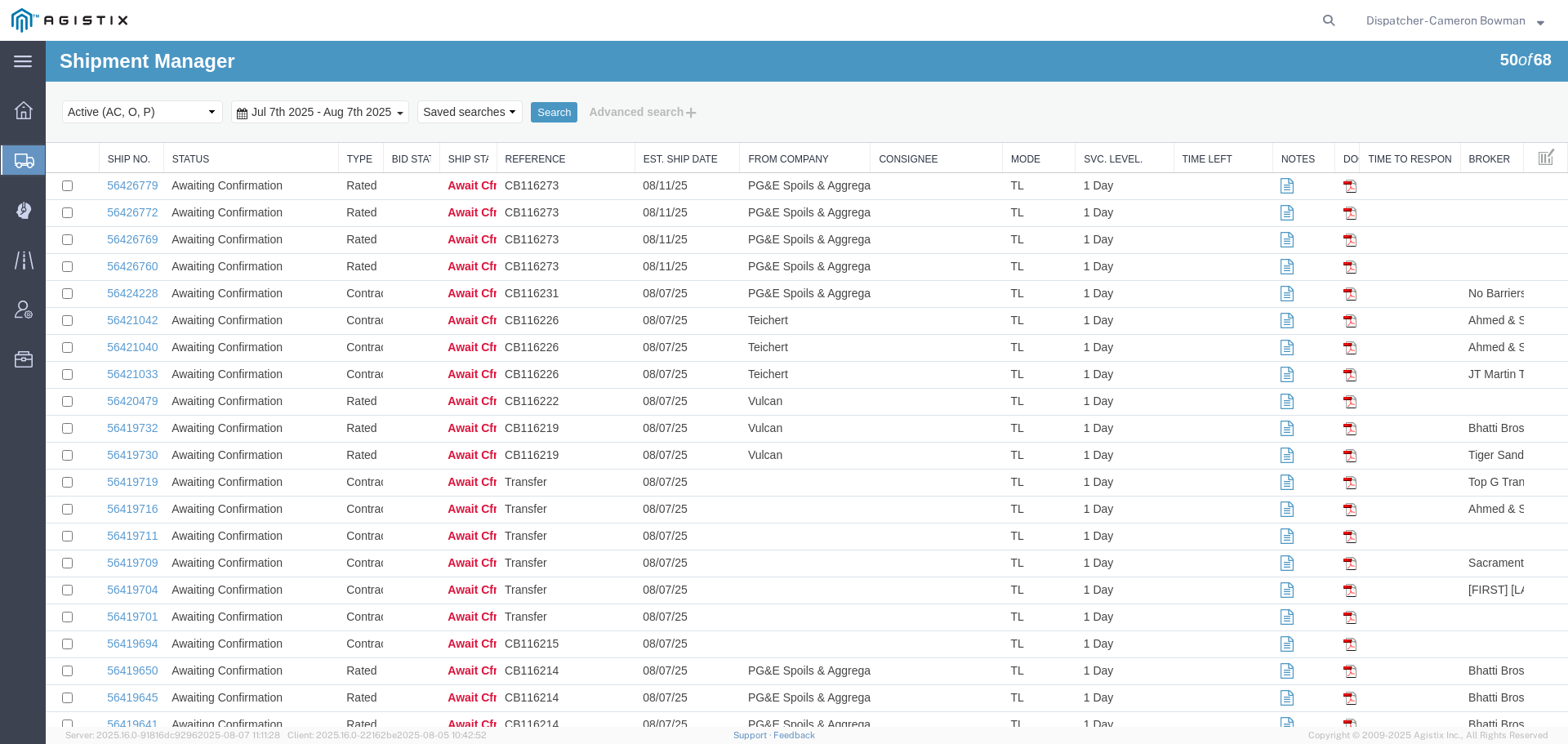 click on "Select status
Active (AC, O, P) All Approved Awaiting Confirmation (AC) Booked Canceled Closed Delivered Denied Expired Ignored Lost On Hold Open (O) Partial Delivery Pending (P) Shipped Withdrawn" at bounding box center (142, 112) 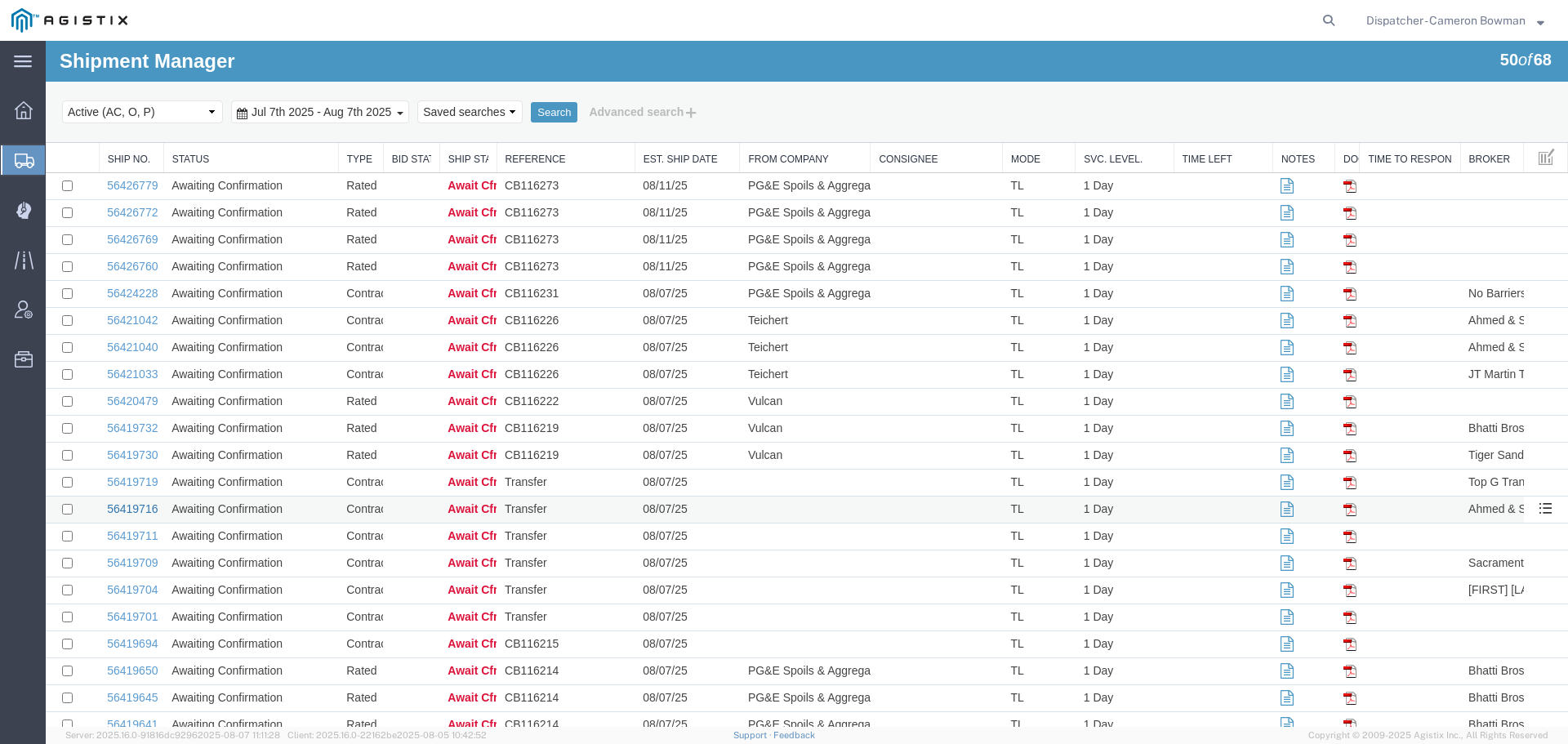 select on "DLVD" 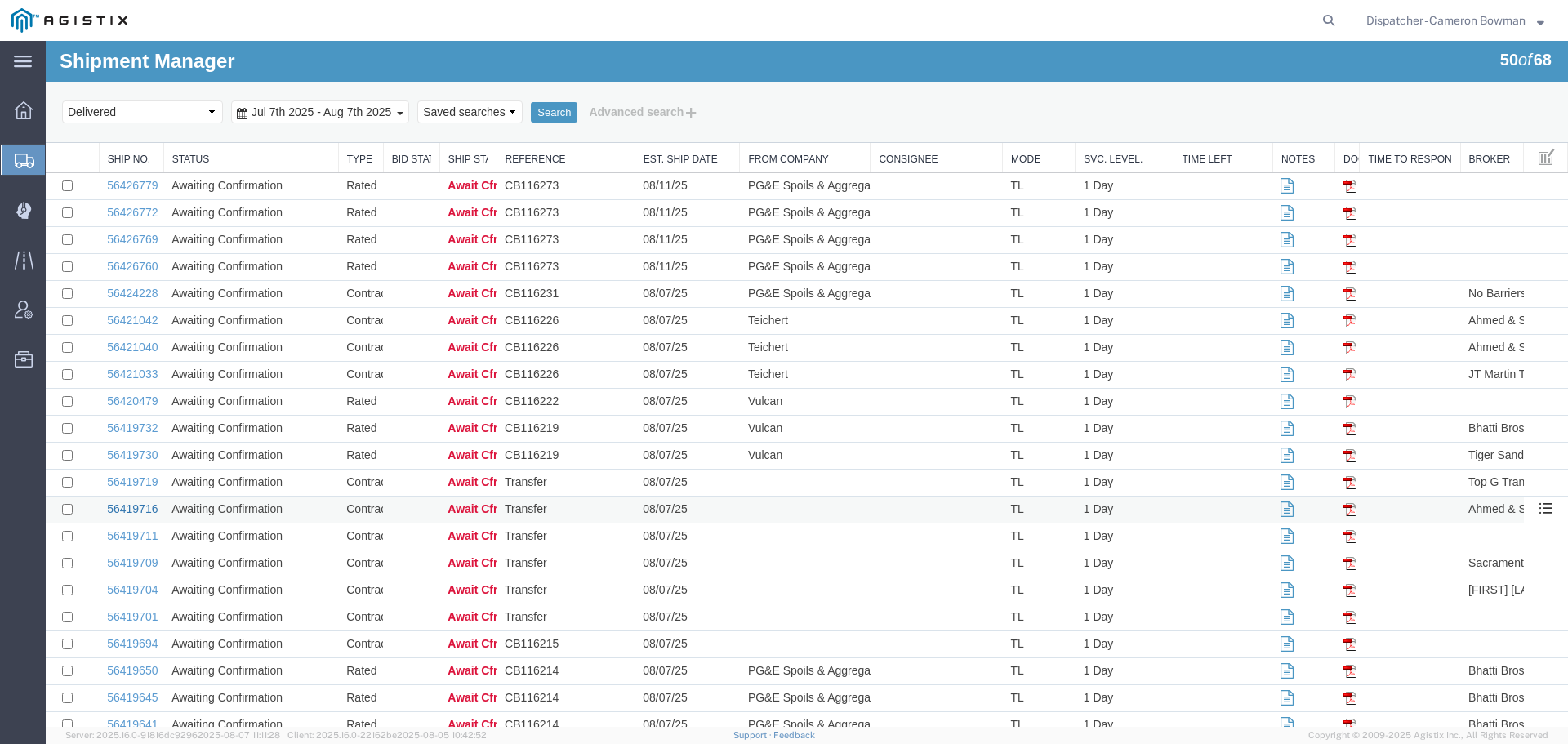 click on "Select status
Active (AC, O, P) All Approved Awaiting Confirmation (AC) Booked Canceled Closed Delivered Denied Expired Ignored Lost On Hold Open (O) Partial Delivery Pending (P) Shipped Withdrawn" at bounding box center (142, 112) 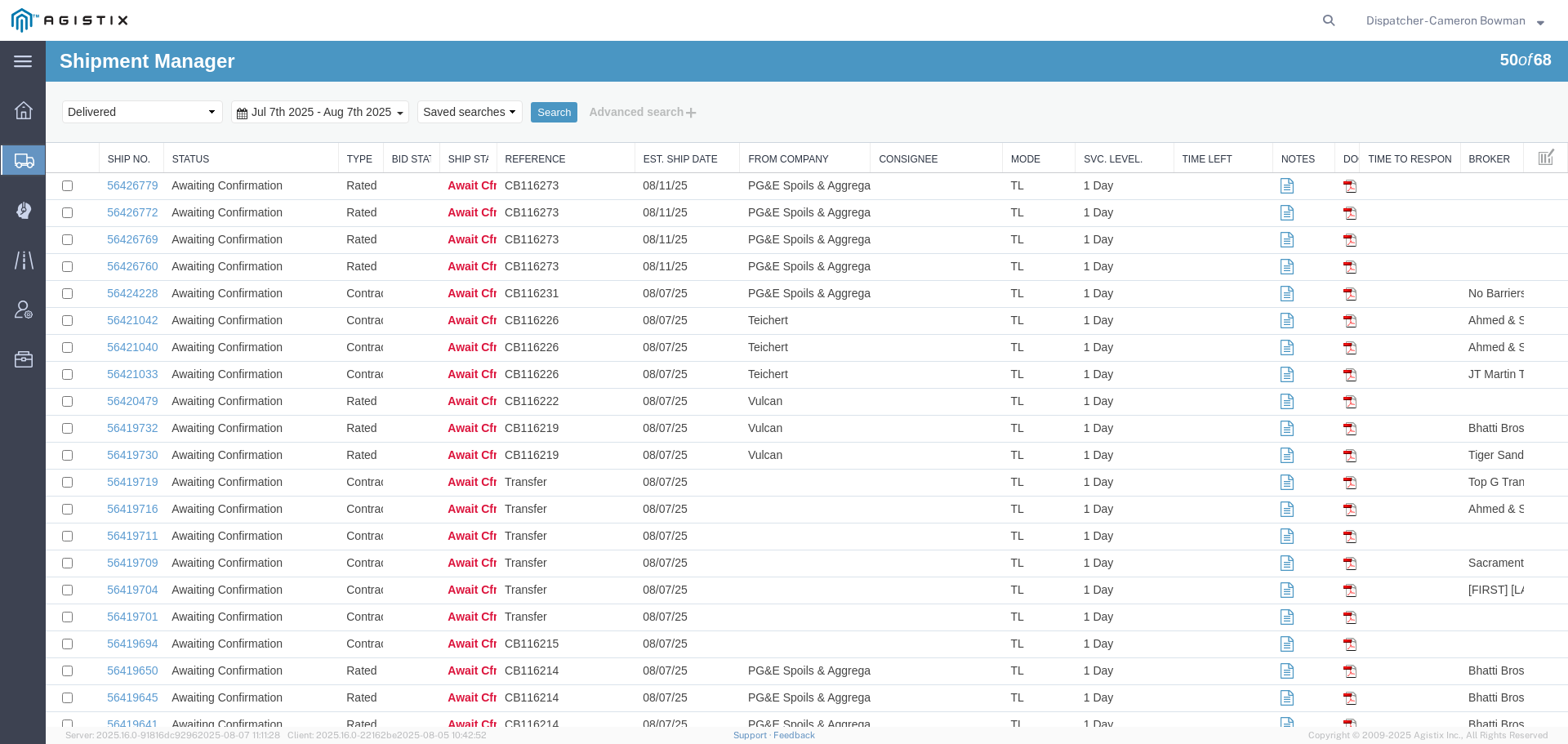click on "Jul 7th 2025 - Aug 7th 2025" at bounding box center (321, 112) 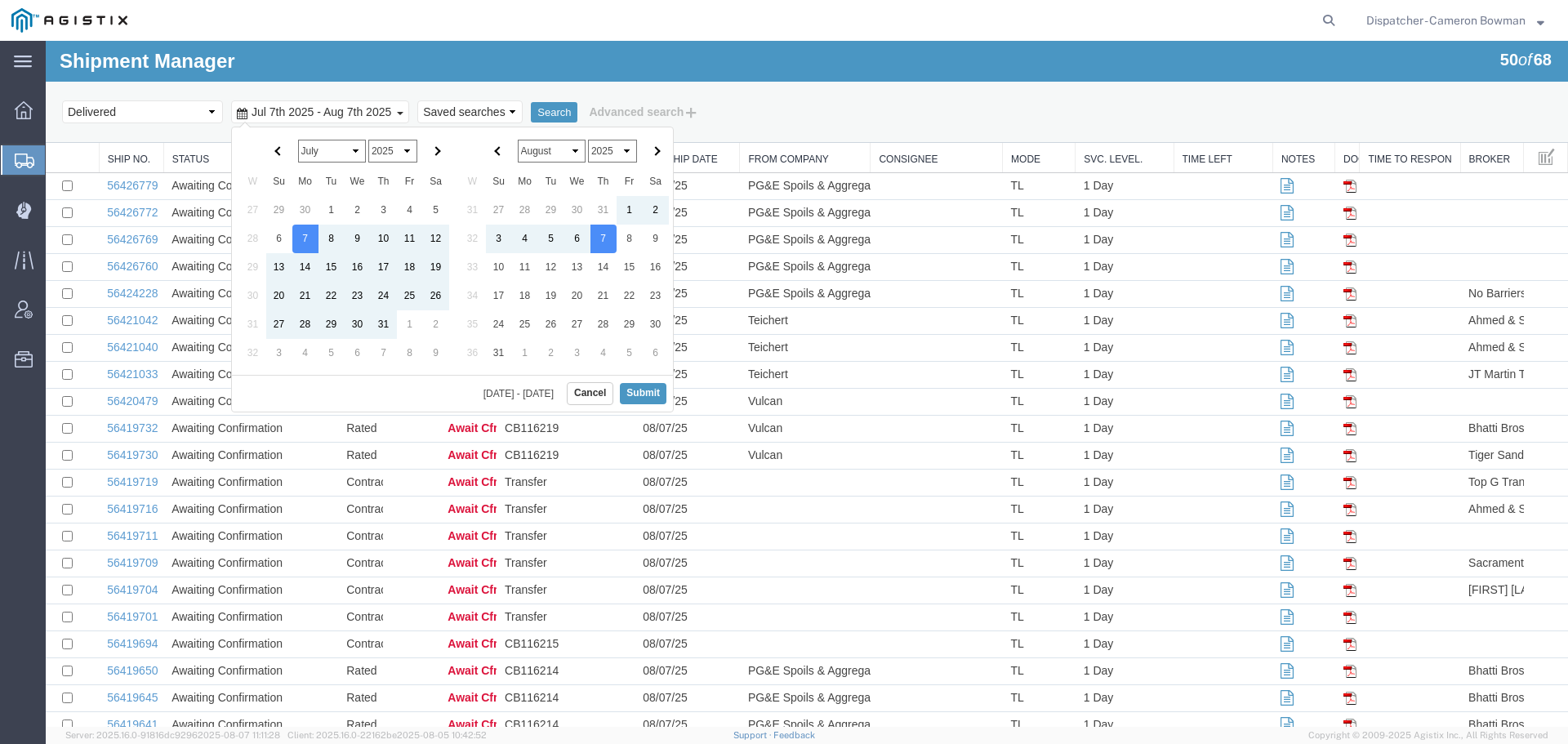 click on "January February March April May June July August September October November December" at bounding box center [332, 151] 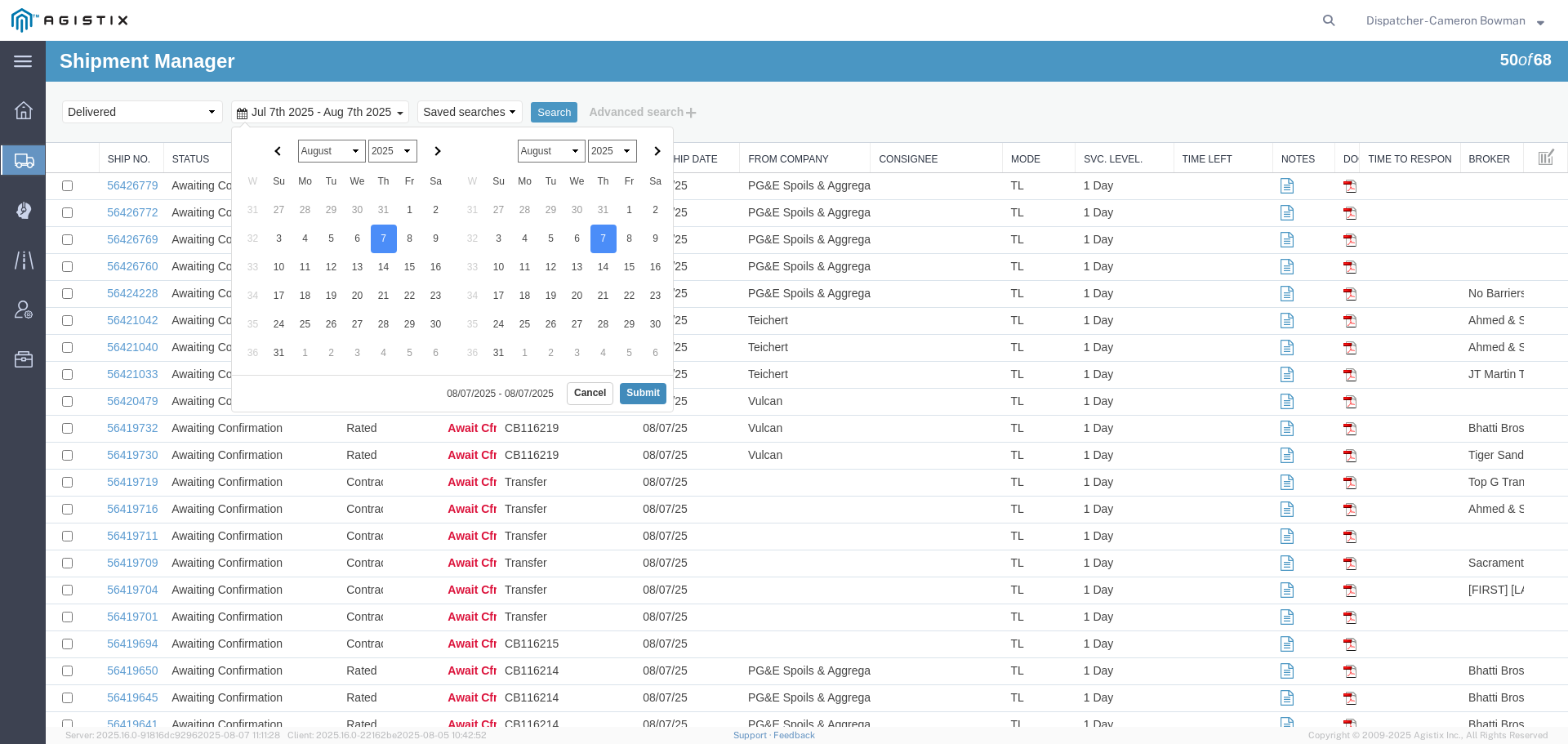click on "Submit" at bounding box center [643, 393] 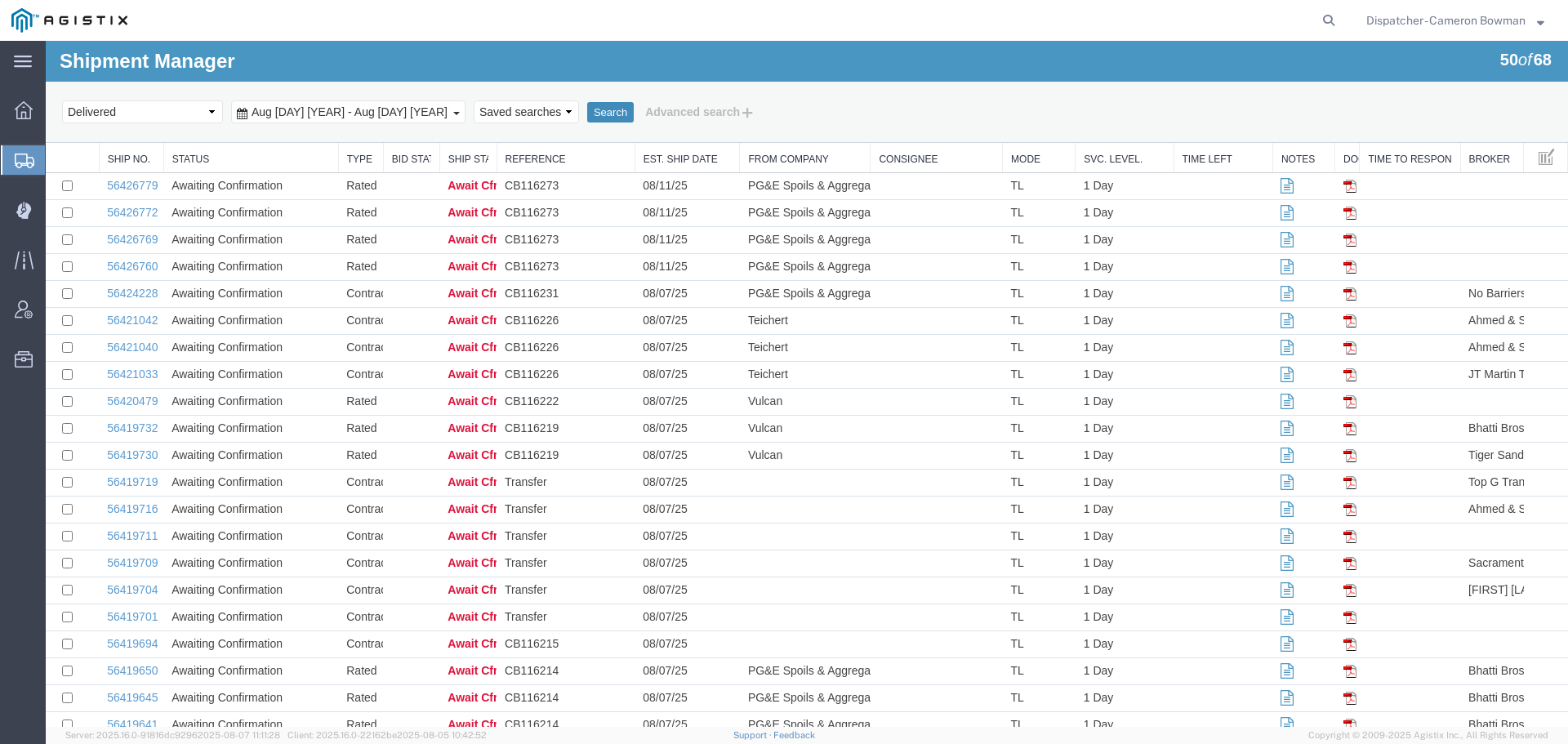click on "Search" at bounding box center [610, 113] 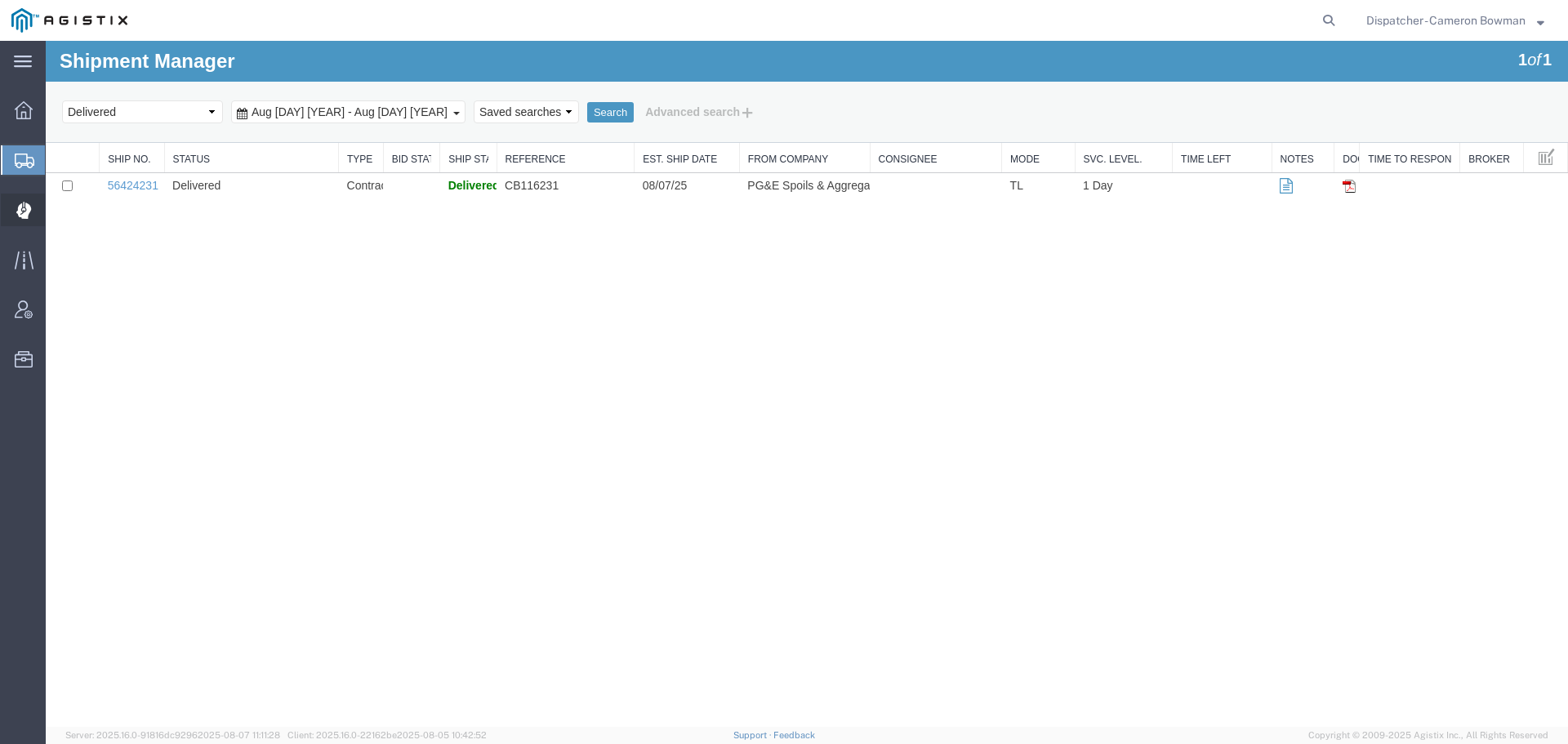 click 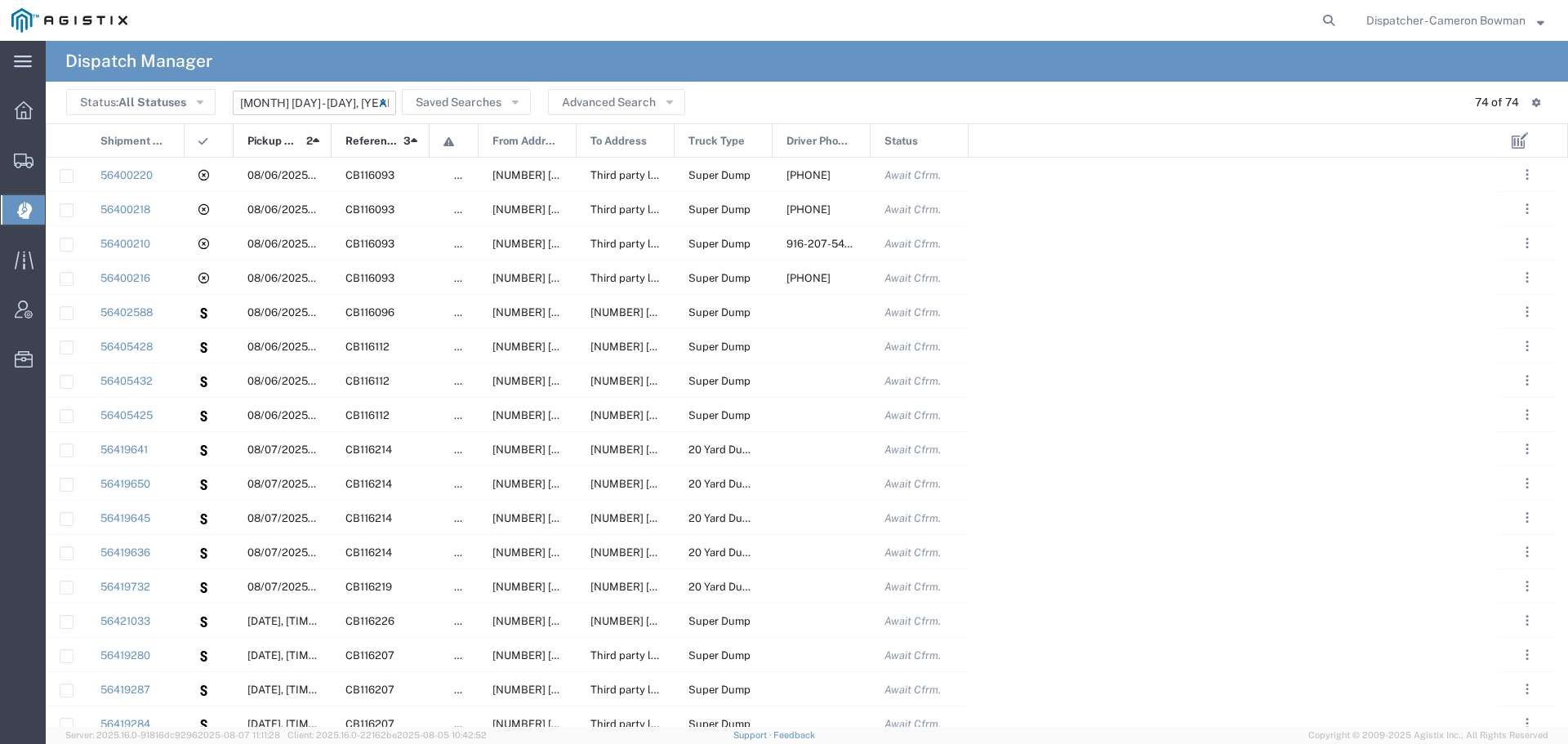 click on "[DATE] - [DATE]" 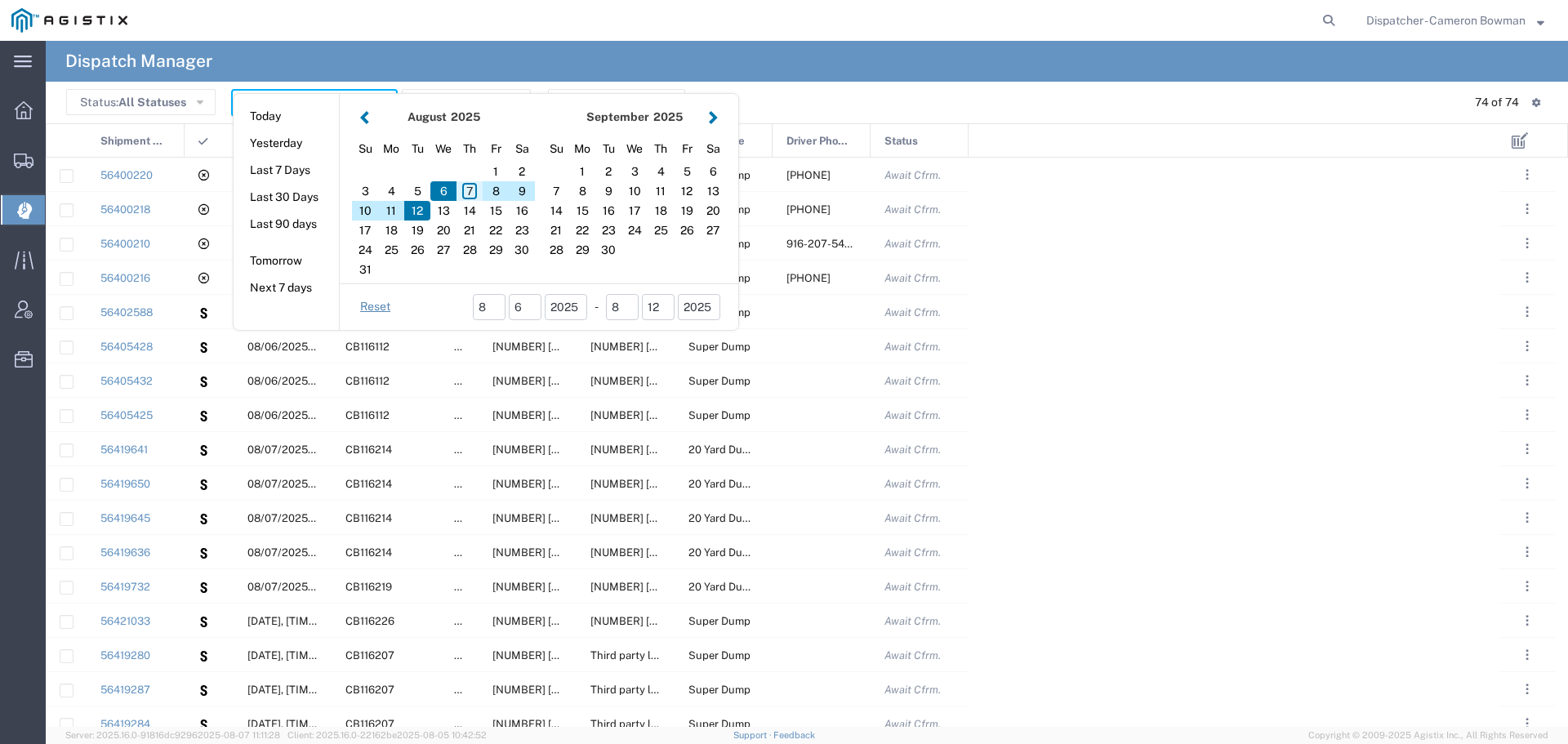 click on "7" 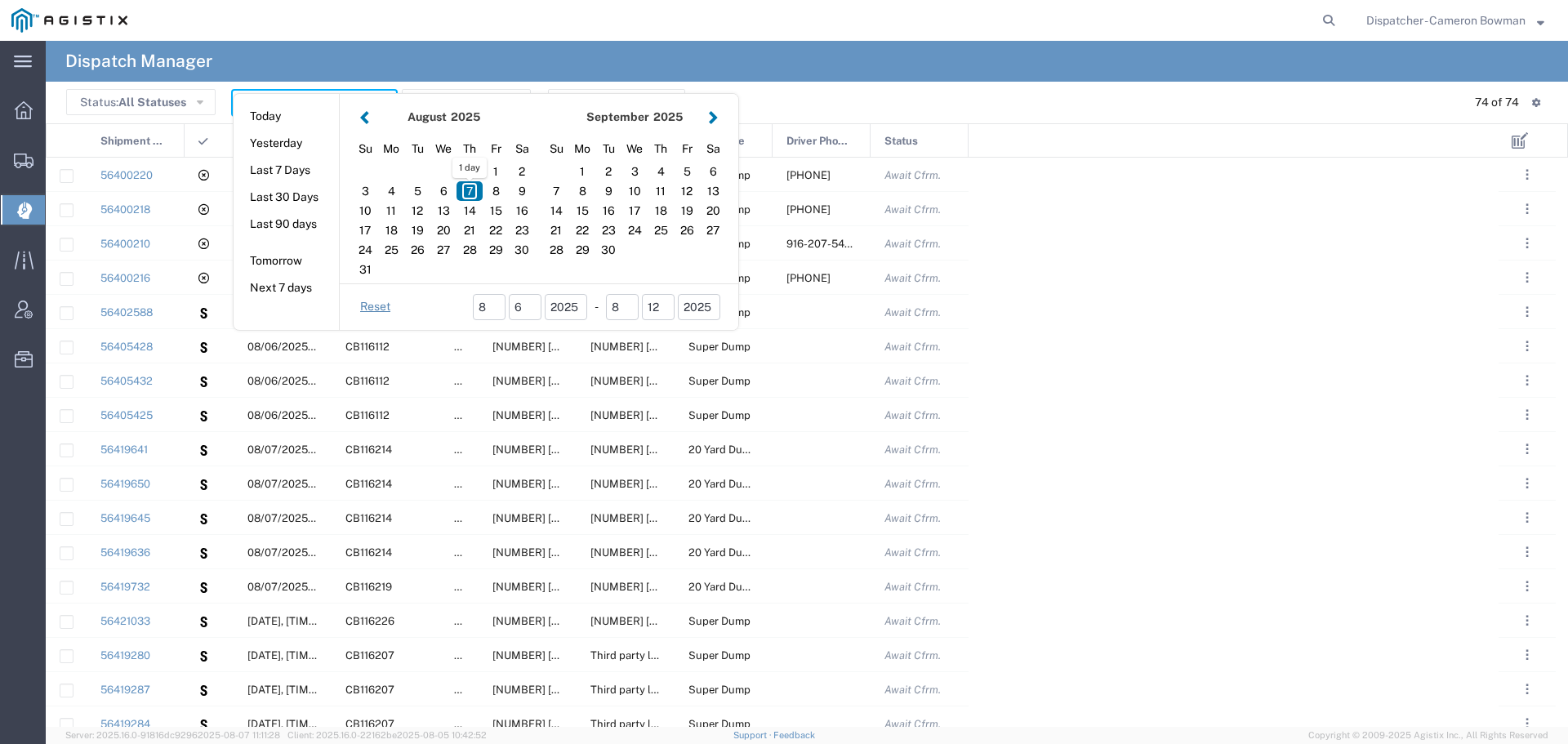 click on "7" 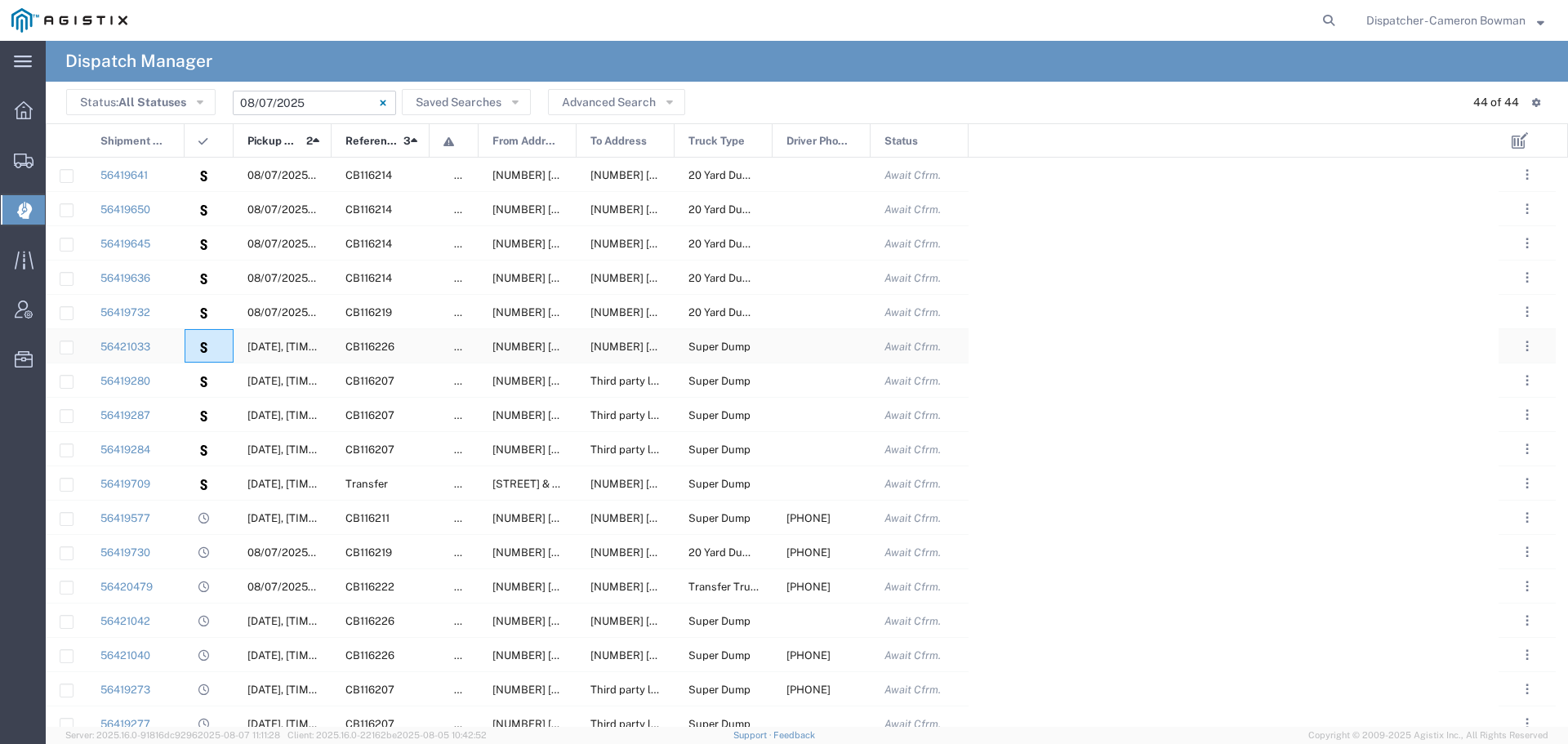 click 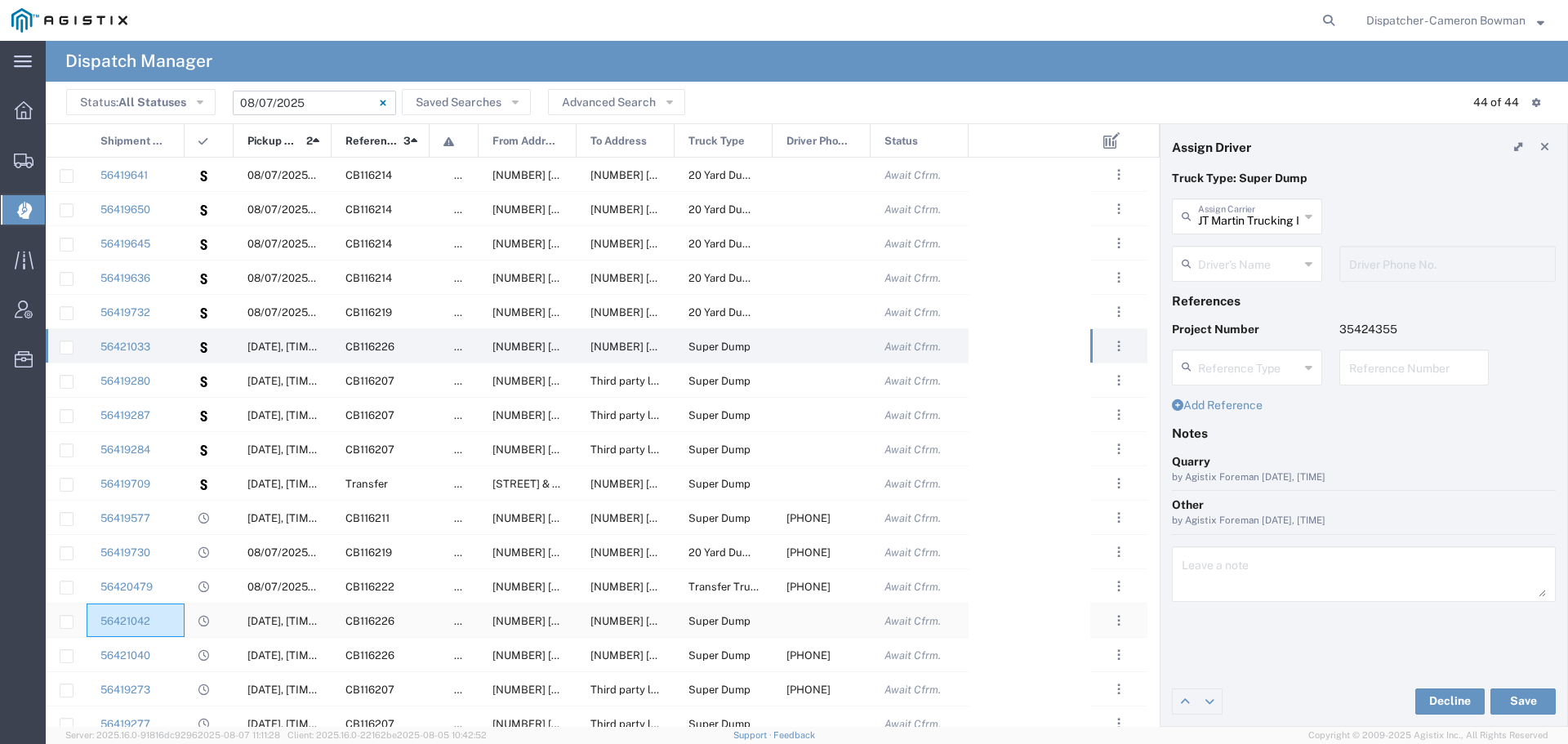 click on "56421042" 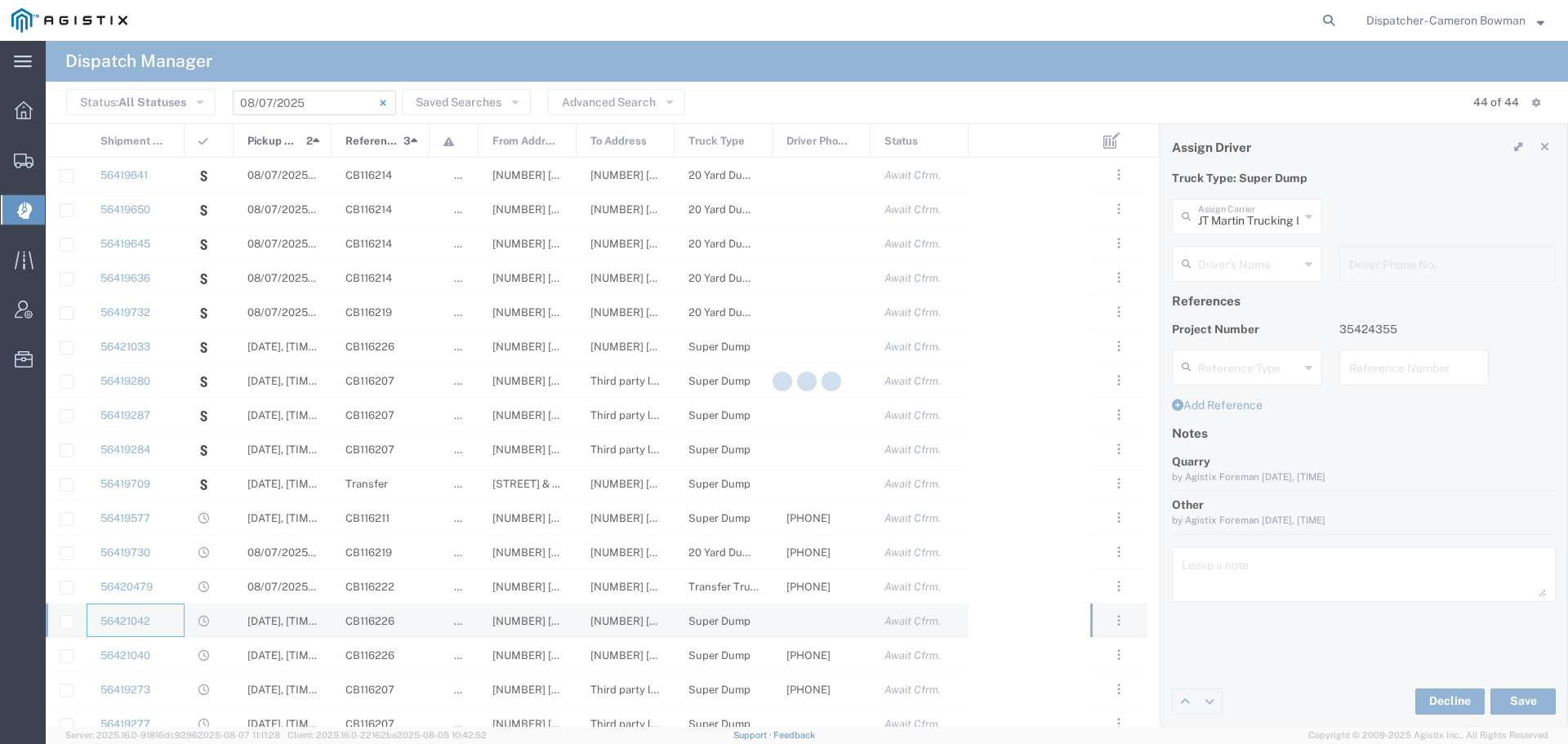 type on "Ahmed & Sons Transport" 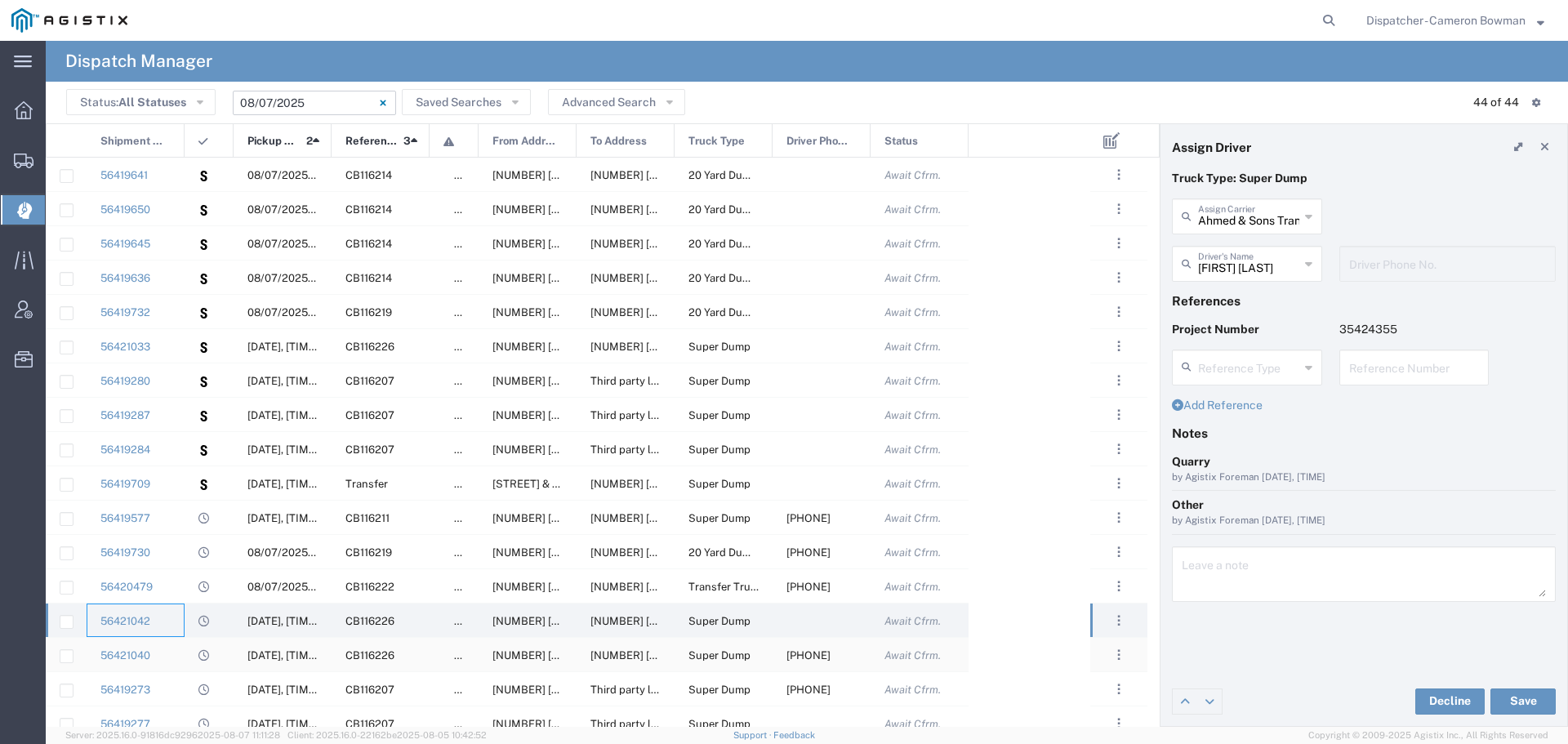 click on "56421040" 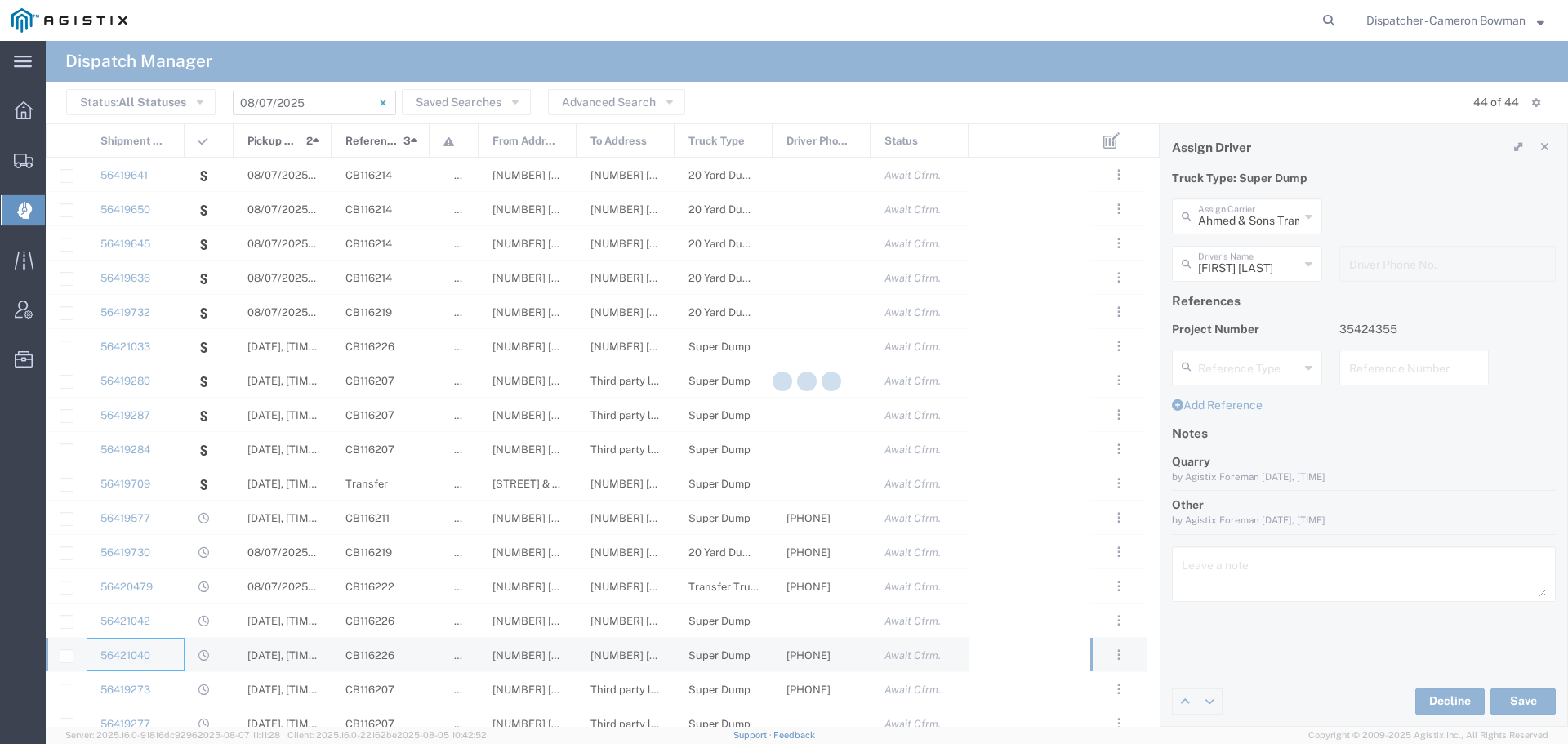 type on "[FIRST] [LAST]" 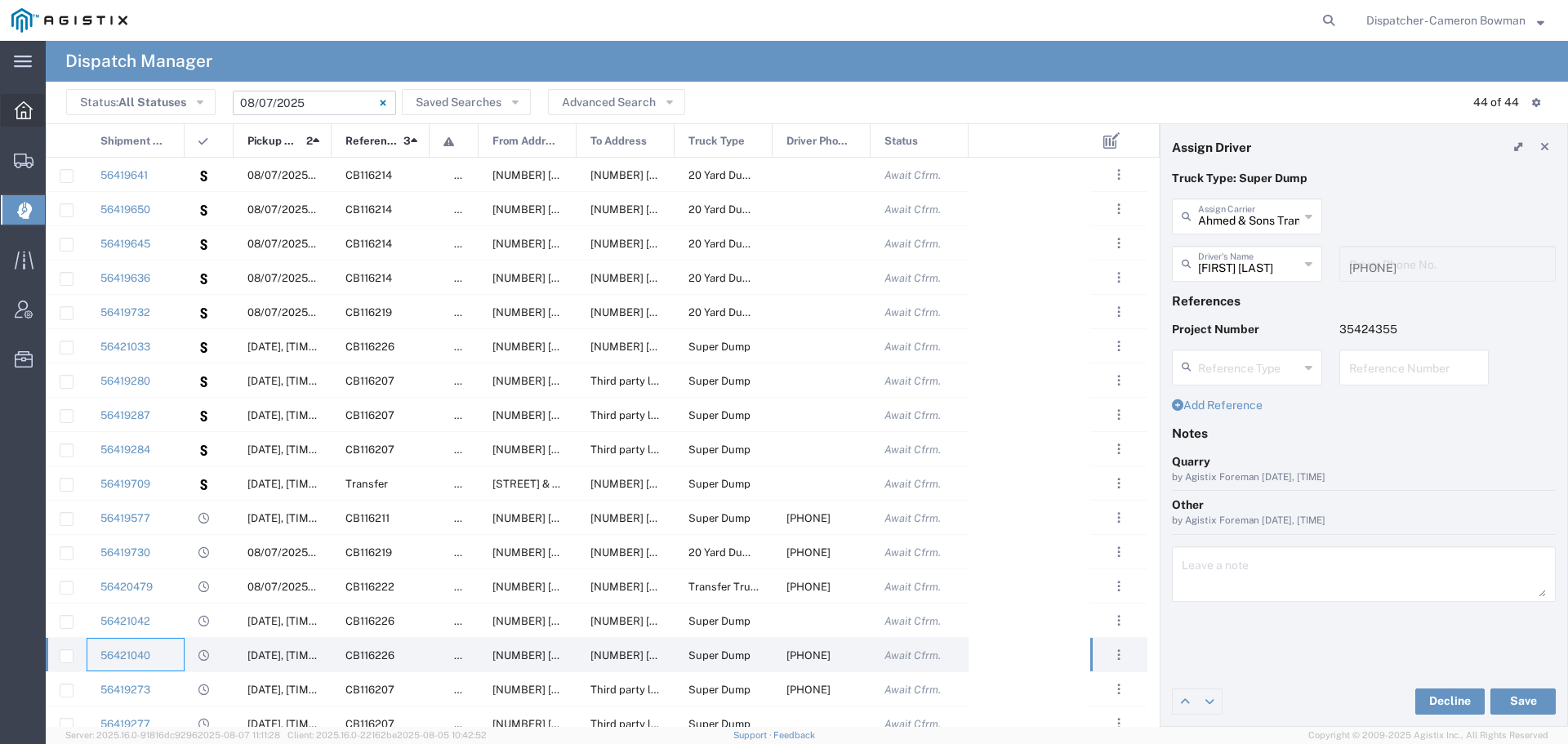click 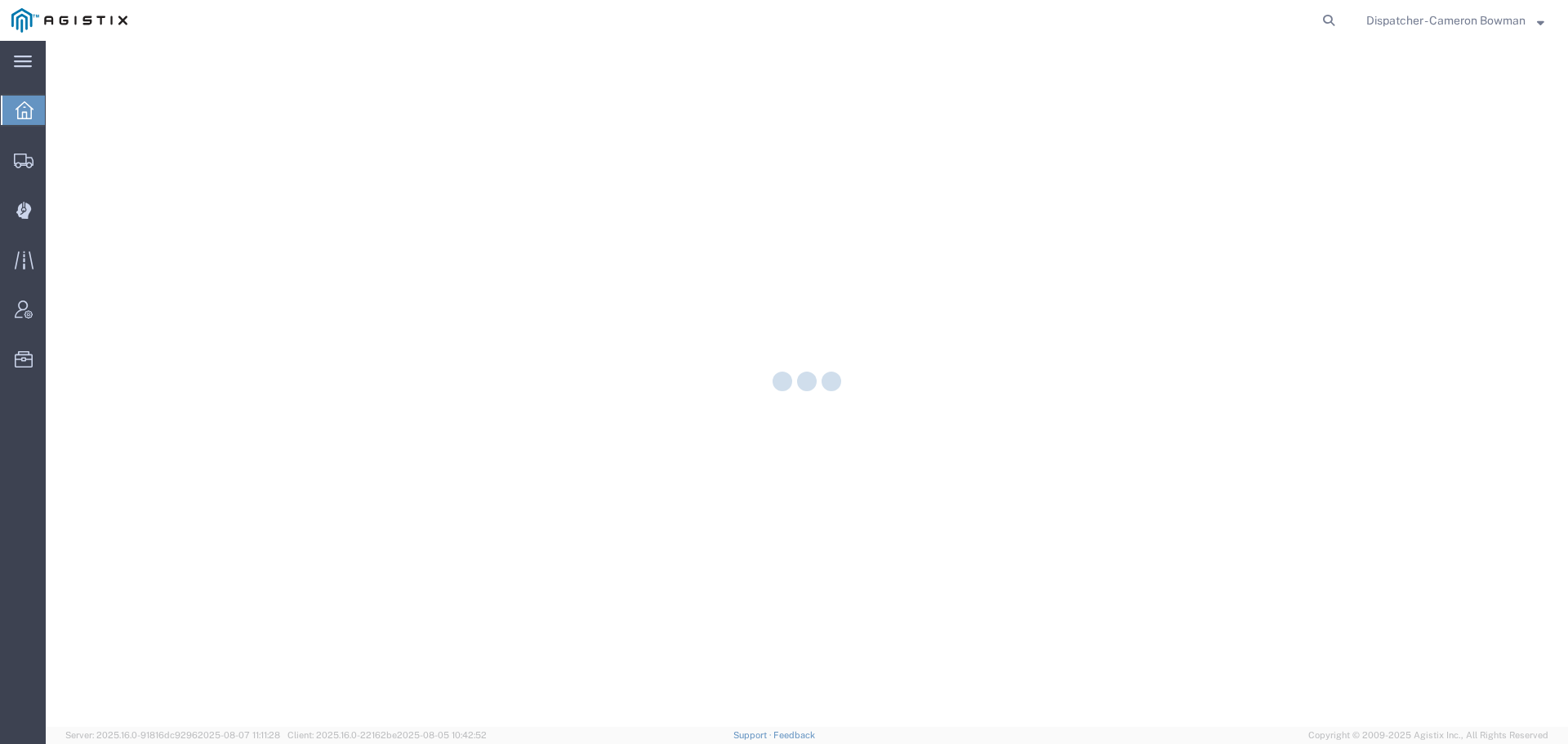 scroll, scrollTop: 0, scrollLeft: 0, axis: both 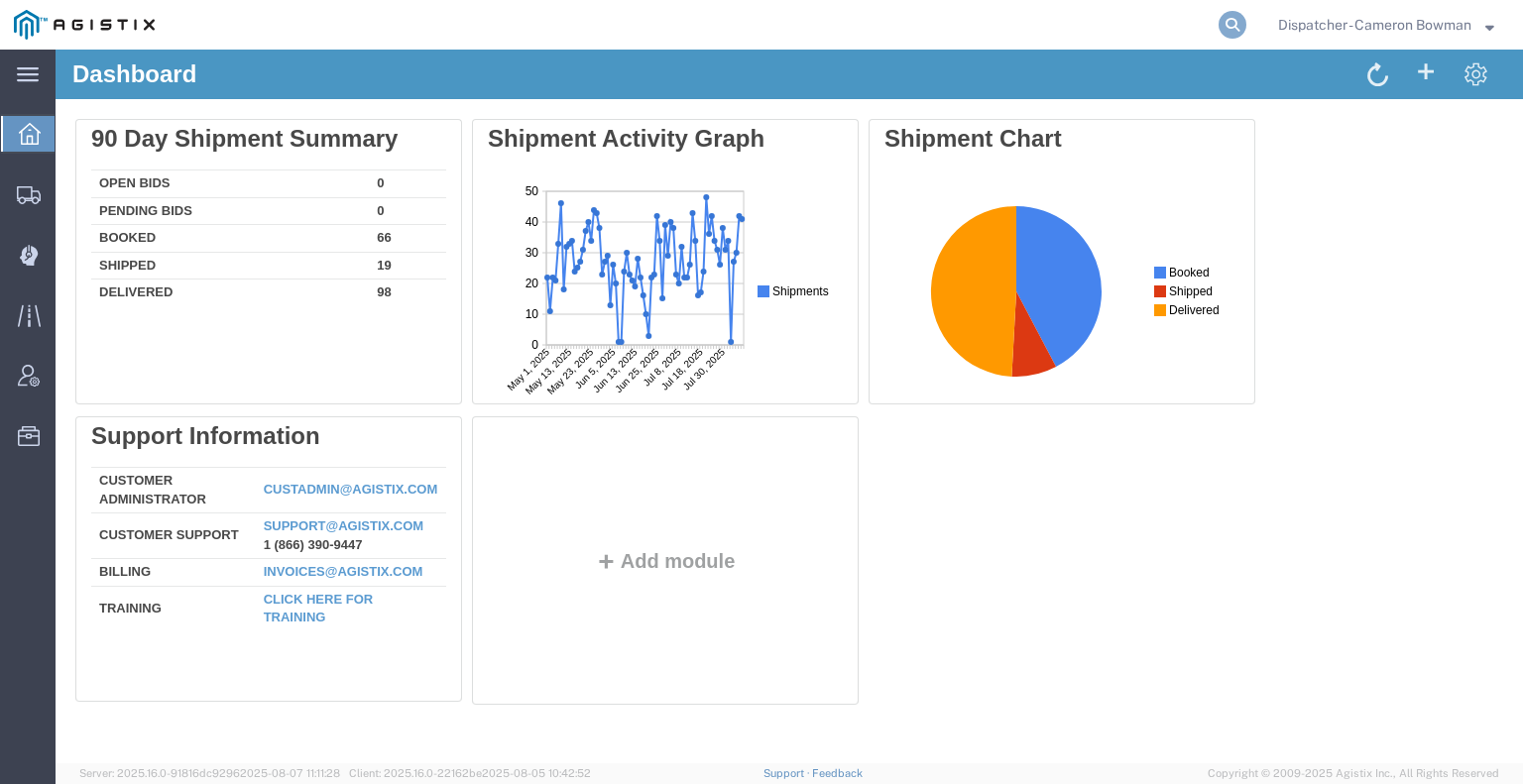 click 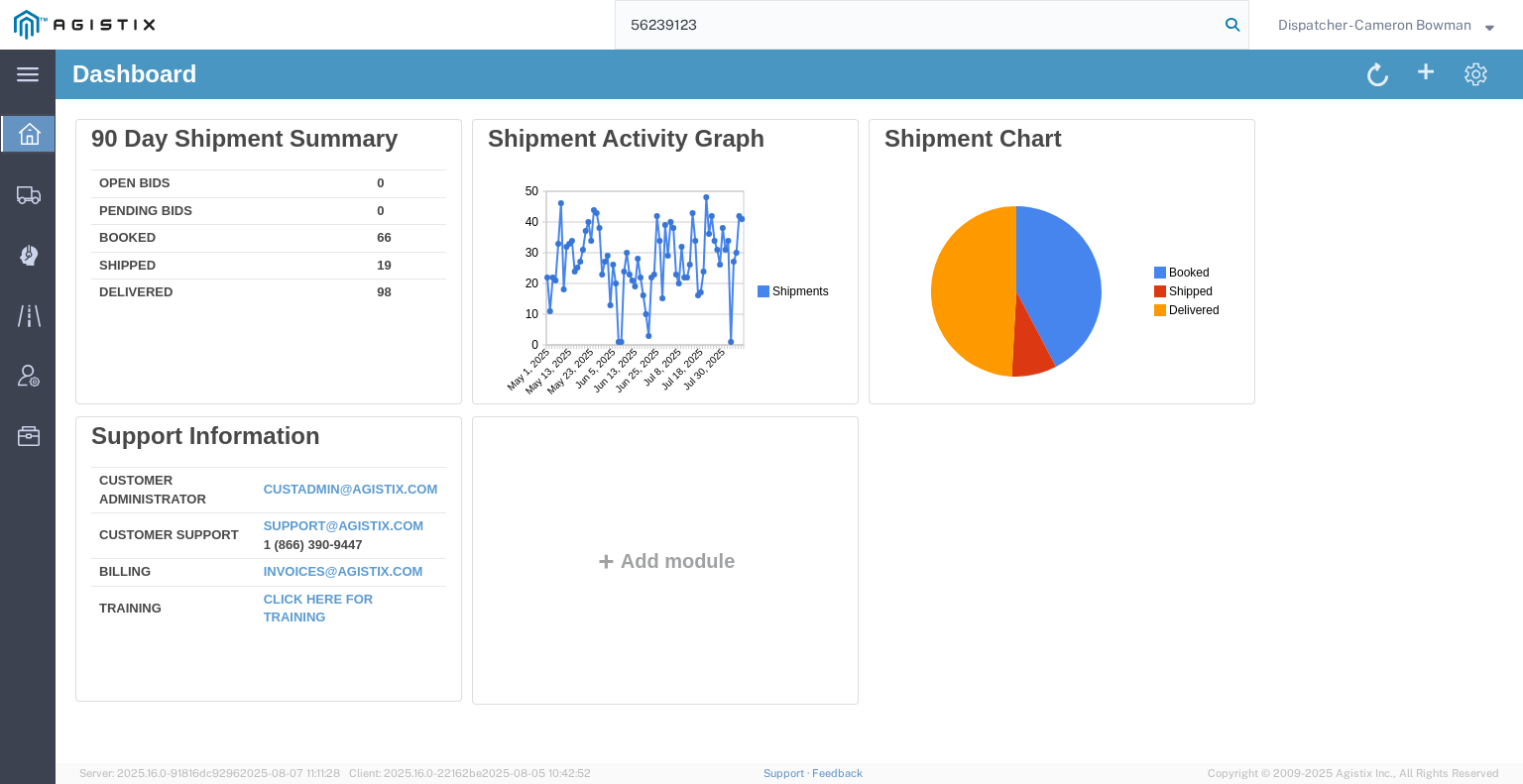 type on "56239123" 